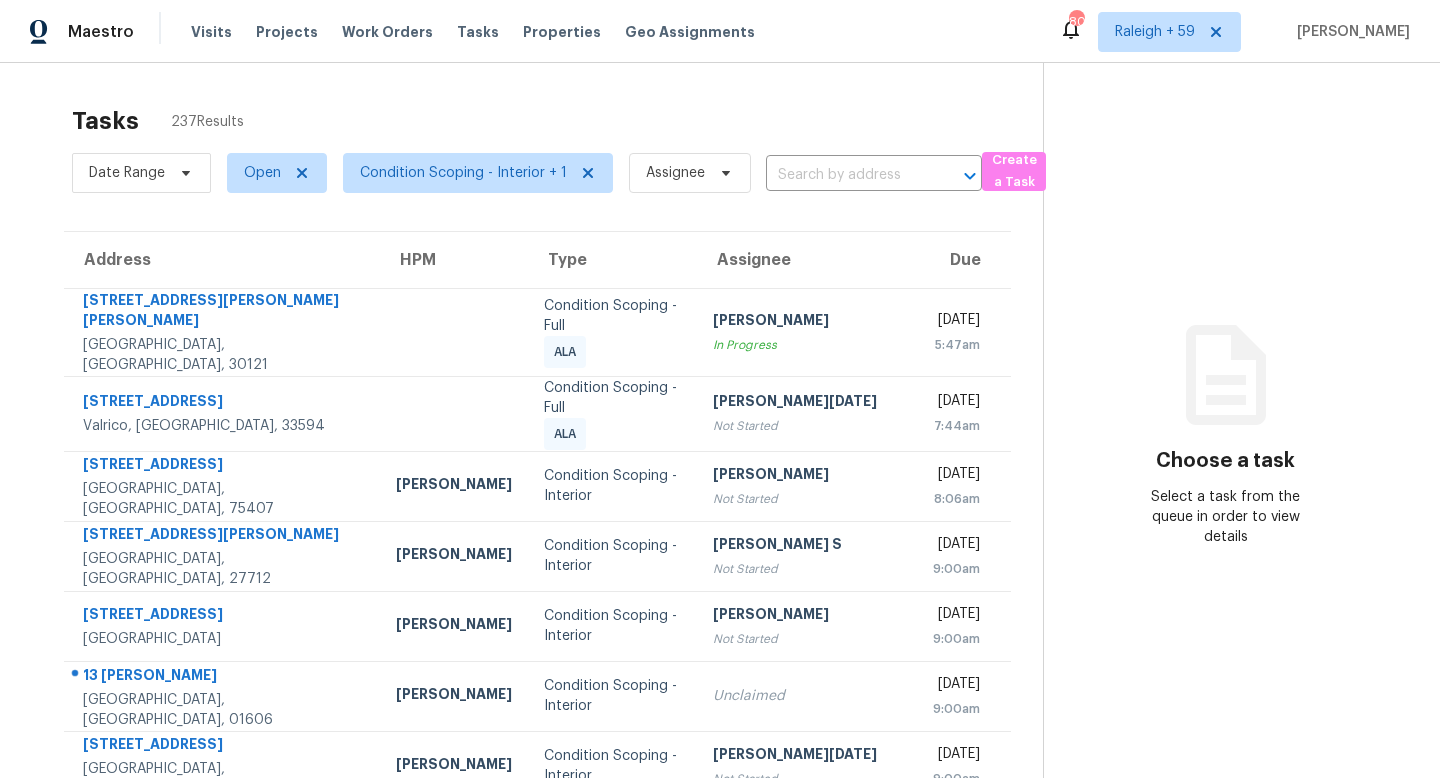 scroll, scrollTop: 0, scrollLeft: 0, axis: both 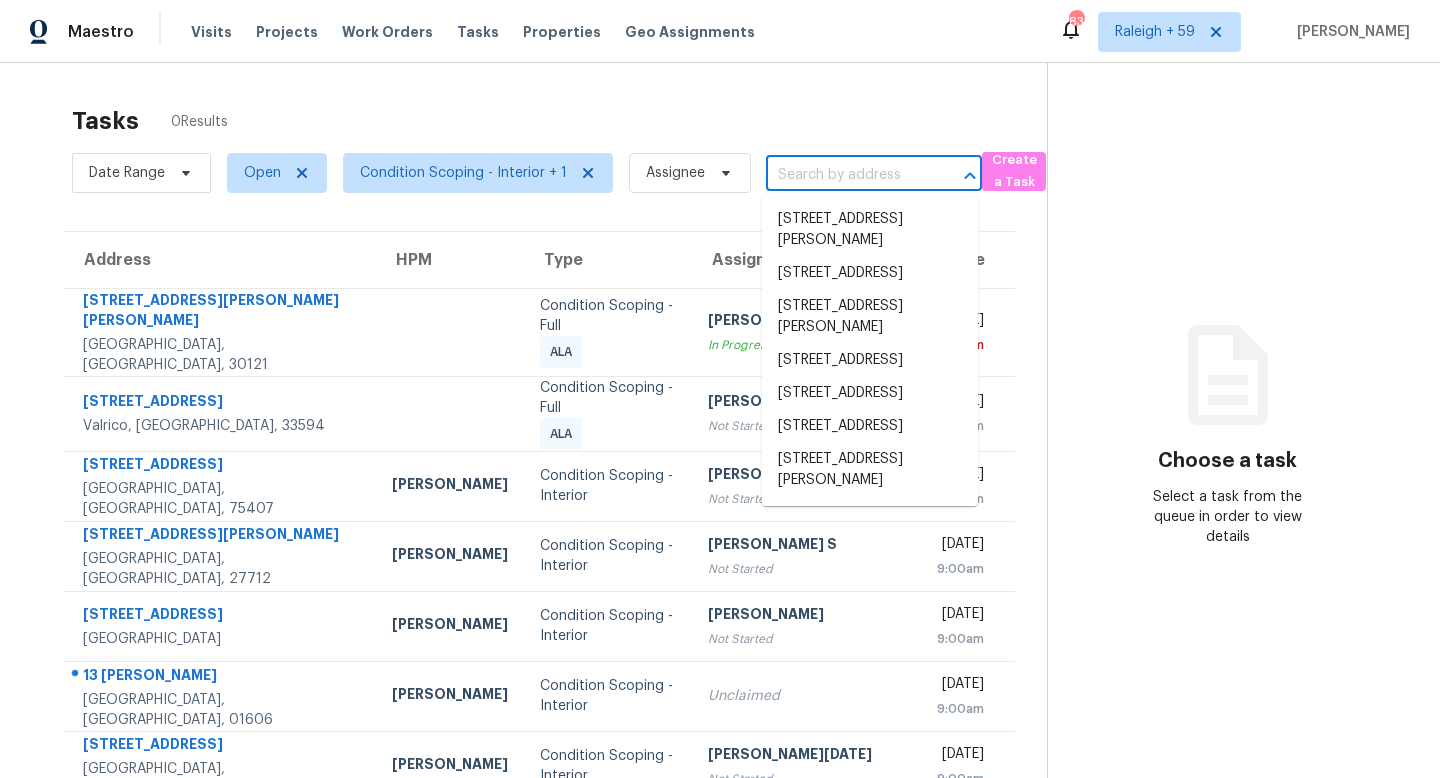 click at bounding box center [846, 175] 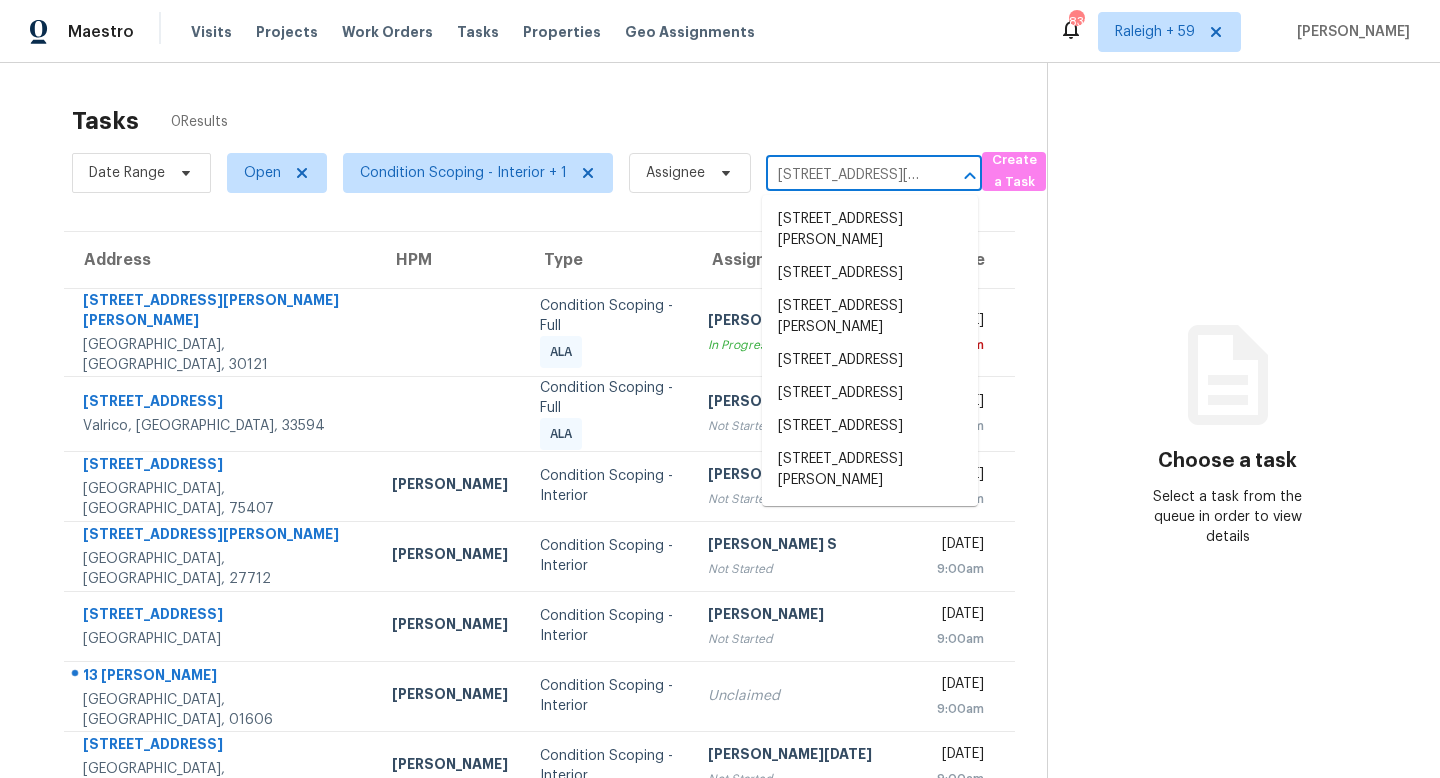 scroll, scrollTop: 0, scrollLeft: 109, axis: horizontal 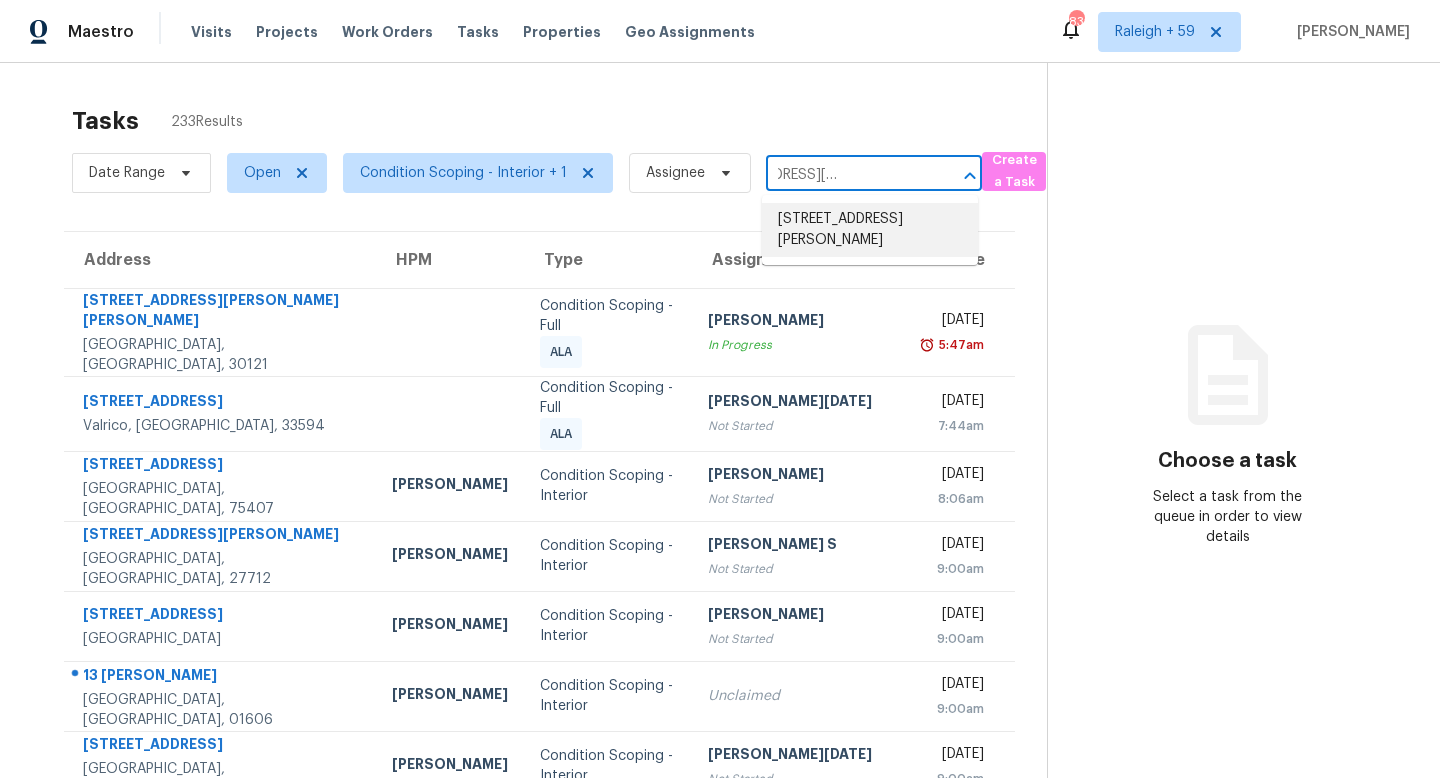 click on "[STREET_ADDRESS][PERSON_NAME]" at bounding box center [870, 230] 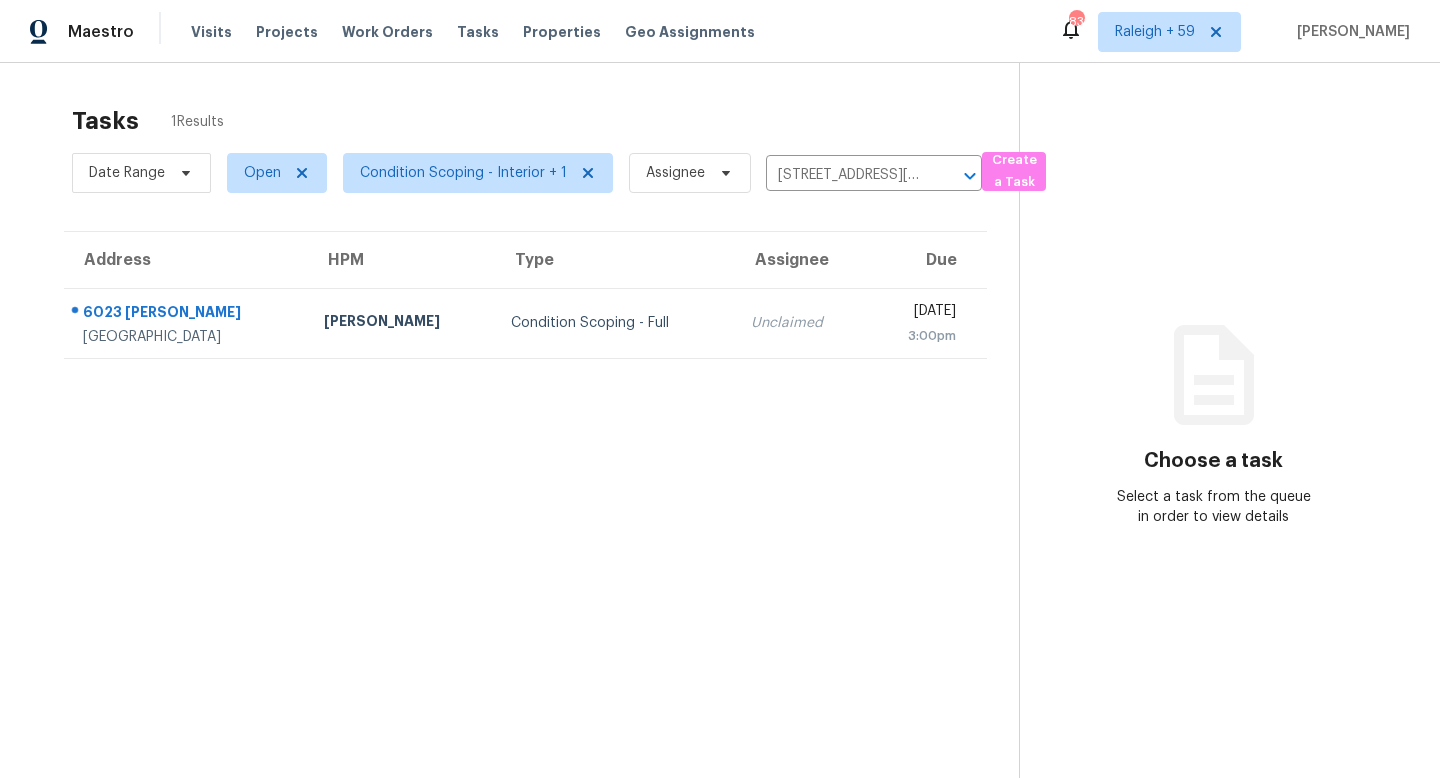 click on "Unclaimed" at bounding box center (800, 323) 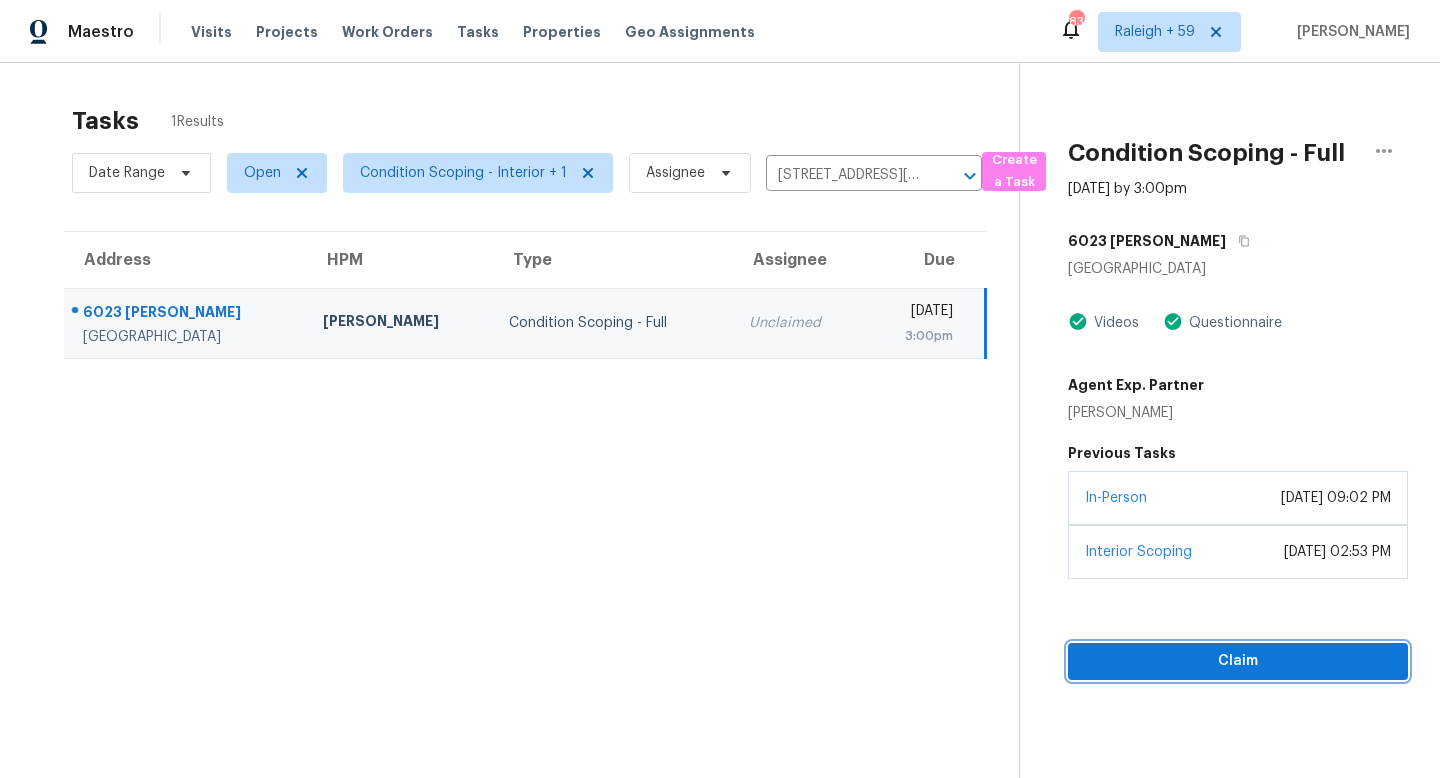 click on "Claim" at bounding box center (1238, 661) 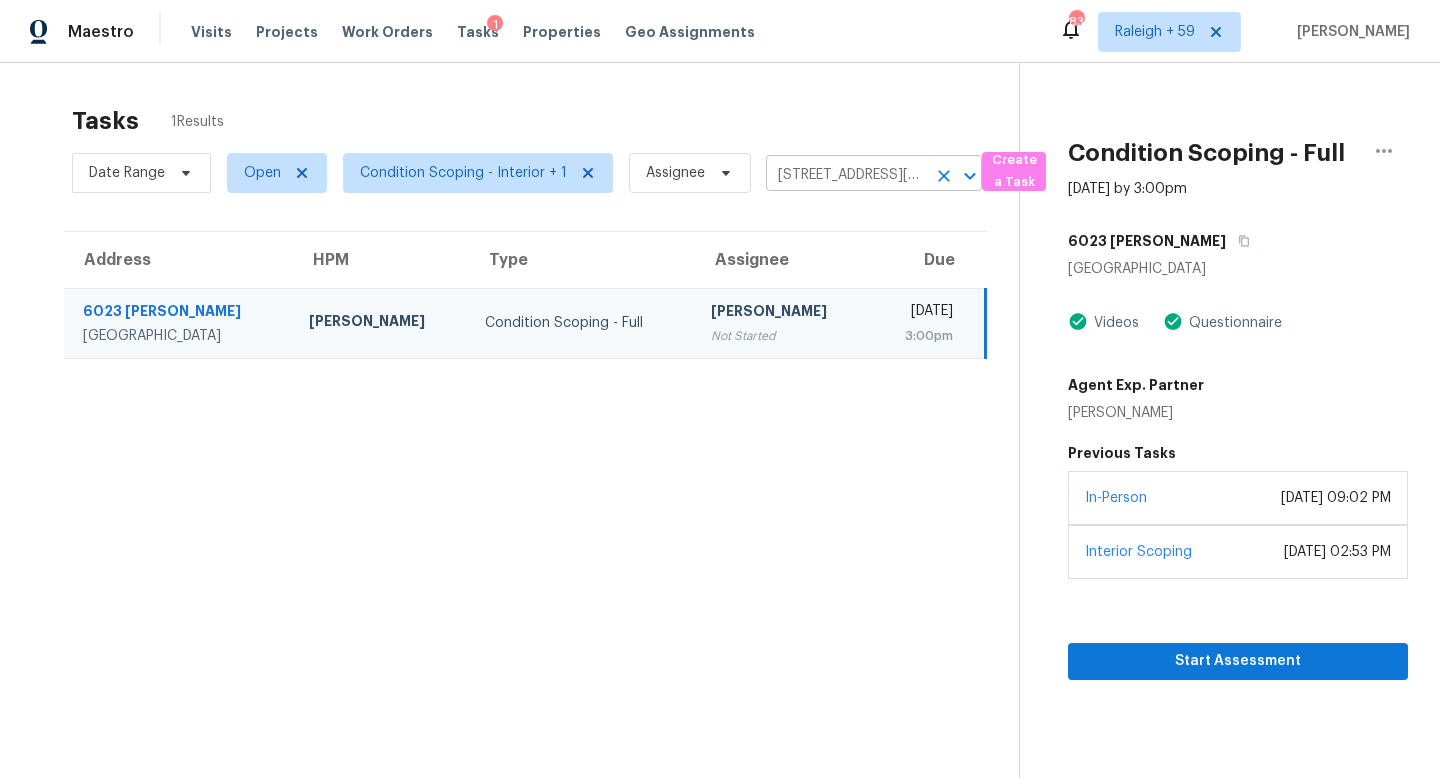 click on "[STREET_ADDRESS][PERSON_NAME]" at bounding box center (846, 175) 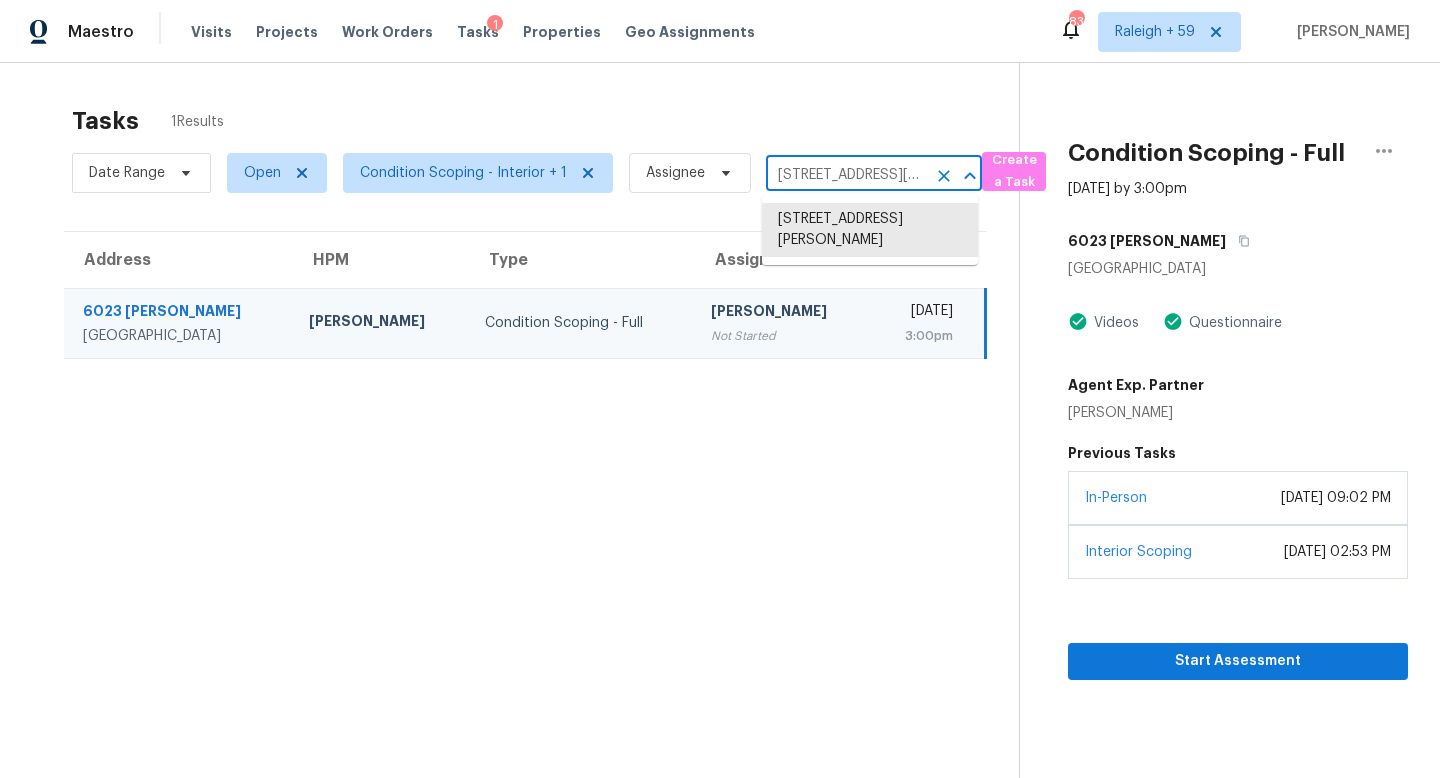 paste on "936 Alcazar Way S, Saint Petersburg, FL, 3370" 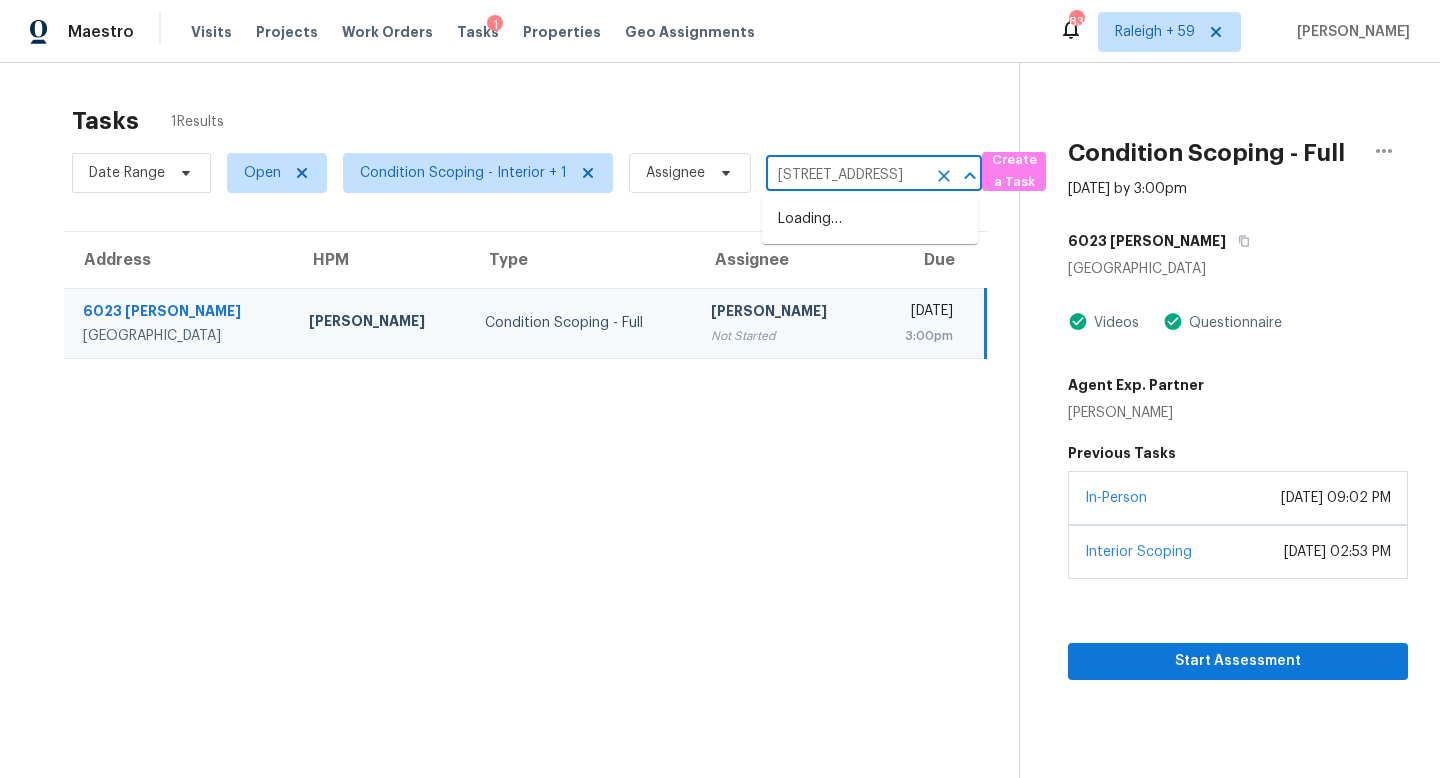scroll, scrollTop: 0, scrollLeft: 161, axis: horizontal 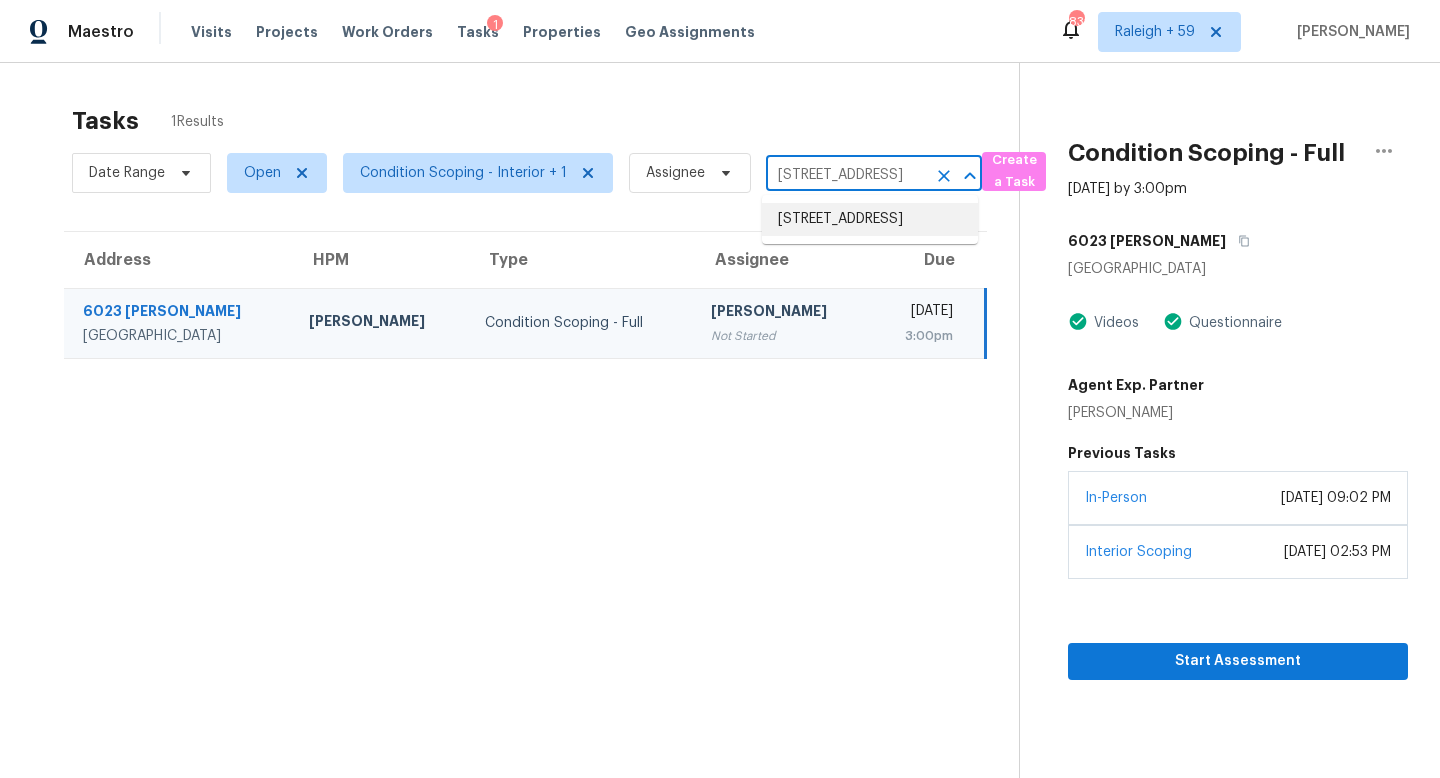 click on "936 Alcazar Way S, Saint Petersburg, FL 33705" at bounding box center (870, 219) 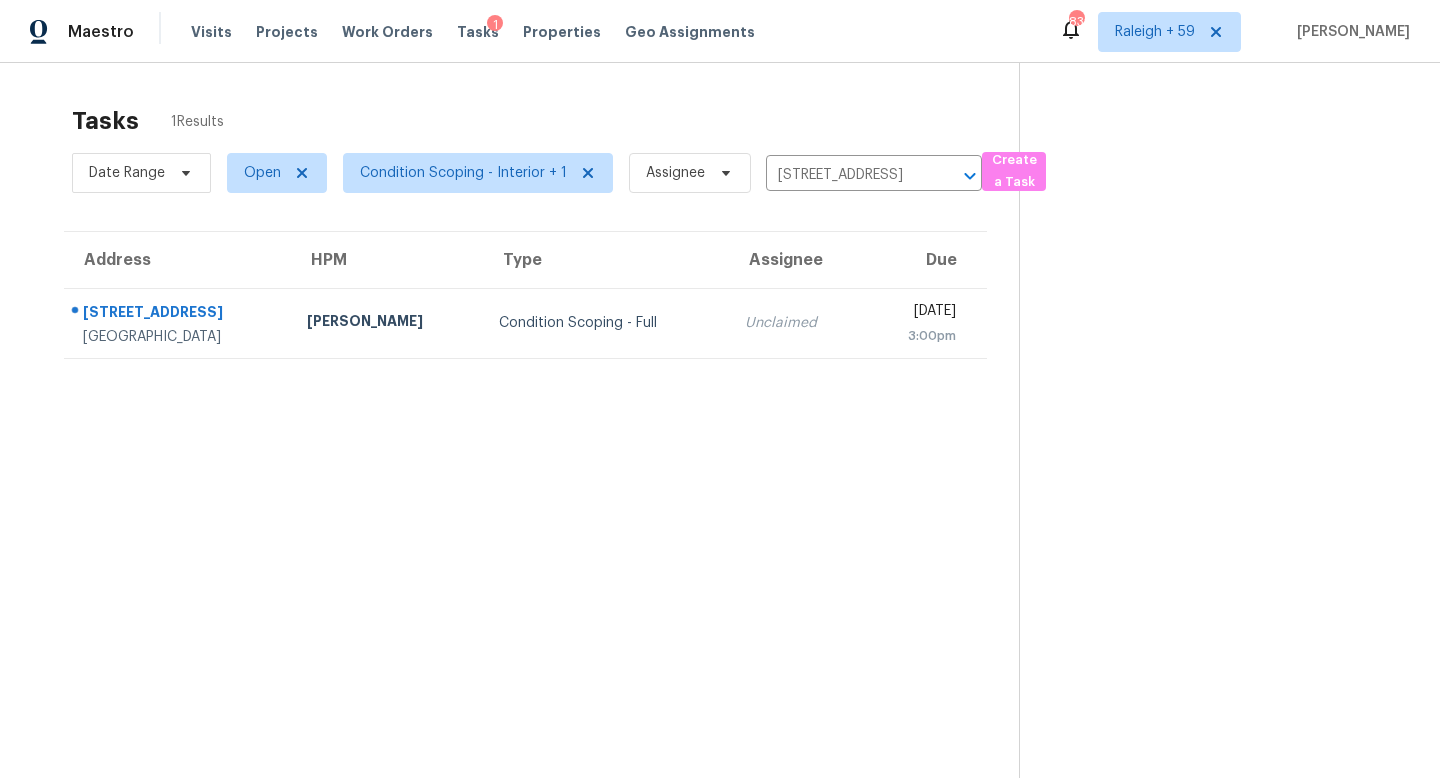 click on "Unclaimed" at bounding box center [796, 323] 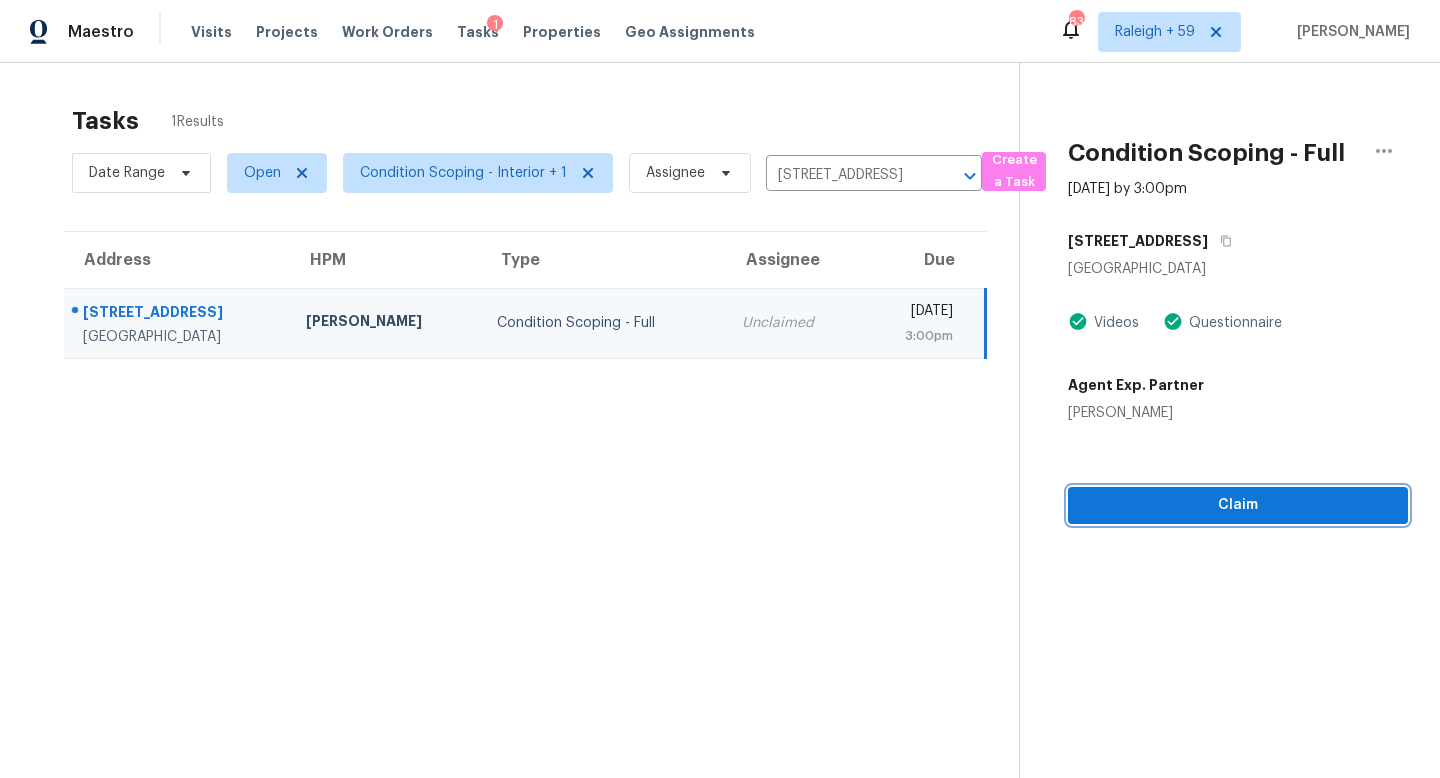 click on "Claim" at bounding box center [1238, 505] 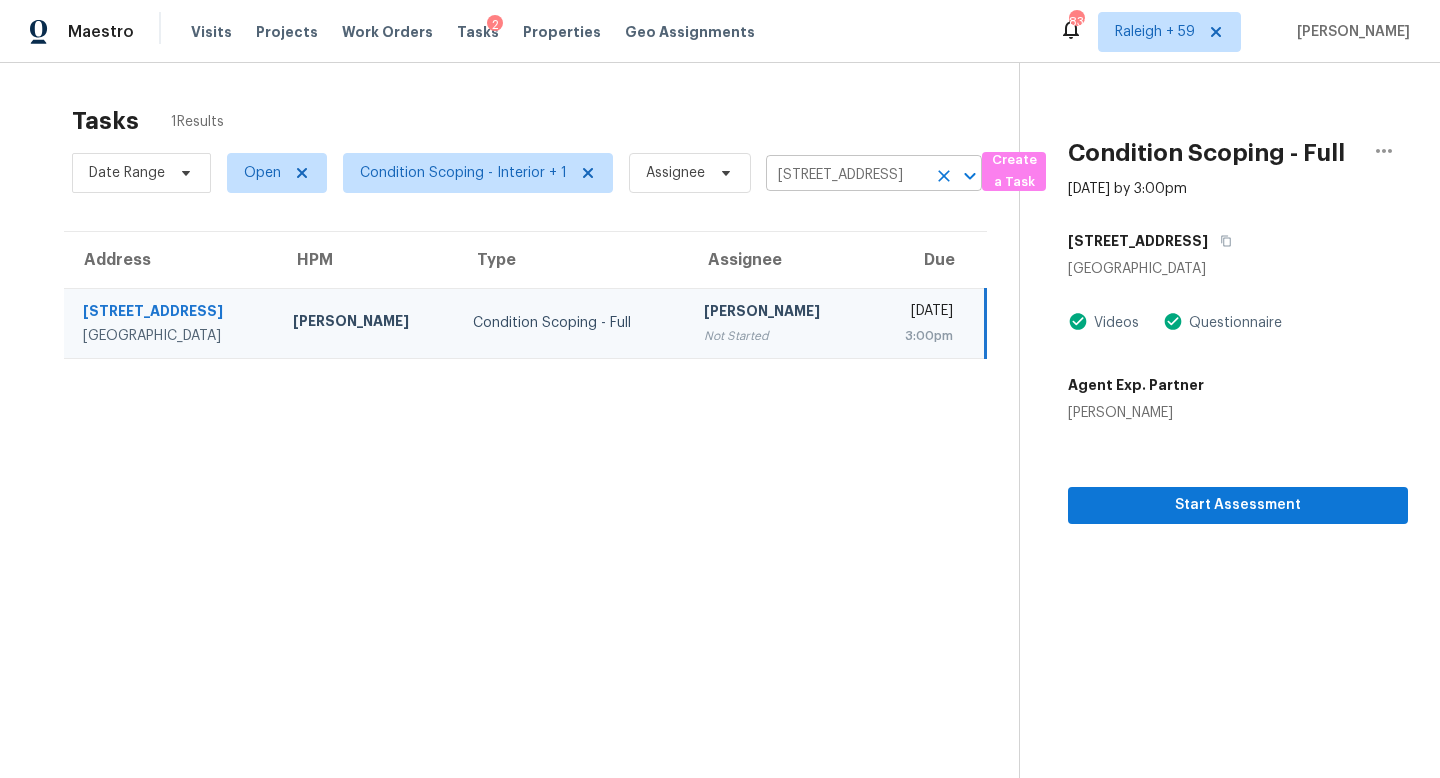 click on "936 Alcazar Way S, Saint Petersburg, FL 33705" at bounding box center [846, 175] 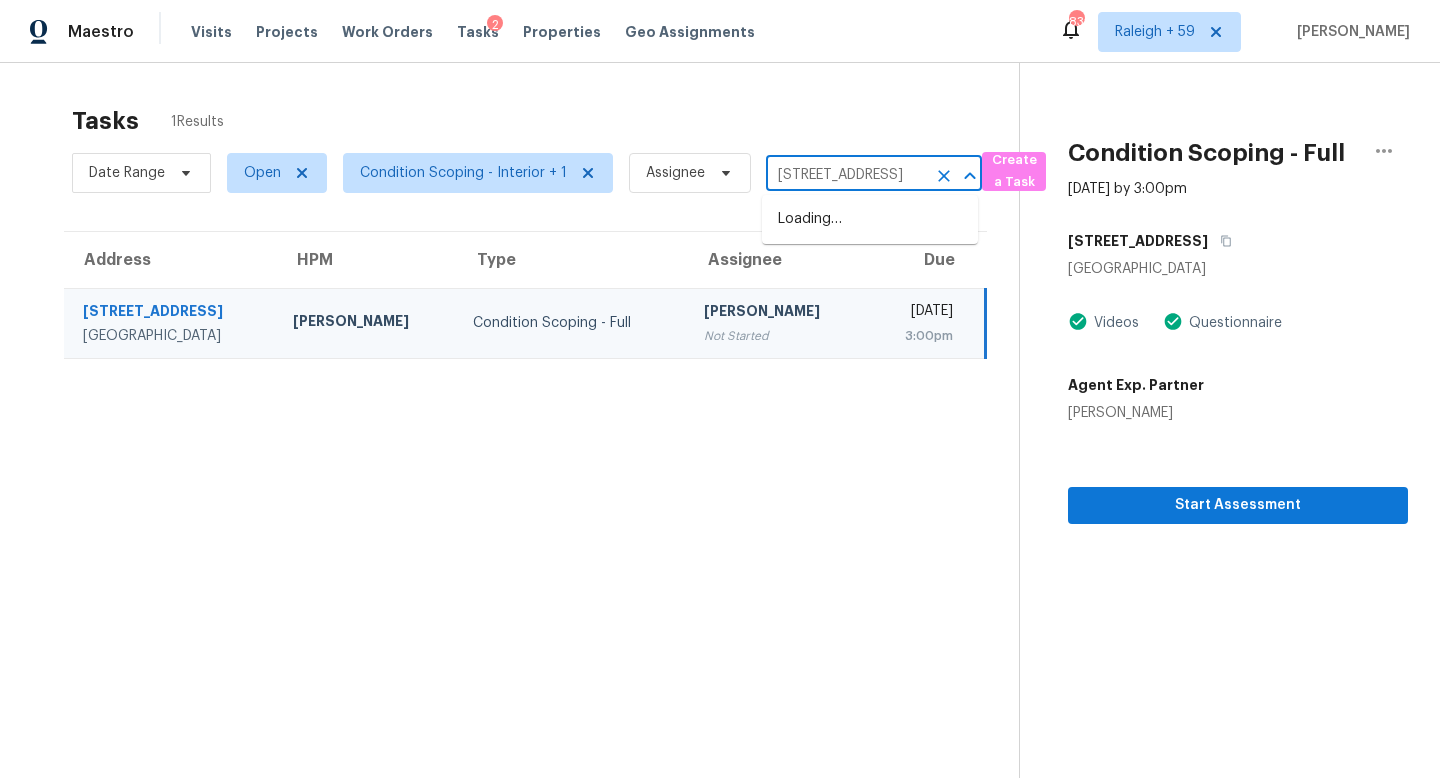 scroll, scrollTop: 0, scrollLeft: 166, axis: horizontal 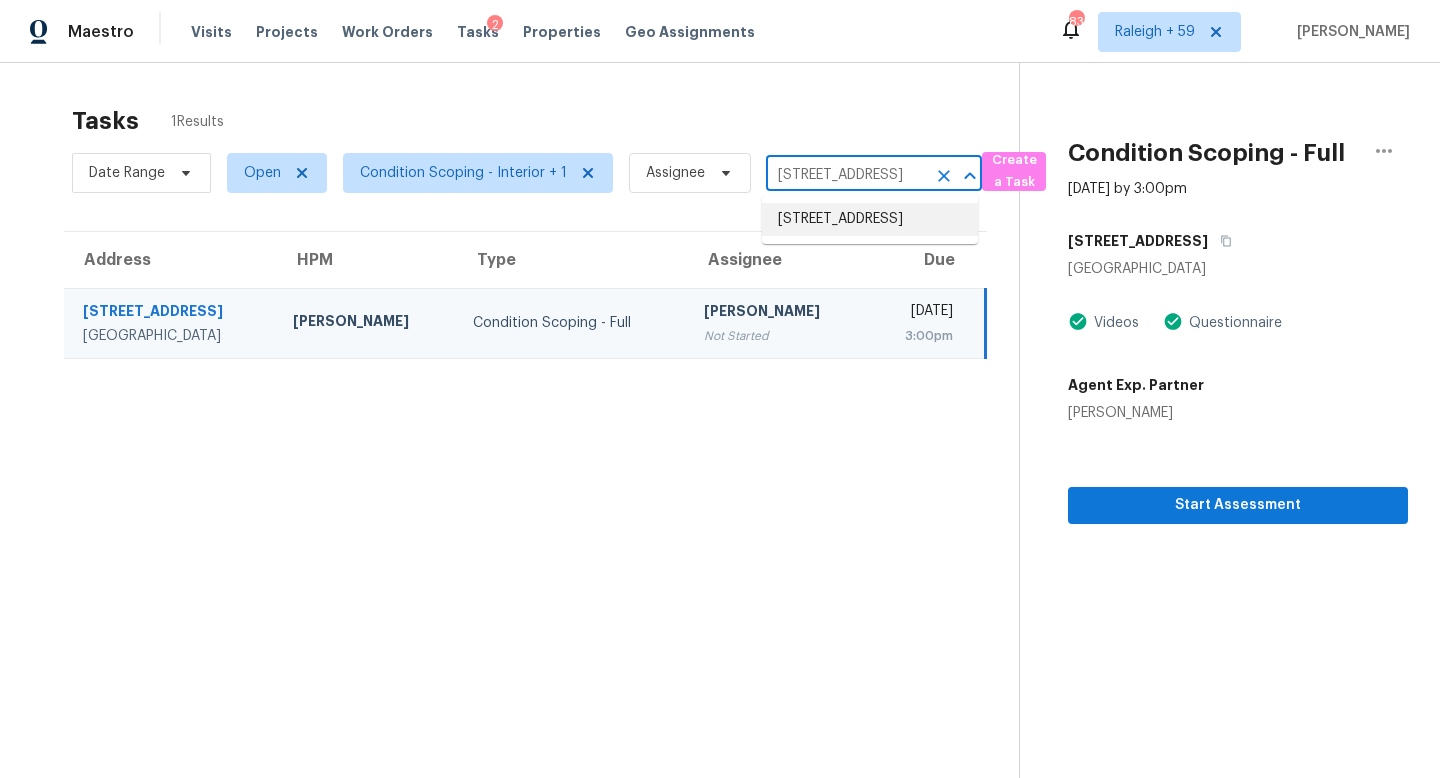 click on "3512 Lake Pontchartrain Dr, Arlington, TX 76016" at bounding box center [870, 219] 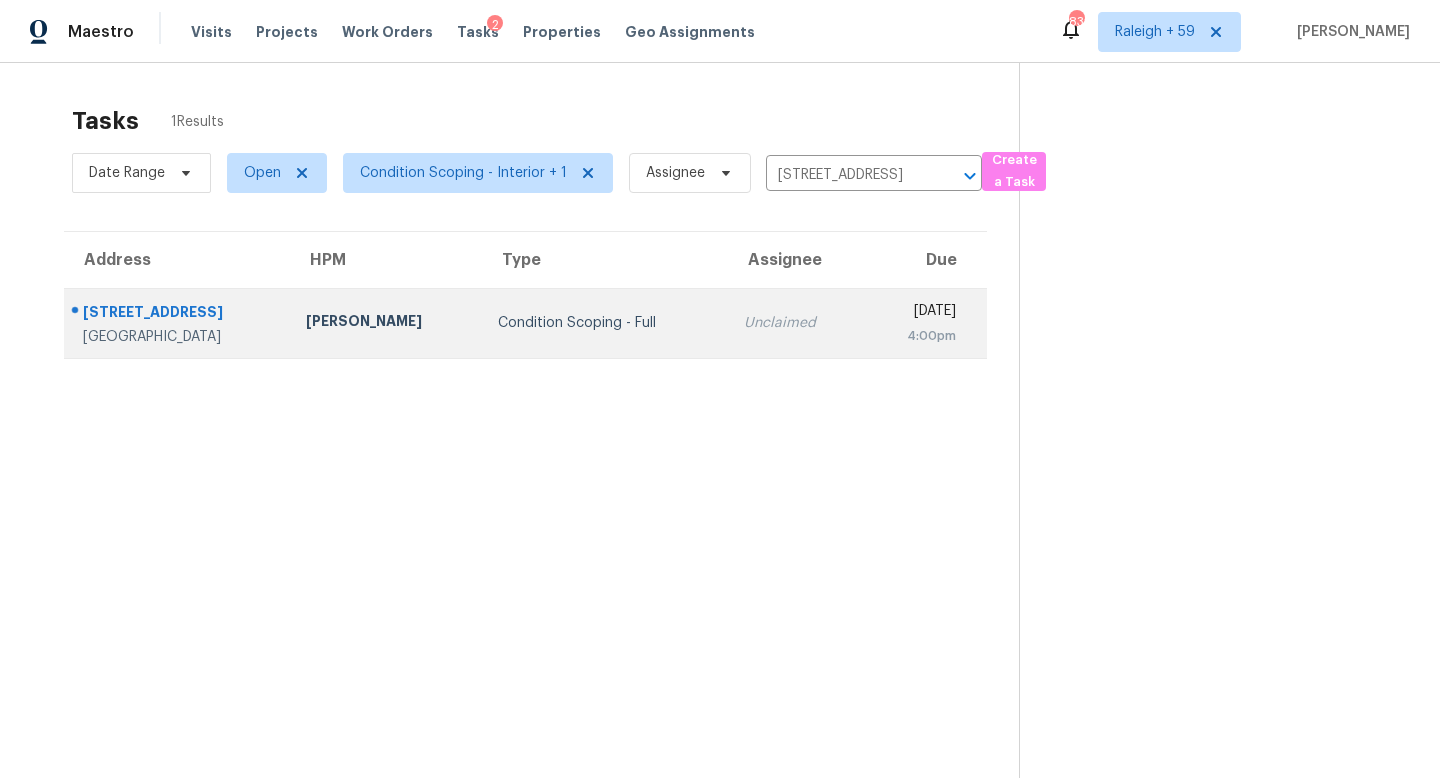 click on "Unclaimed" at bounding box center [795, 323] 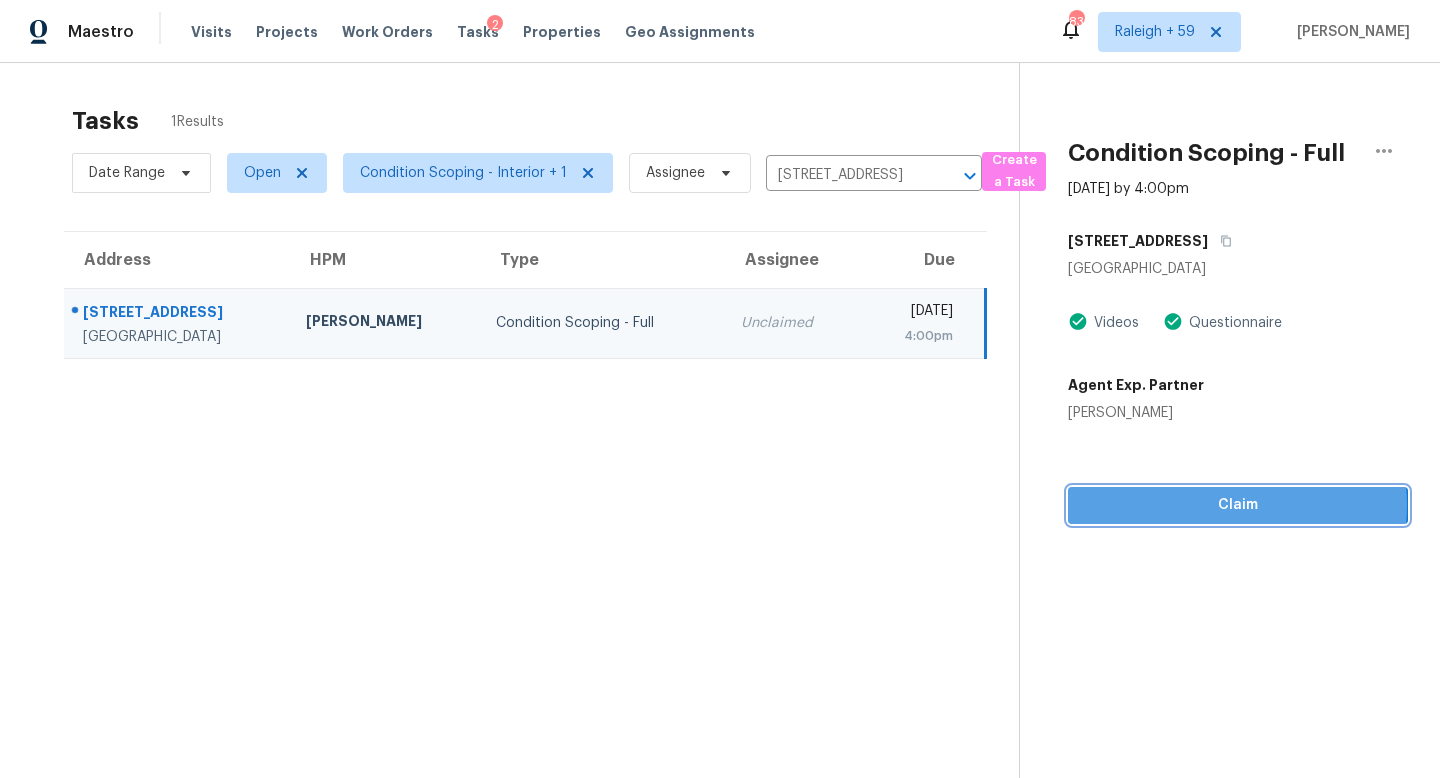 click on "Claim" at bounding box center (1238, 505) 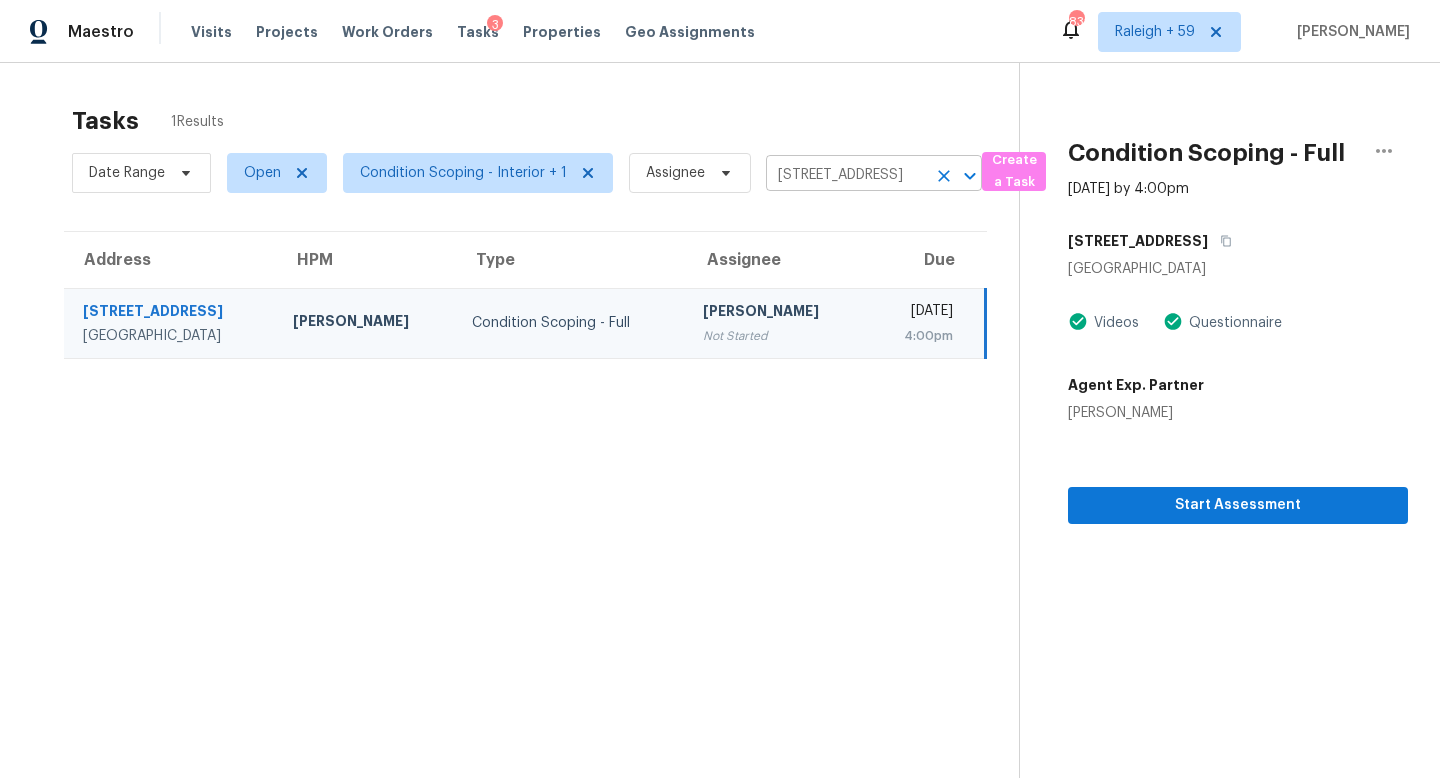 click on "3512 Lake Pontchartrain Dr, Arlington, TX 76016" at bounding box center (846, 175) 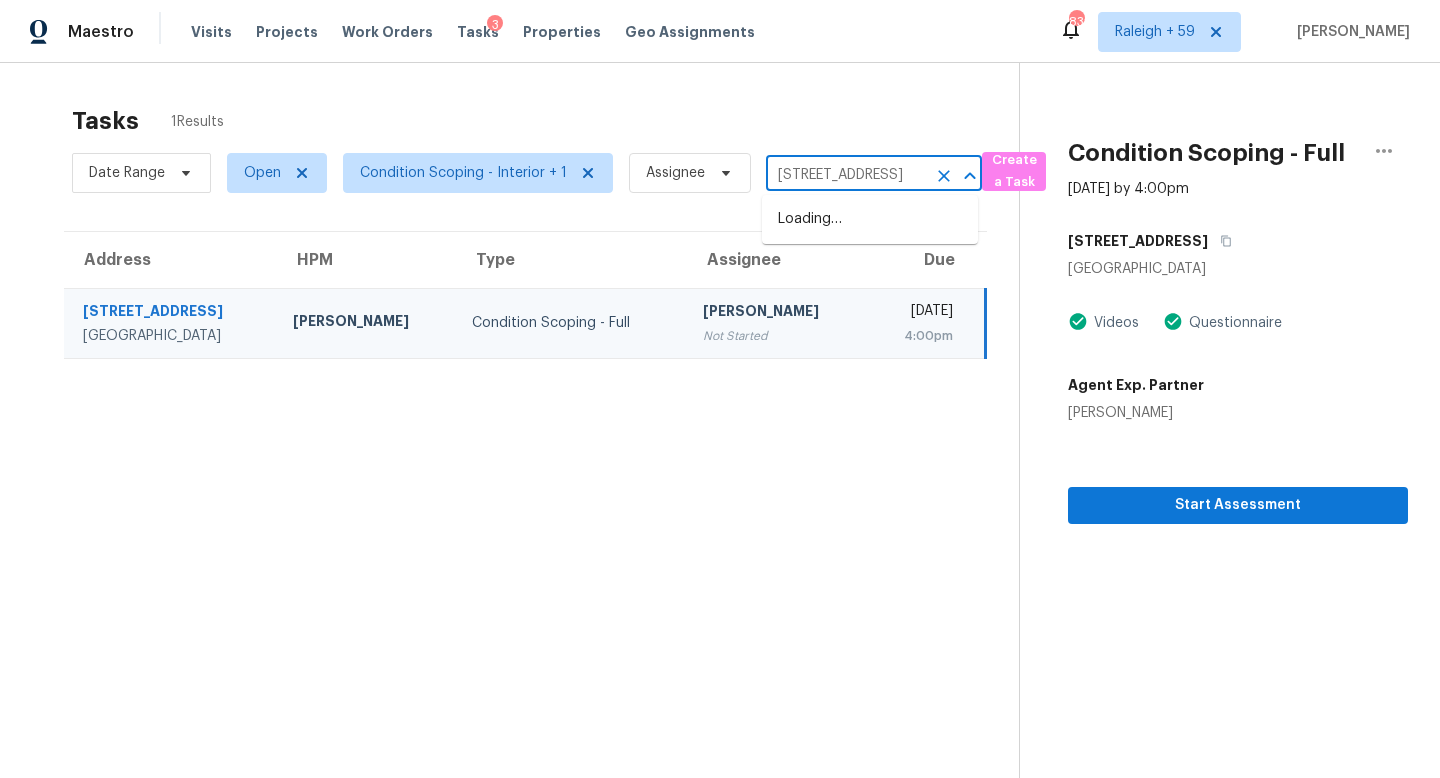 scroll, scrollTop: 0, scrollLeft: 150, axis: horizontal 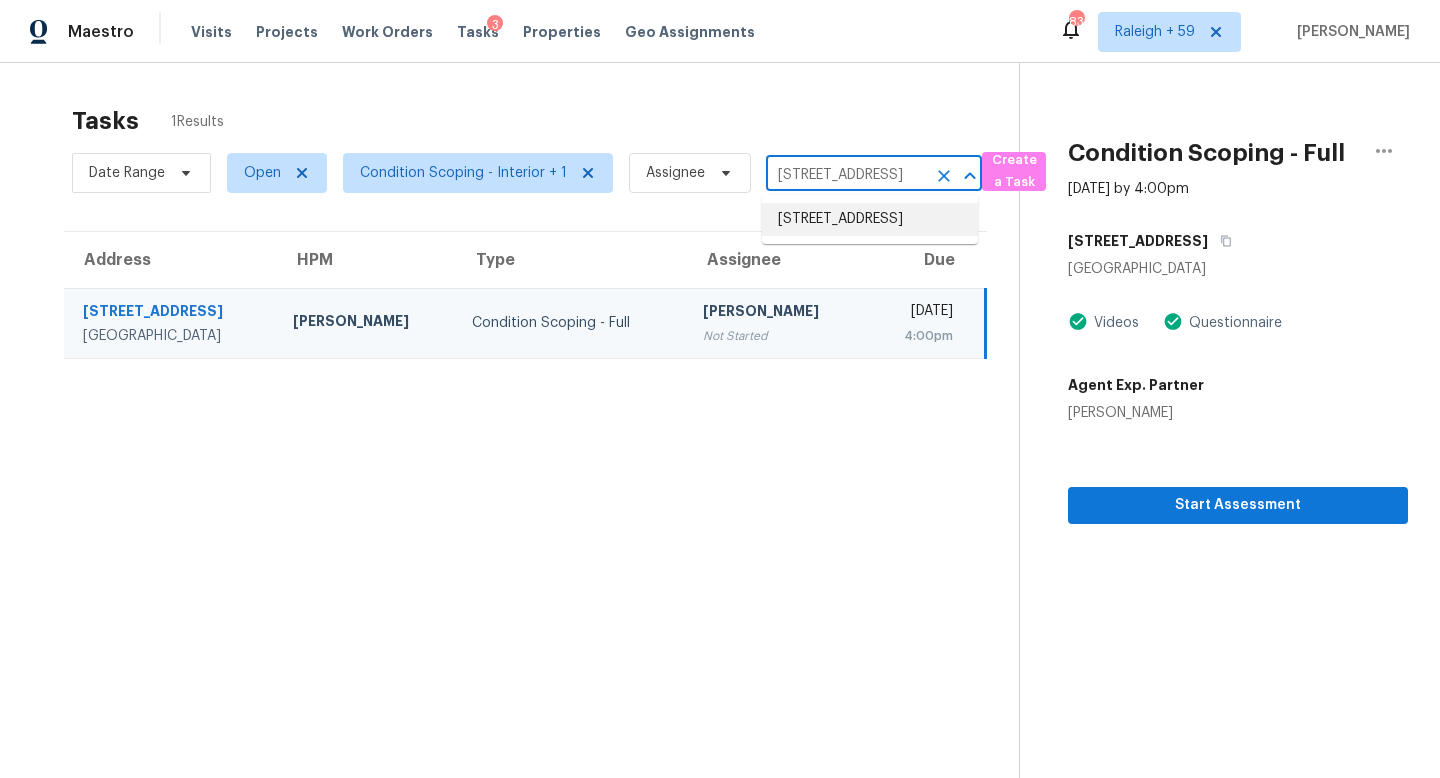 click on "4202 Meadow Ridge Dr, Carrollton, TX 75010" at bounding box center [870, 219] 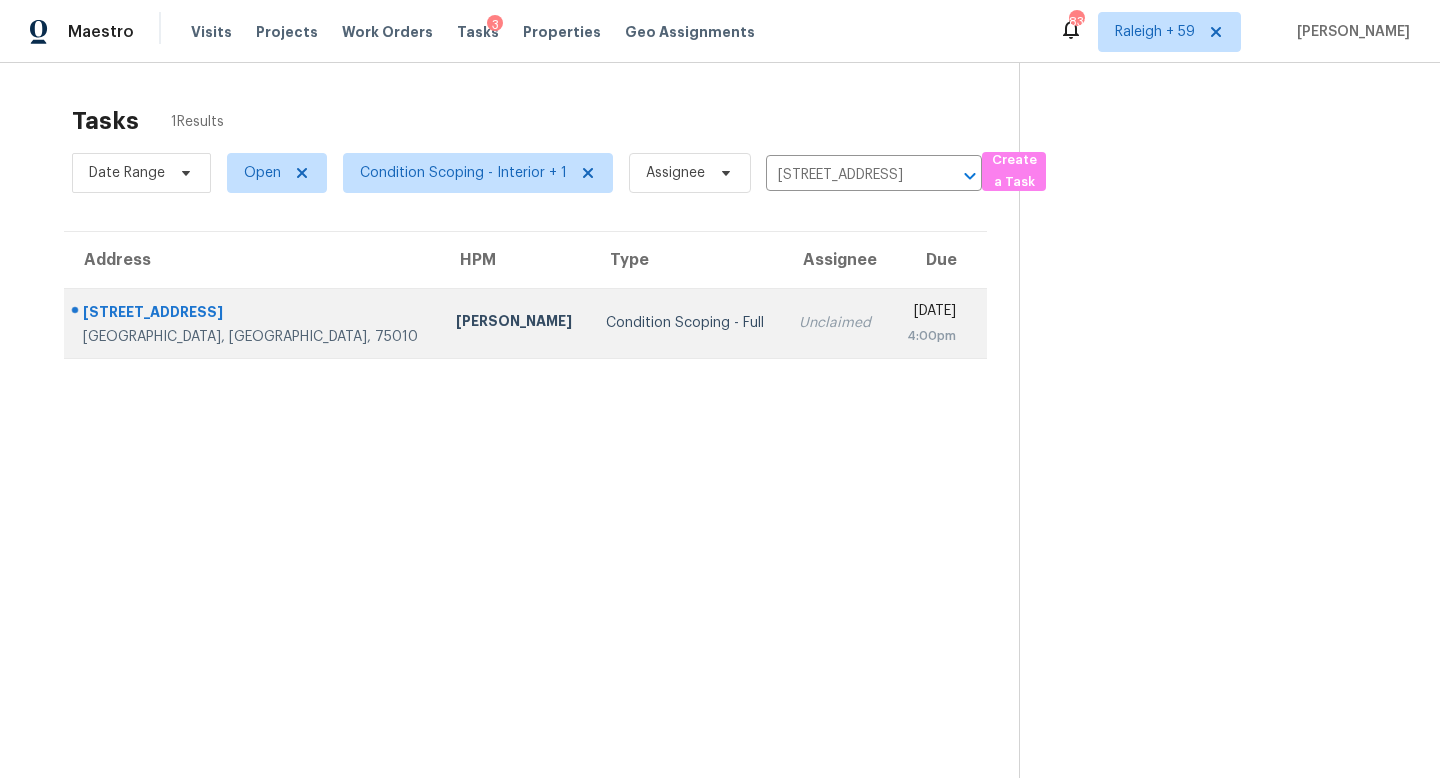click on "Unclaimed" at bounding box center (836, 323) 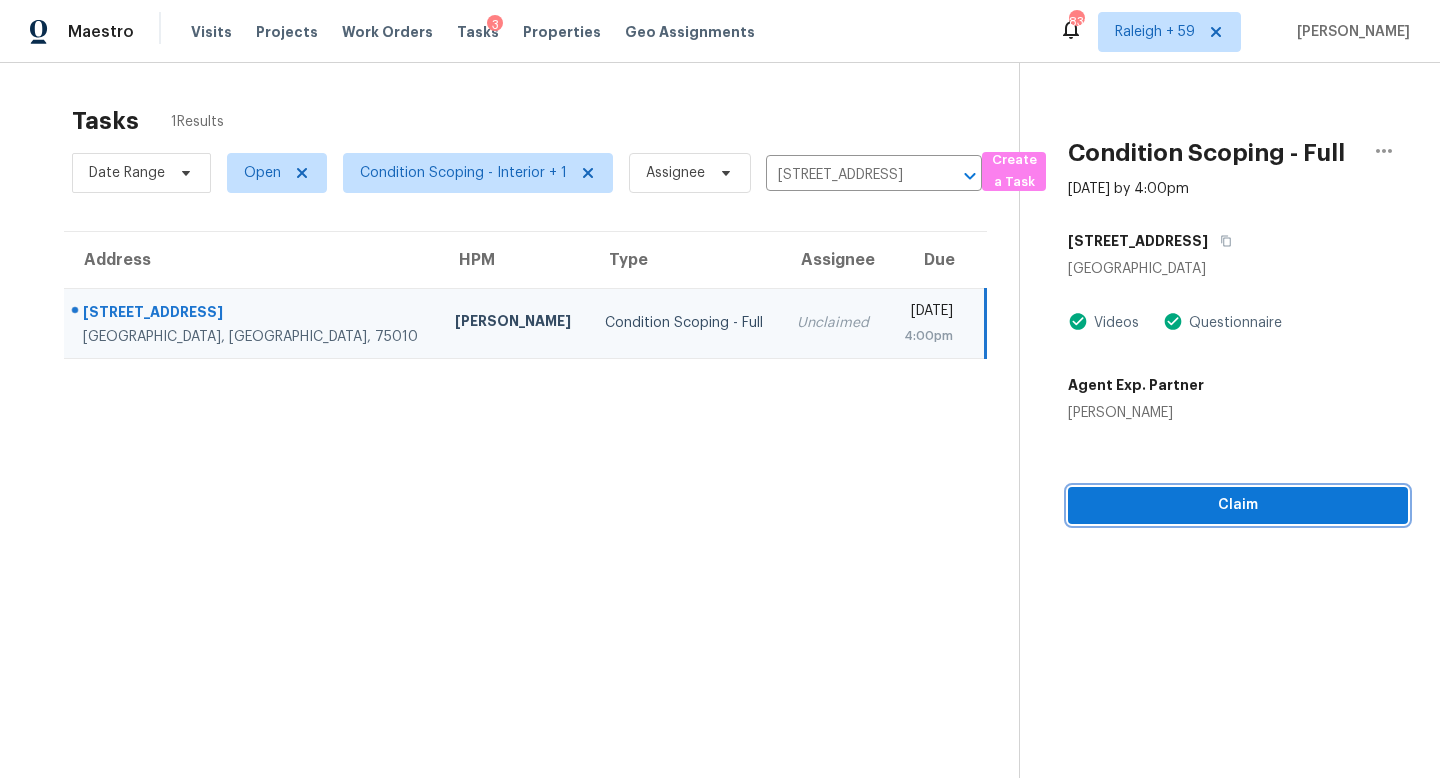 click on "Claim" at bounding box center (1238, 505) 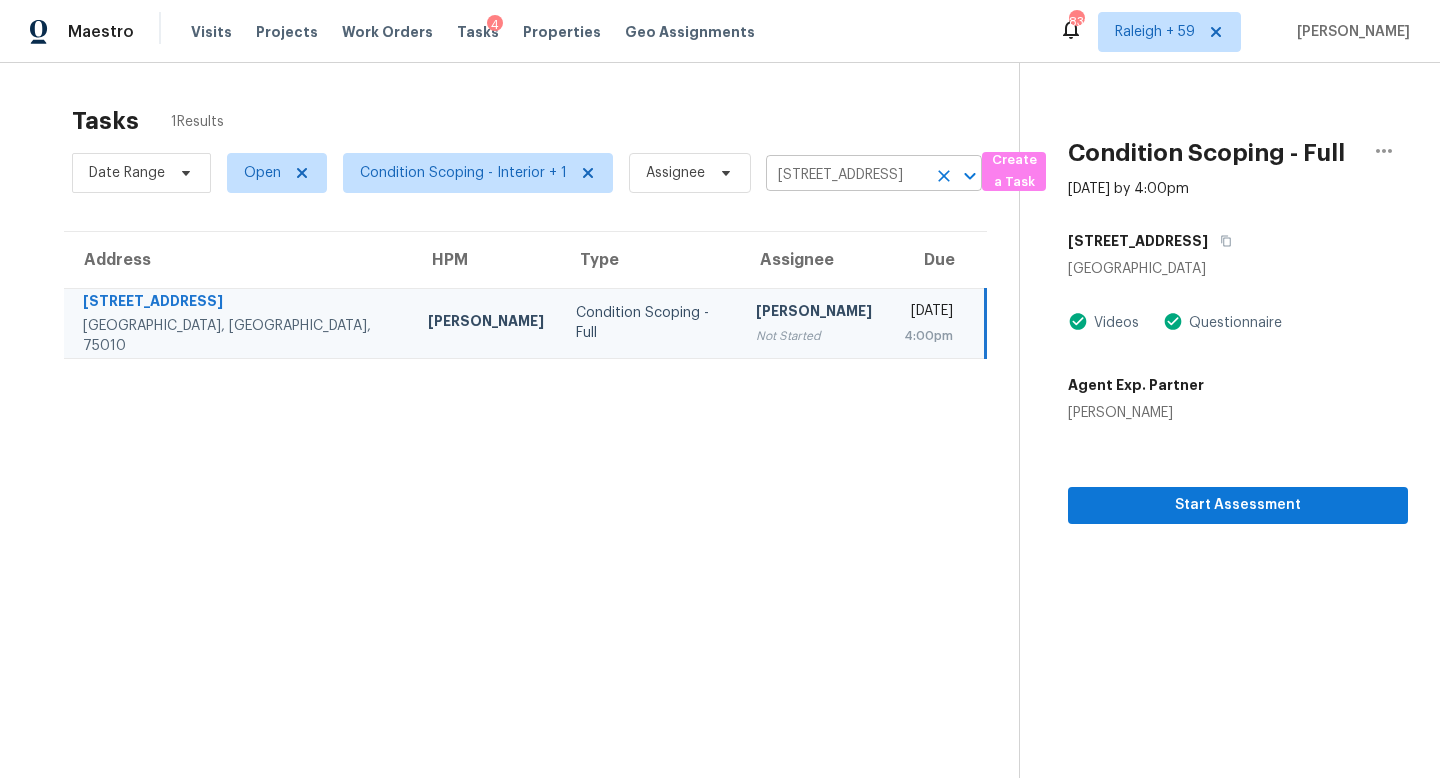 click on "4202 Meadow Ridge Dr, Carrollton, TX 75010" at bounding box center (846, 175) 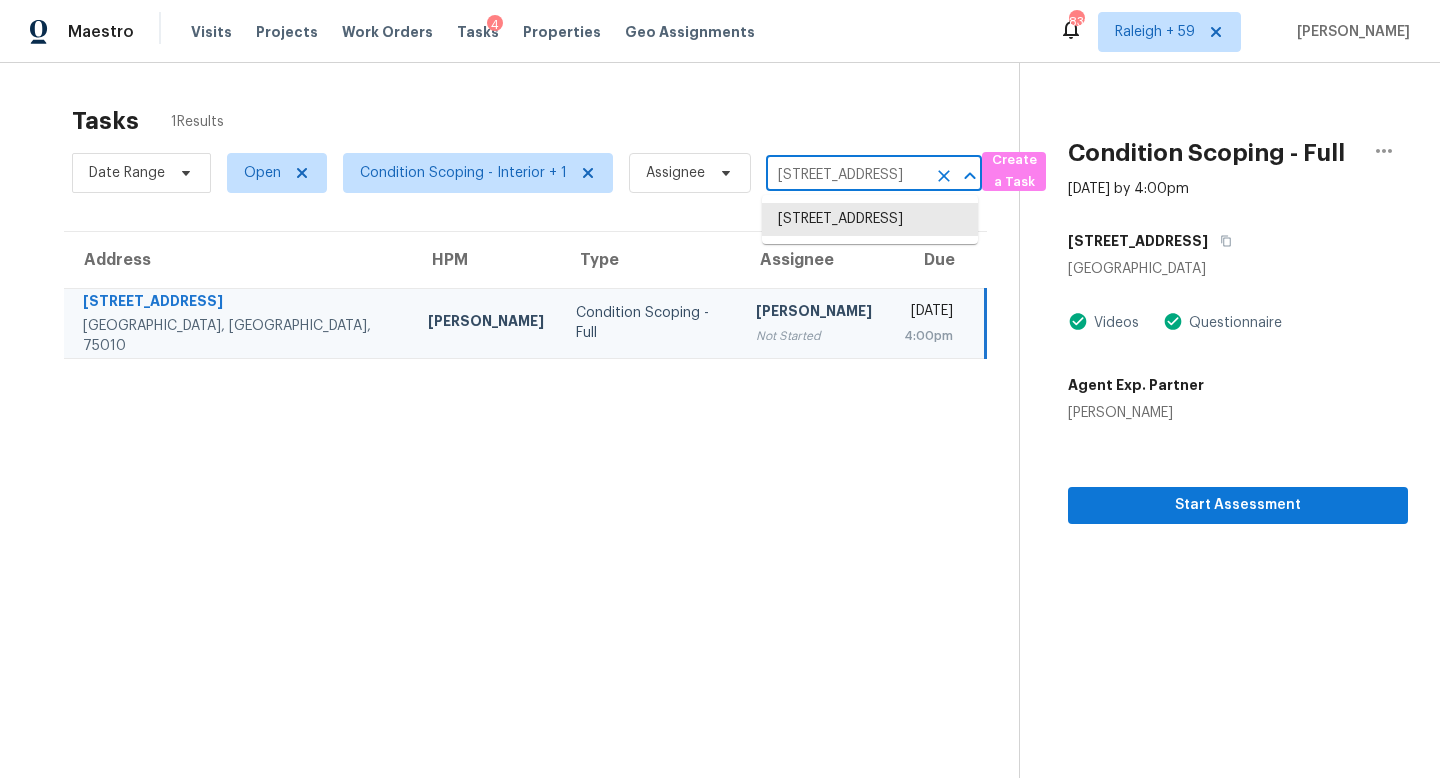 paste on "897 Parker Dr, Coppell, TX, 75019" 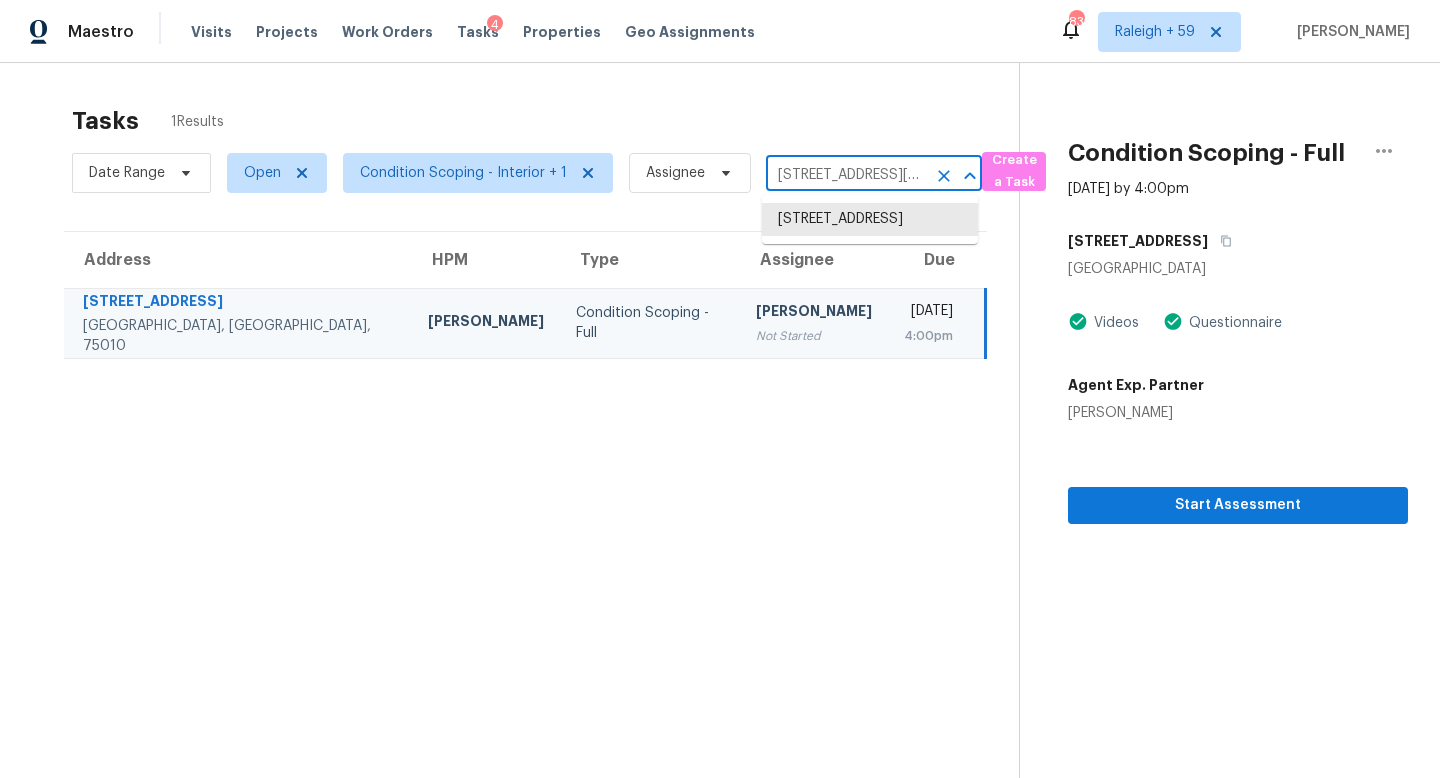 scroll, scrollTop: 0, scrollLeft: 69, axis: horizontal 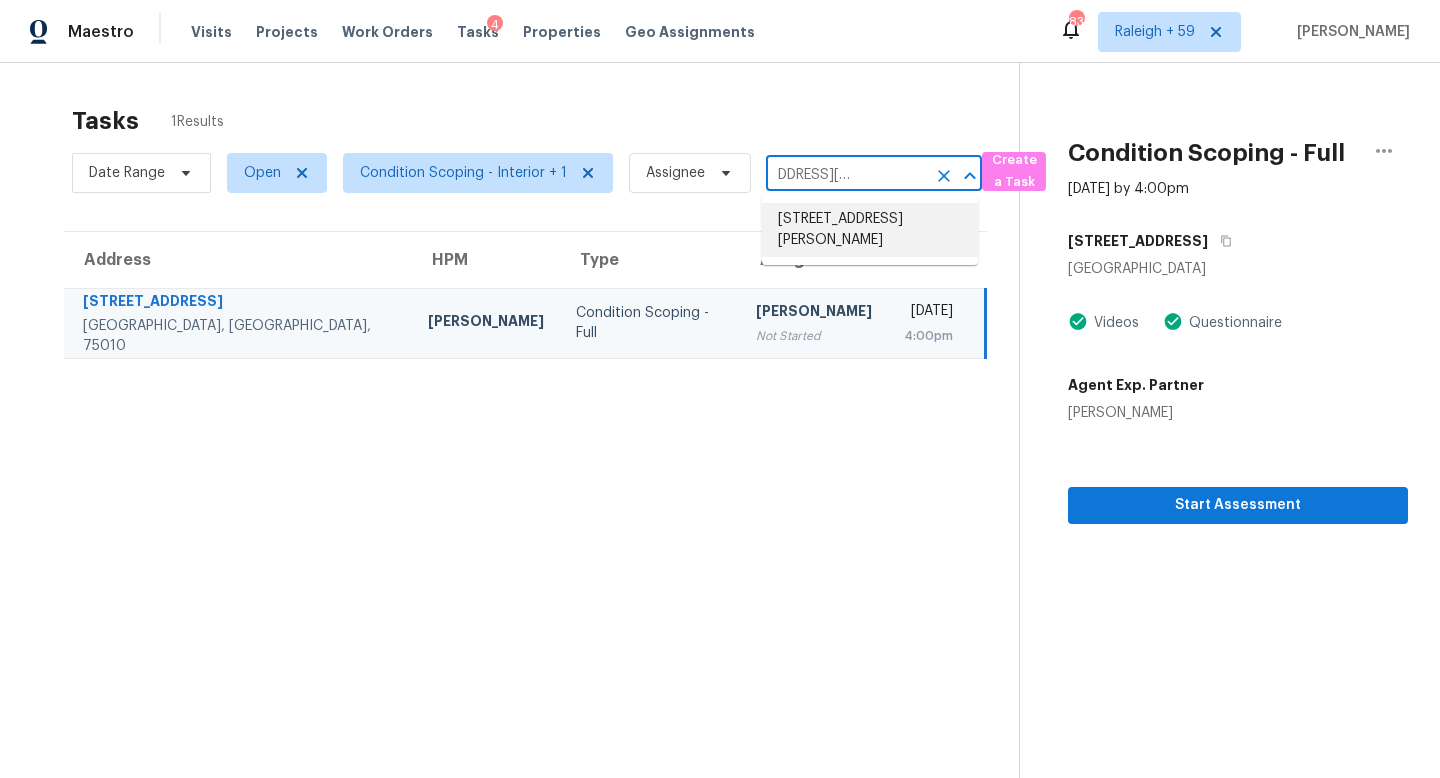 click on "897 Parker Dr, Coppell, TX 75019" at bounding box center (870, 230) 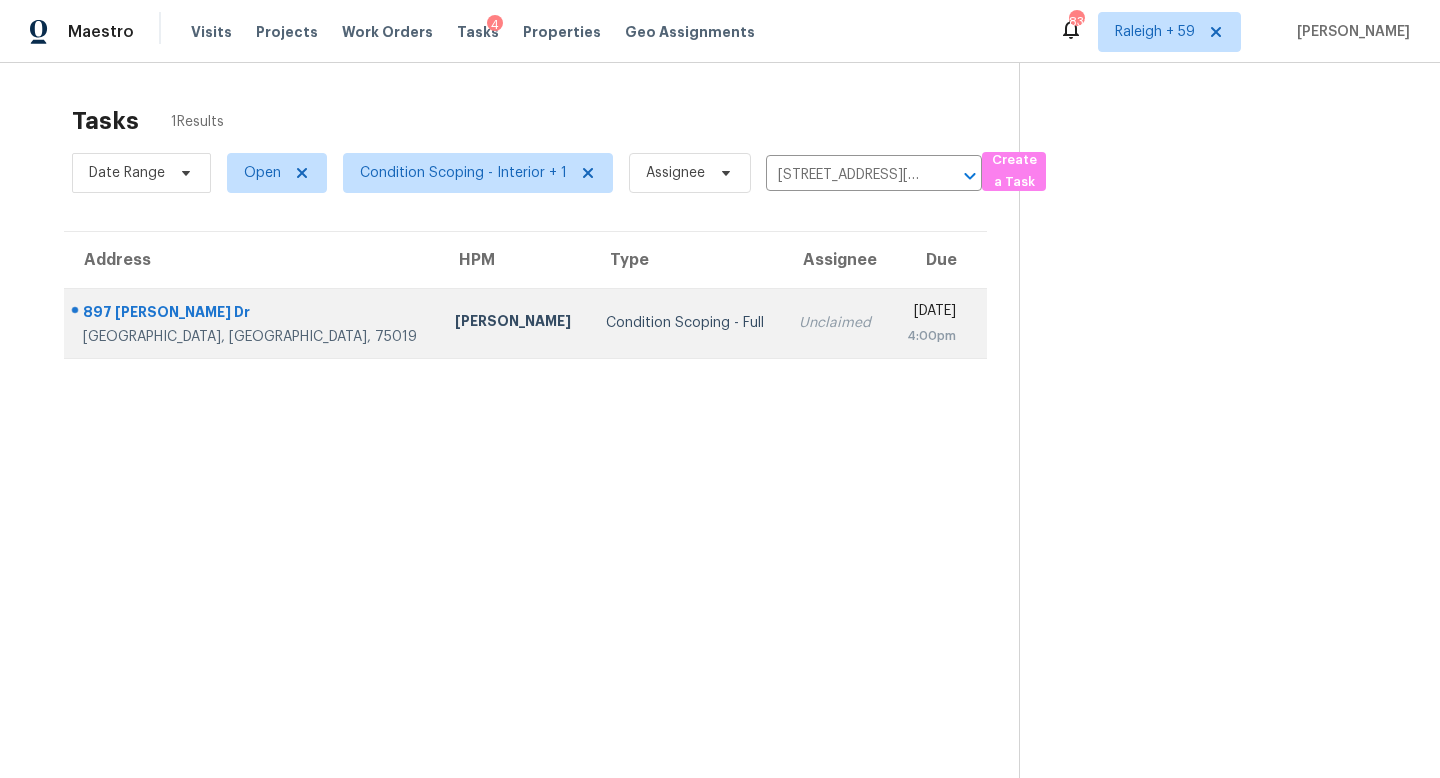 click on "Unclaimed" at bounding box center [836, 323] 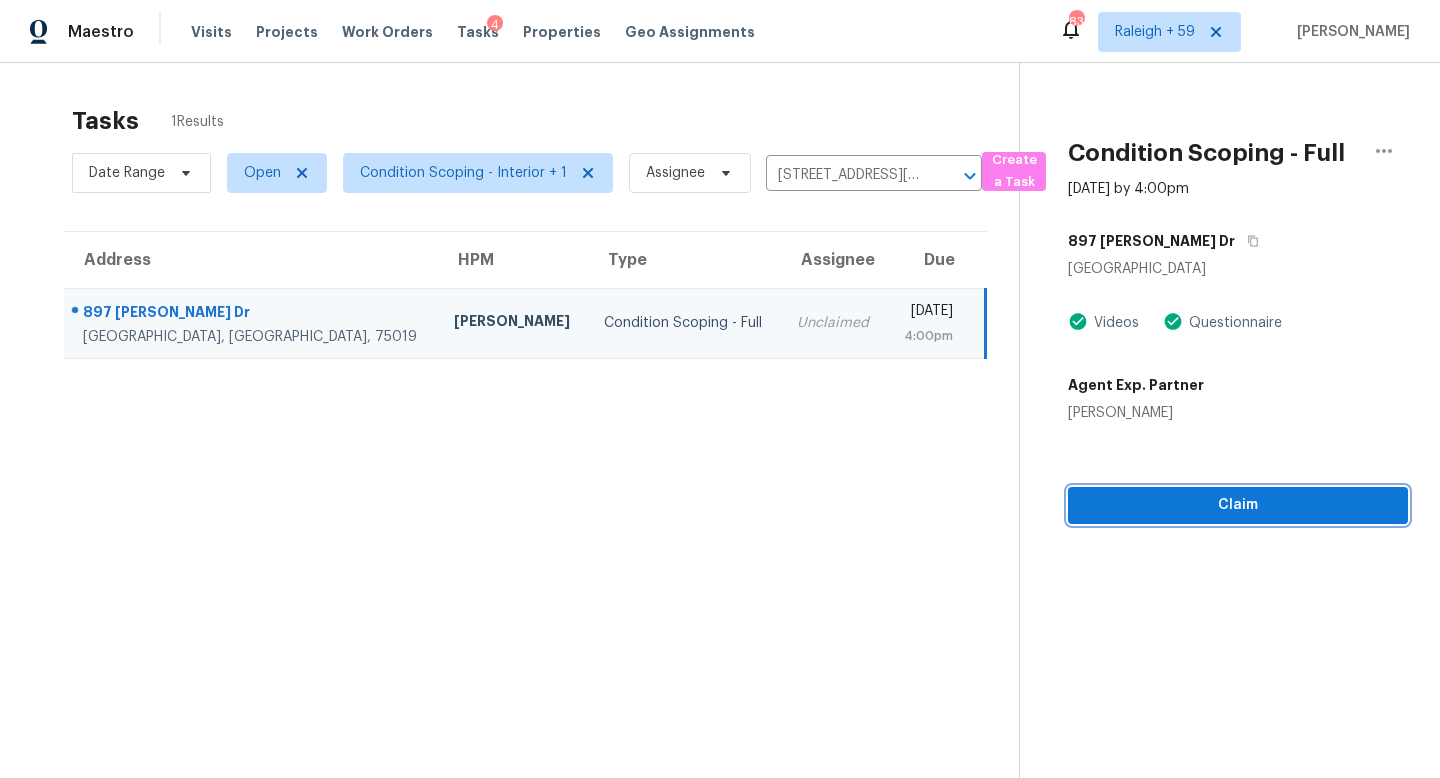 click on "Claim" at bounding box center [1238, 505] 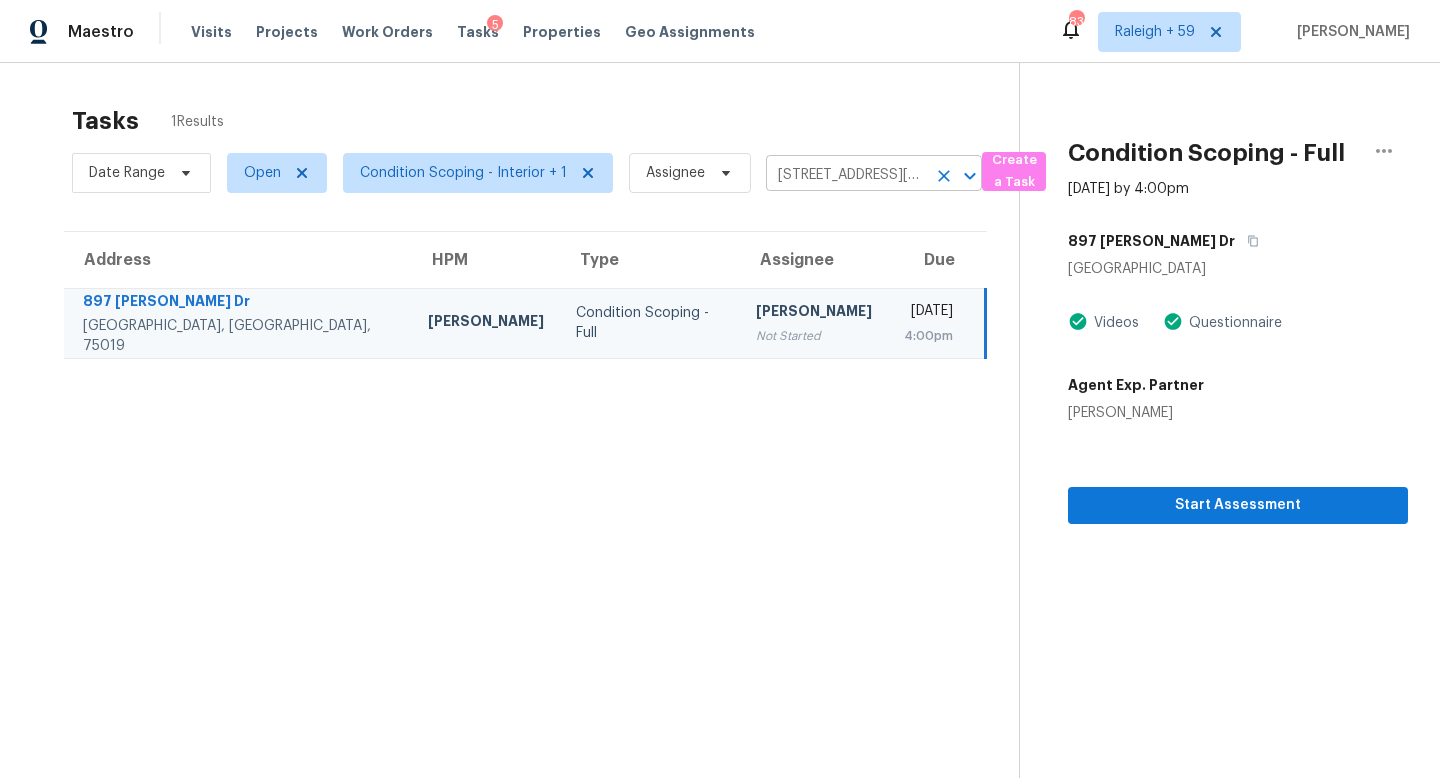 click on "897 Parker Dr, Coppell, TX 75019" at bounding box center [846, 175] 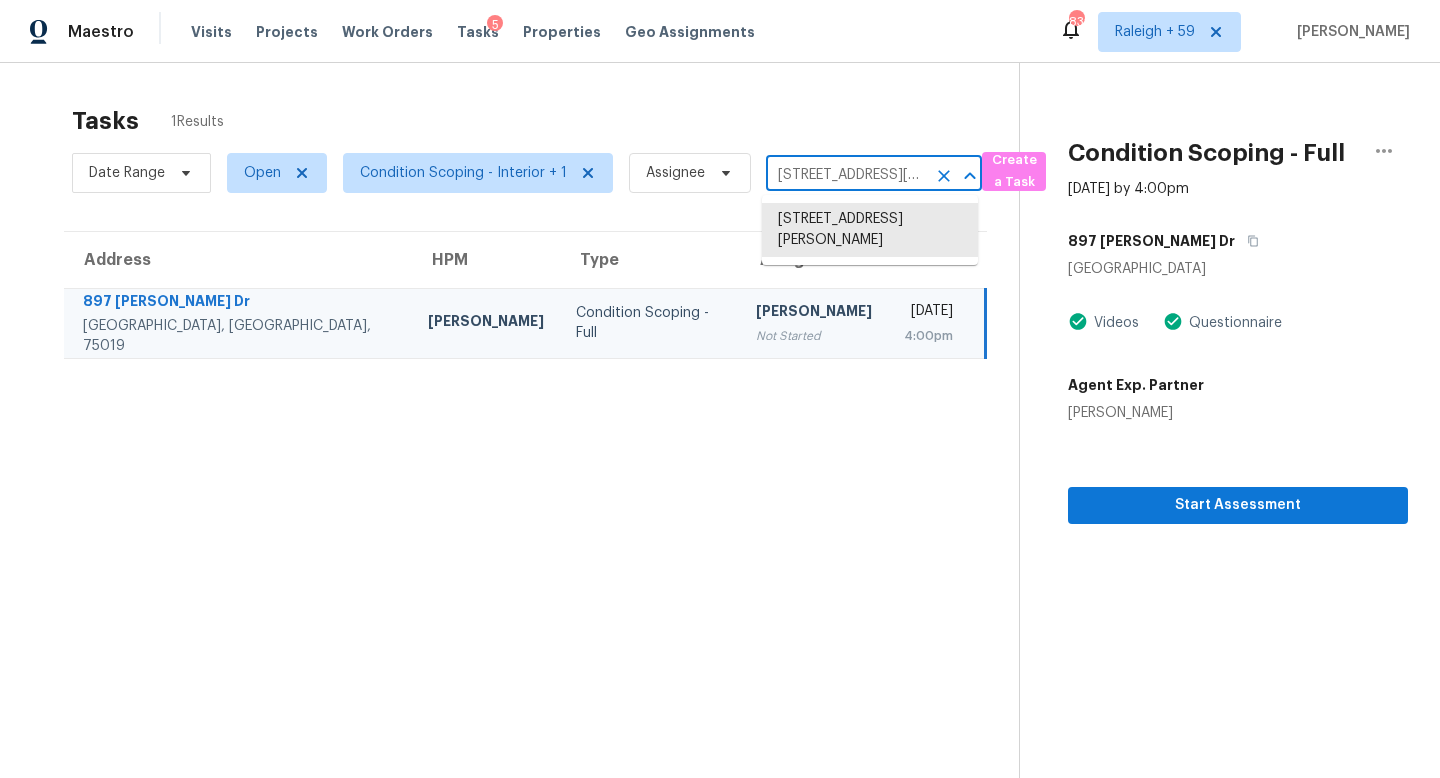 type on "v" 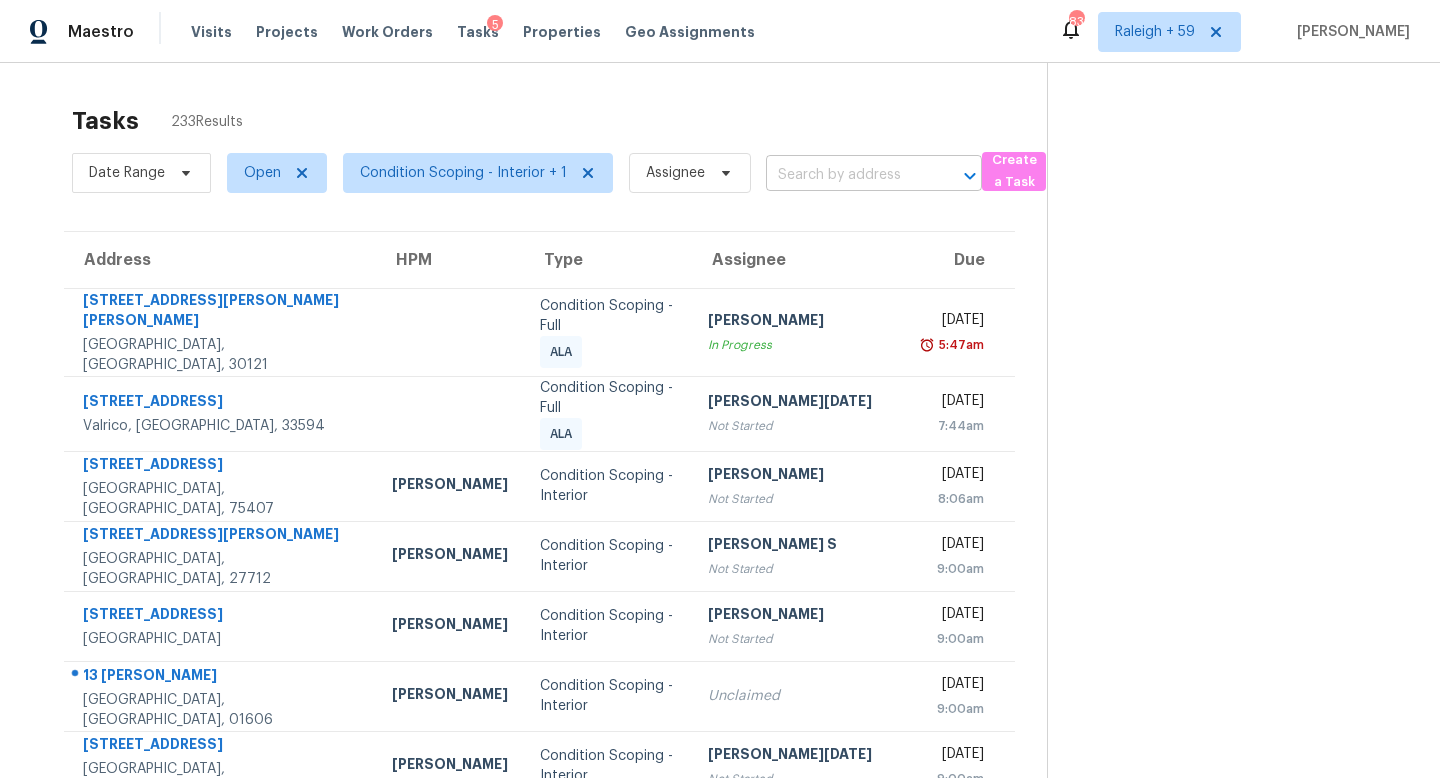 click at bounding box center [846, 175] 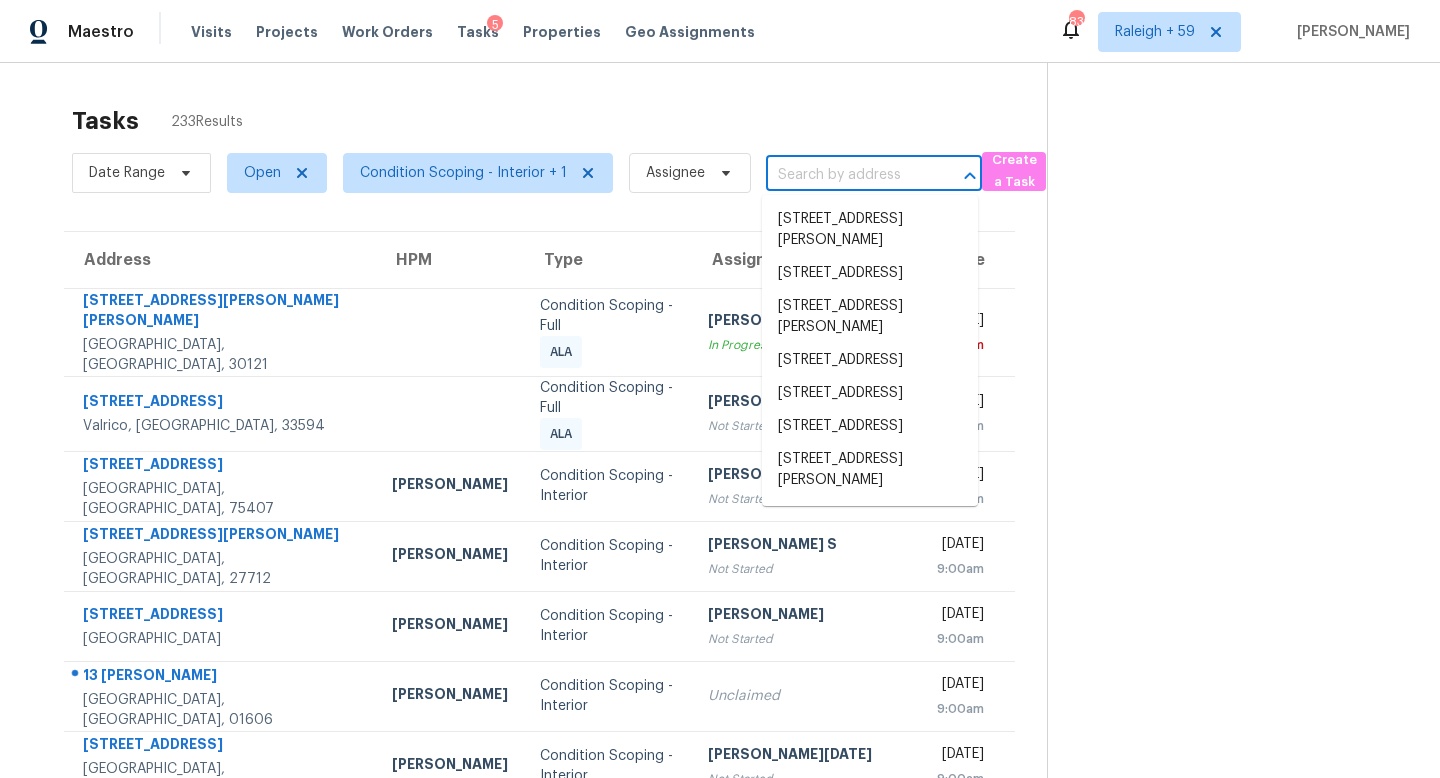 paste on "5811 Kinglet Ln, Charlotte, NC, 28269" 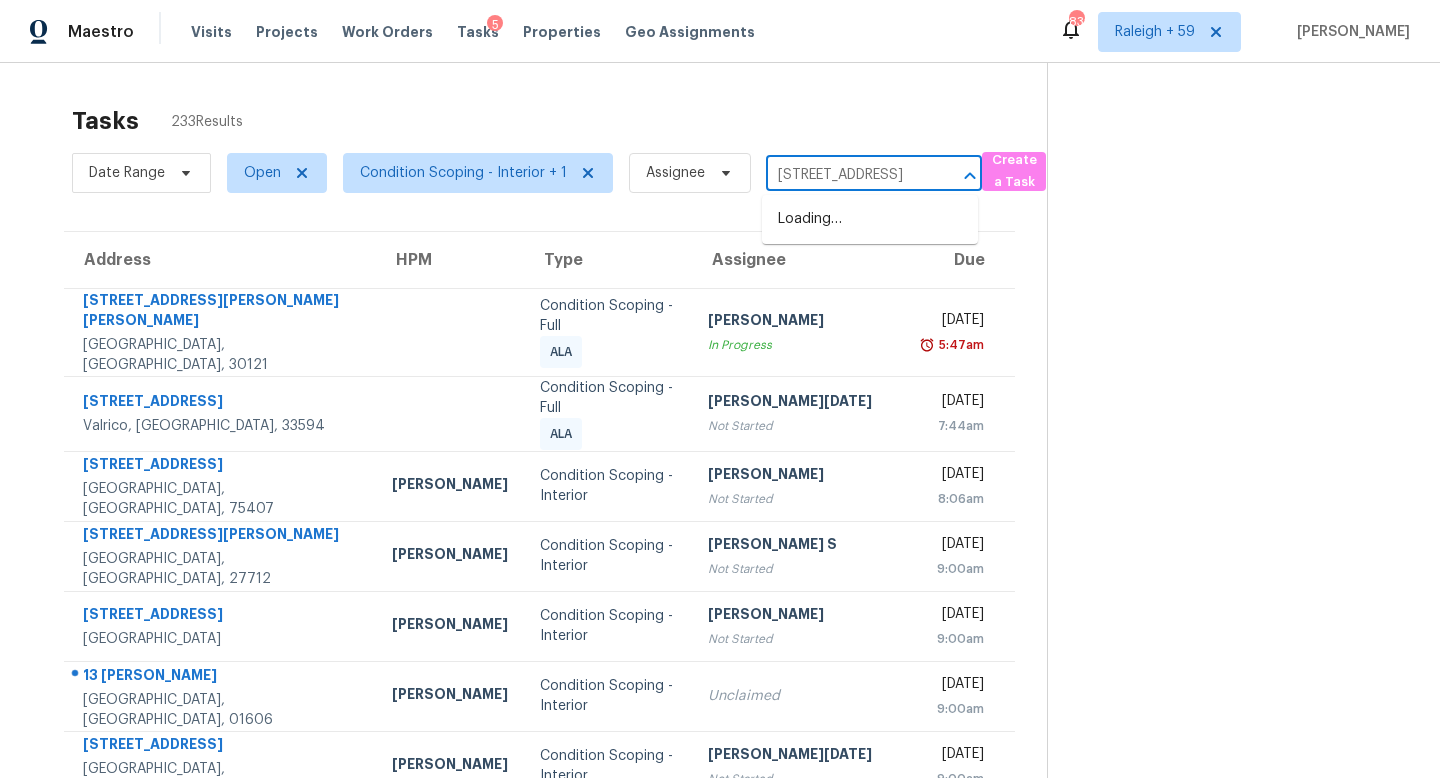 scroll, scrollTop: 0, scrollLeft: 94, axis: horizontal 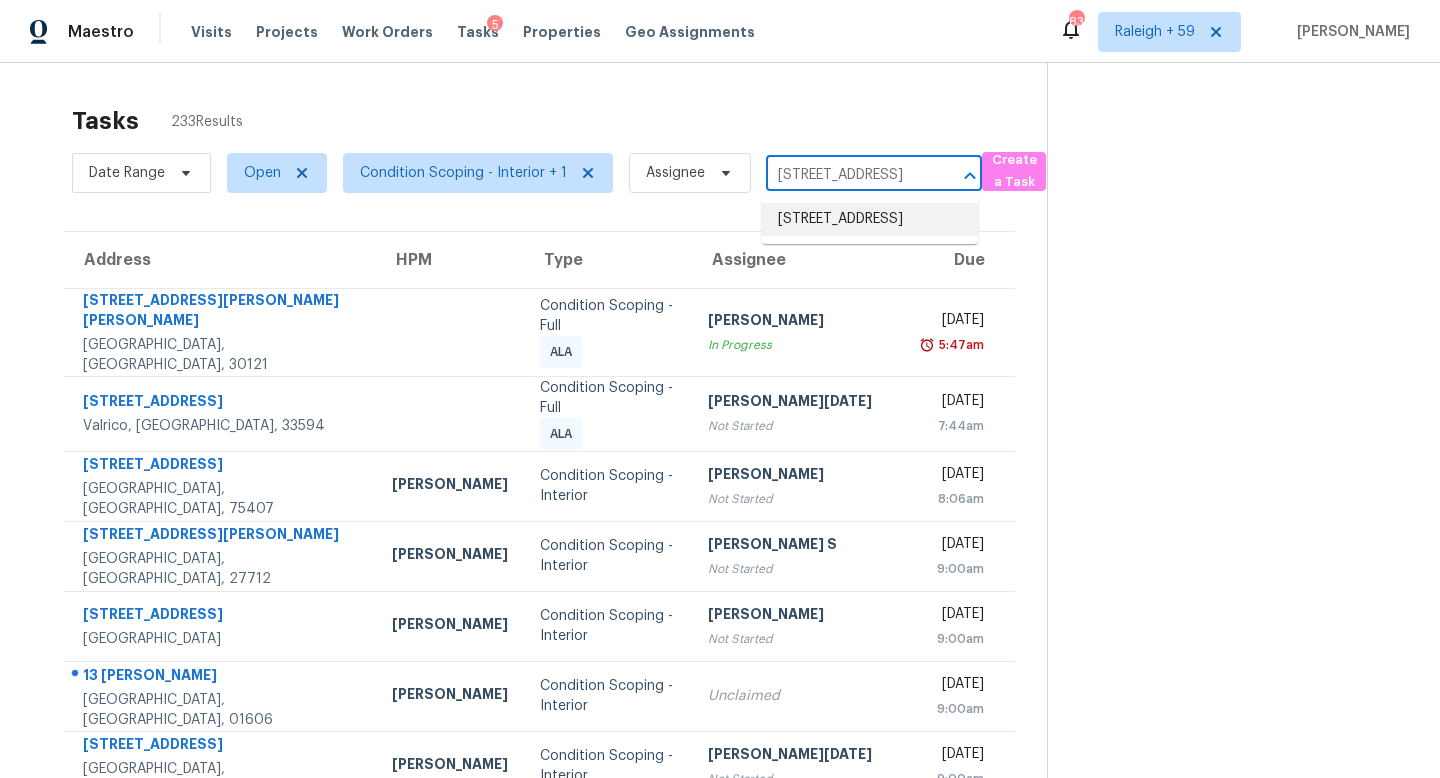 click on "5811 Kinglet Ln, Charlotte, NC 28269" at bounding box center [870, 219] 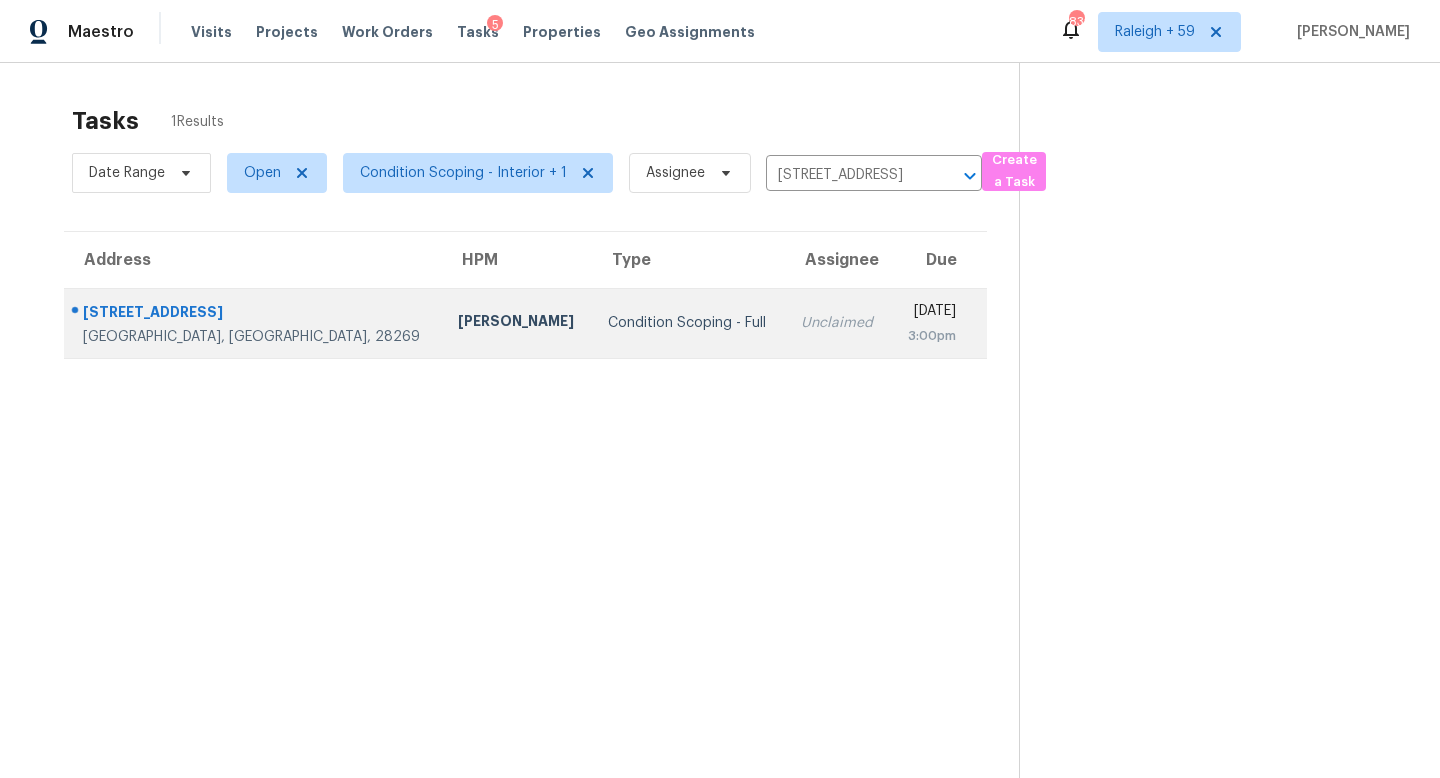 click on "3:00pm" at bounding box center (930, 336) 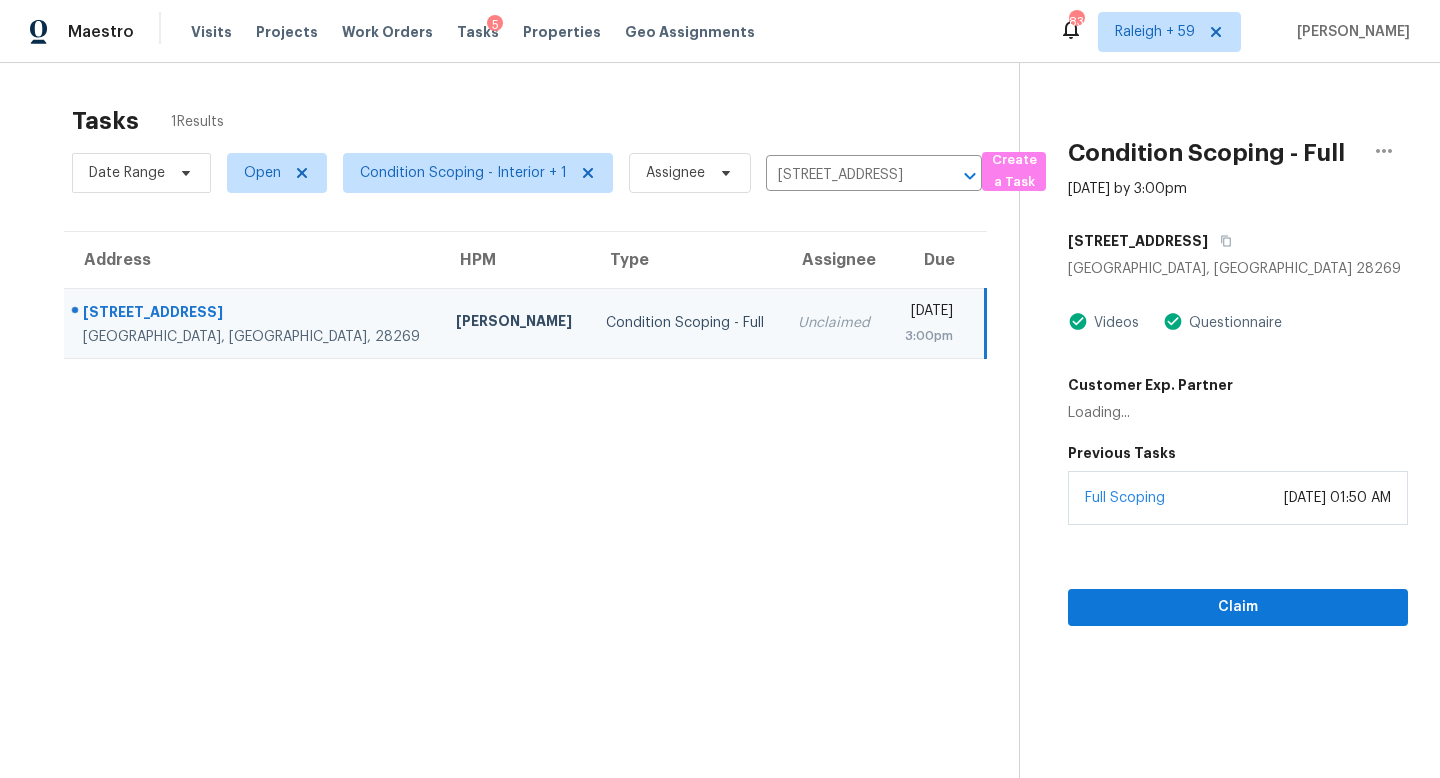 click on "June 17, 2025 at 01:50 AM" at bounding box center (1337, 498) 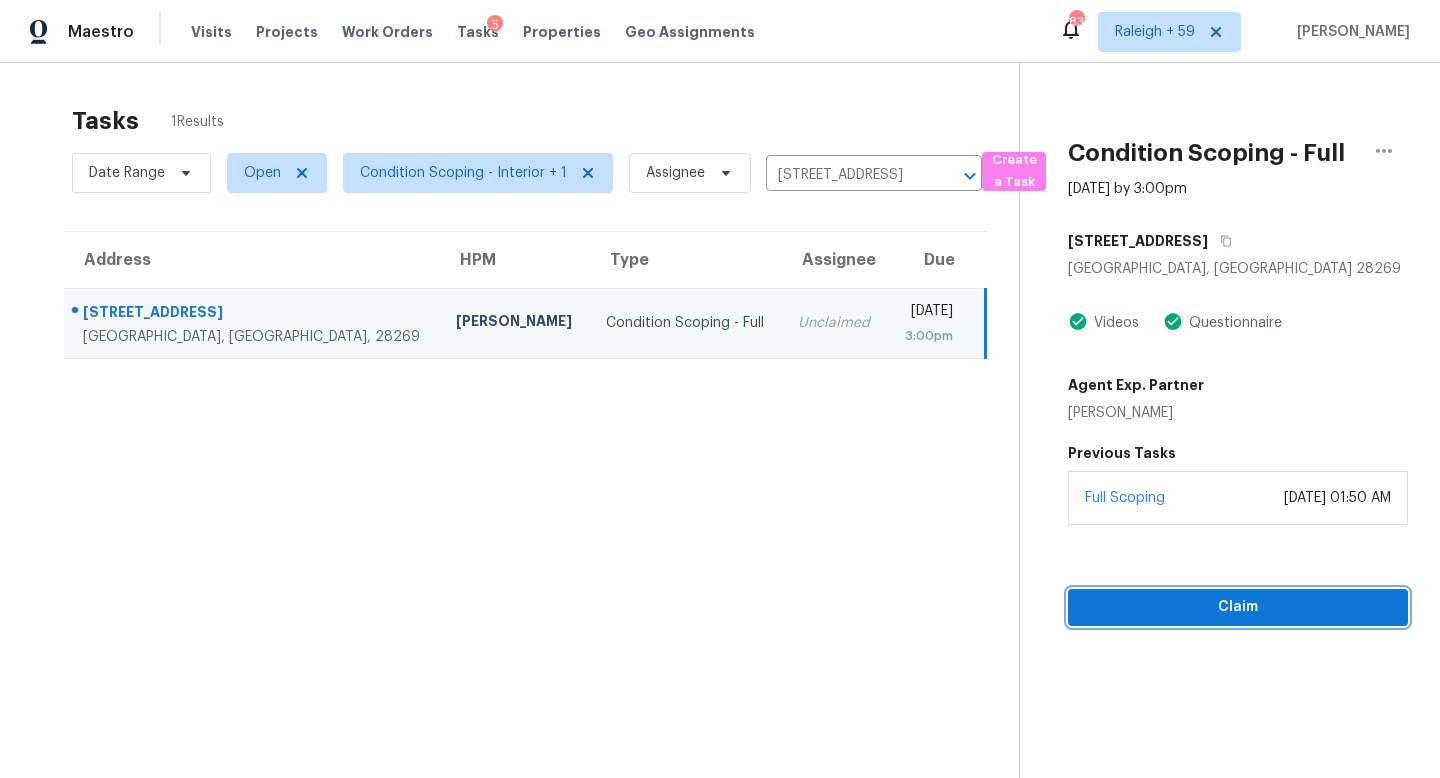 click on "Claim" at bounding box center [1238, 607] 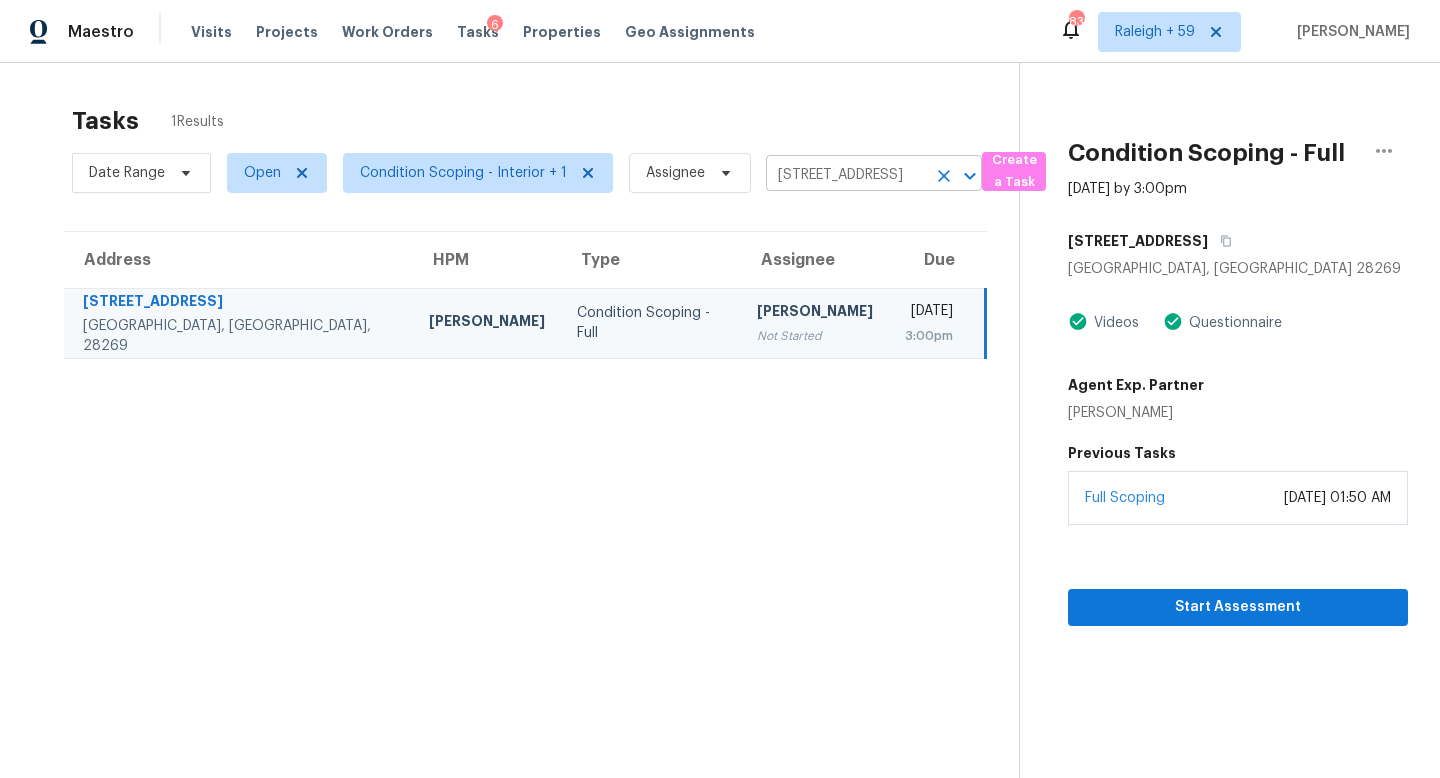click on "5811 Kinglet Ln, Charlotte, NC 28269" at bounding box center (846, 175) 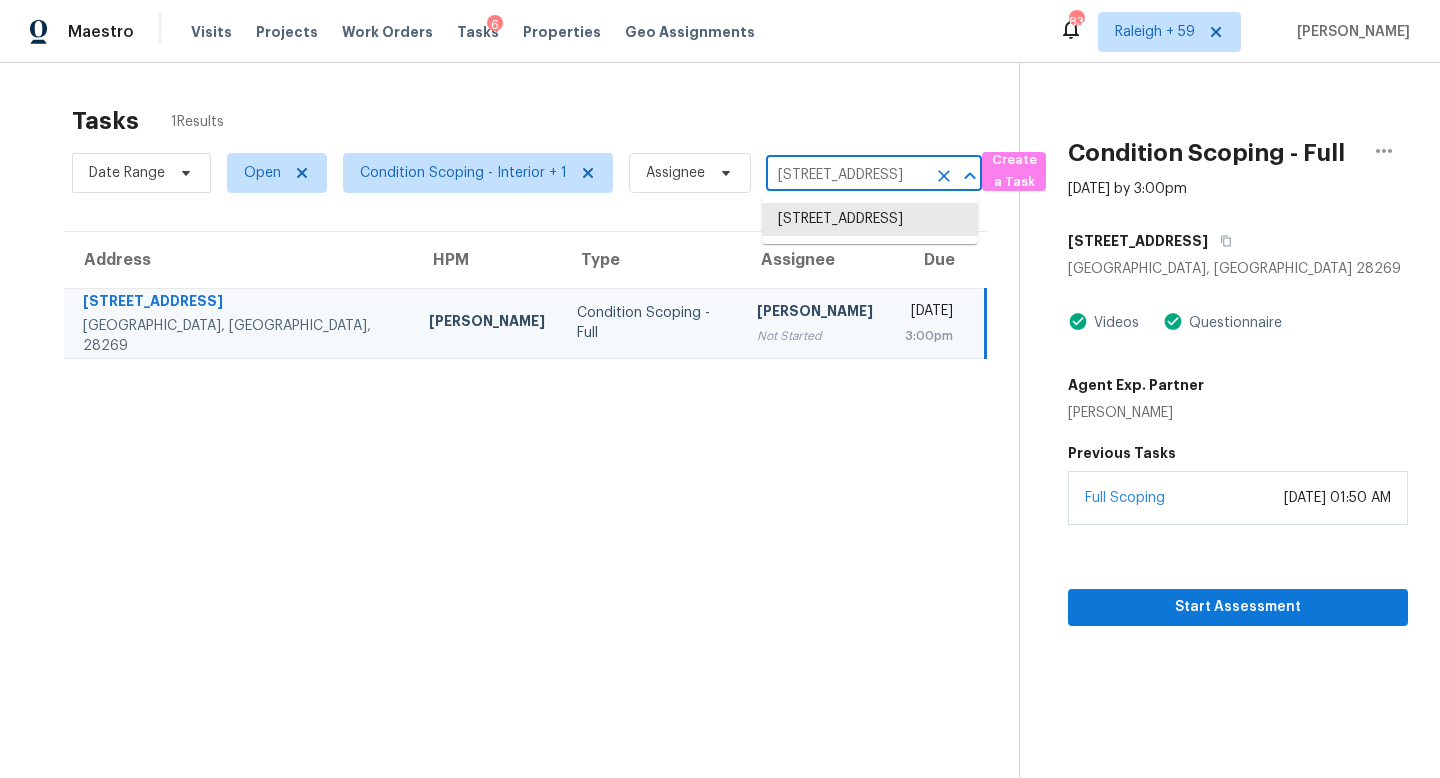paste on "4221 Offshore Dr, Raleigh, NC, 27610" 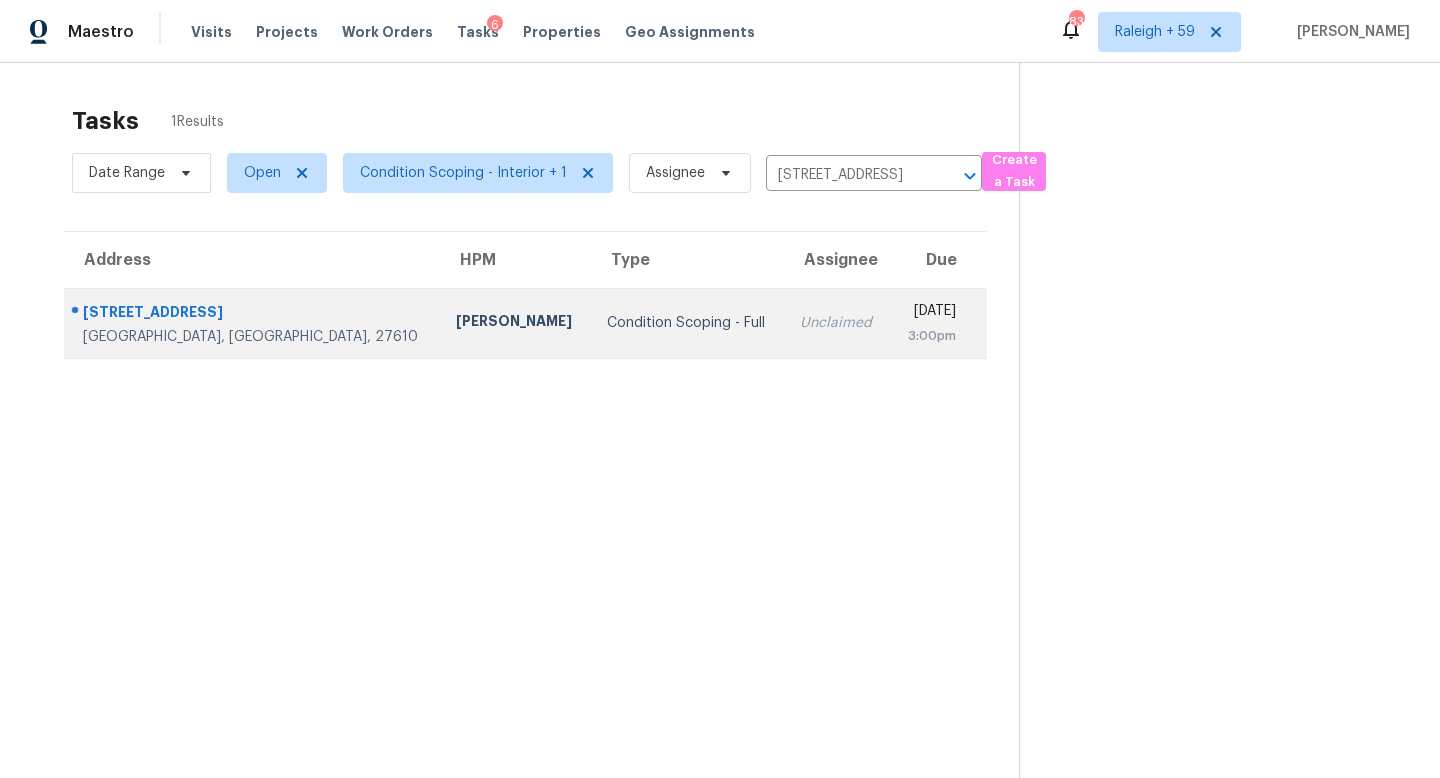 click on "Unclaimed" at bounding box center (837, 323) 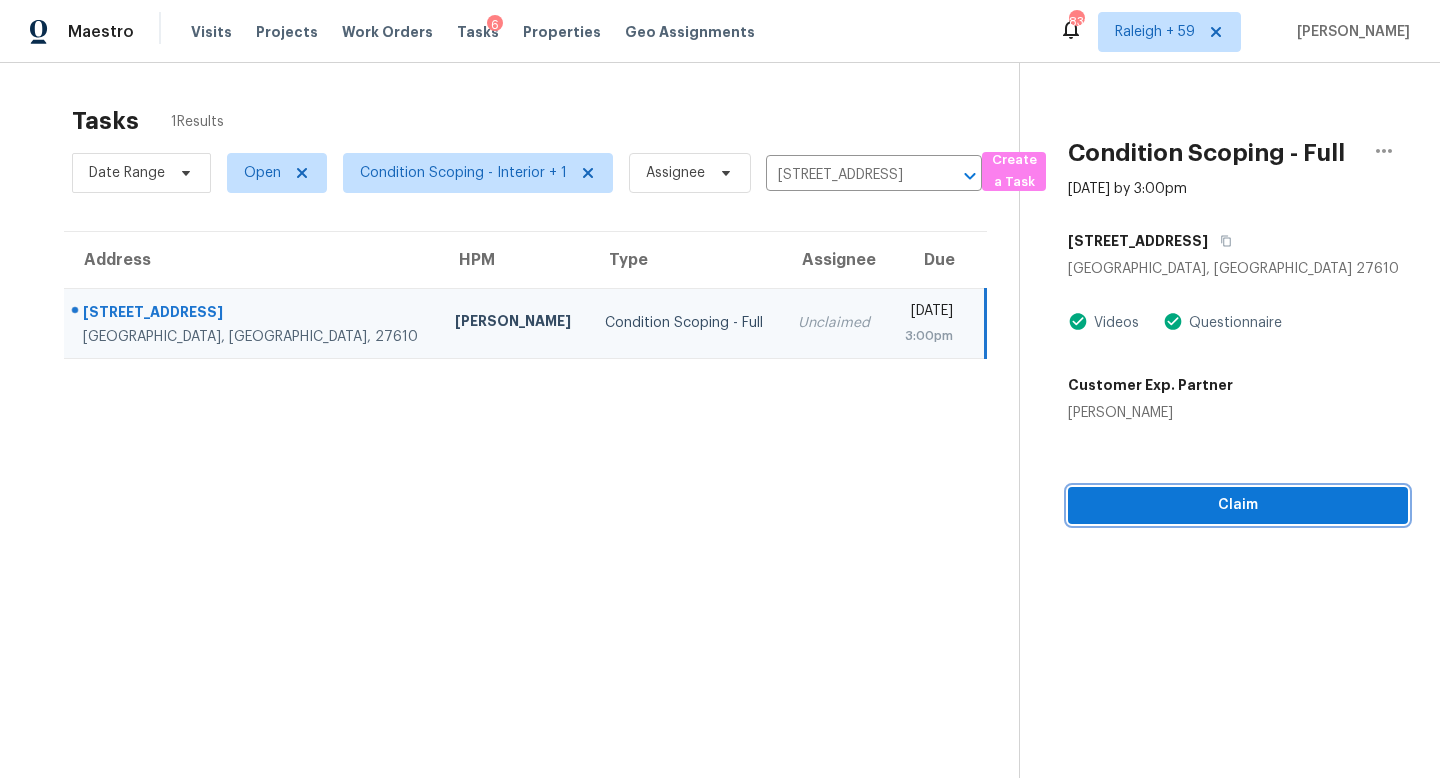 click on "Claim" at bounding box center (1238, 505) 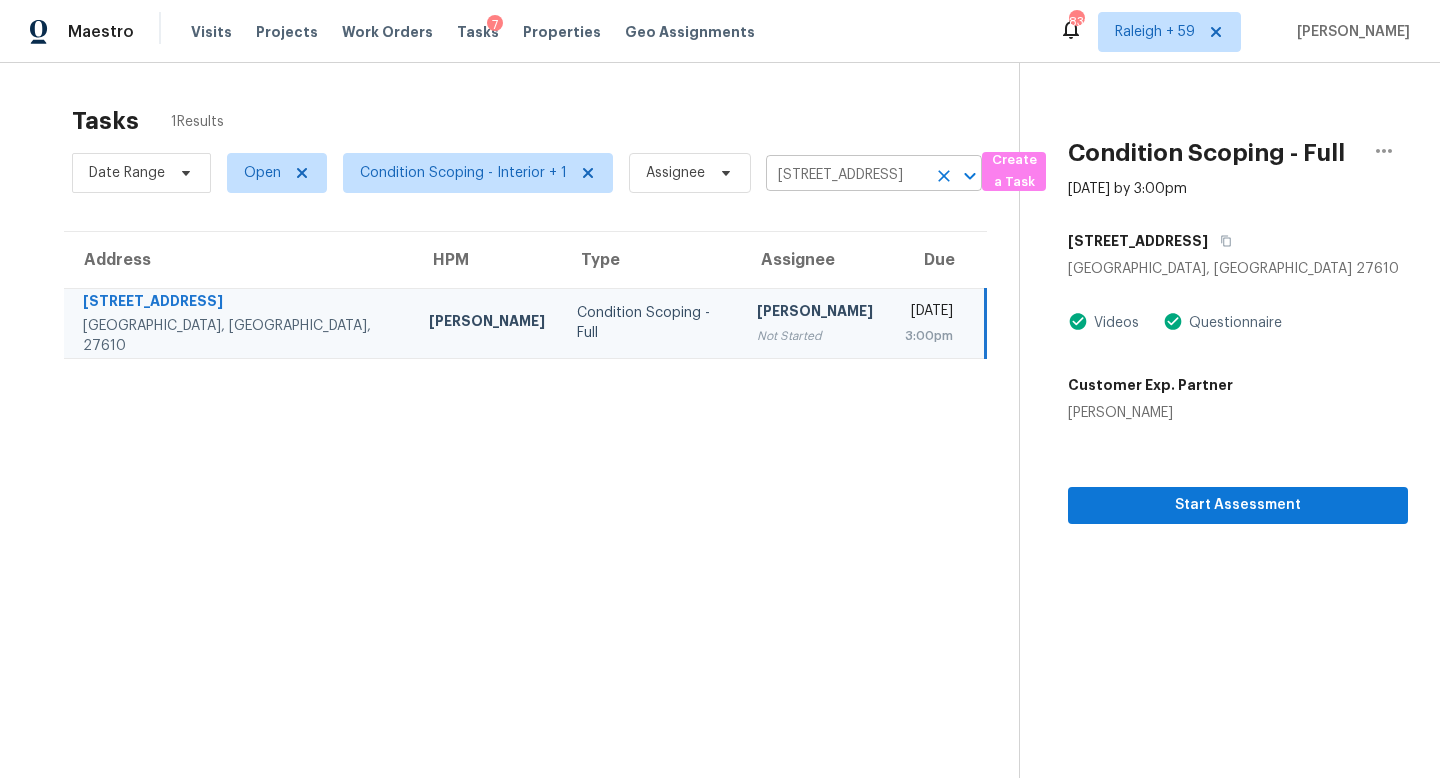 click on "4221 Offshore Dr, Raleigh, NC 27610" at bounding box center (846, 175) 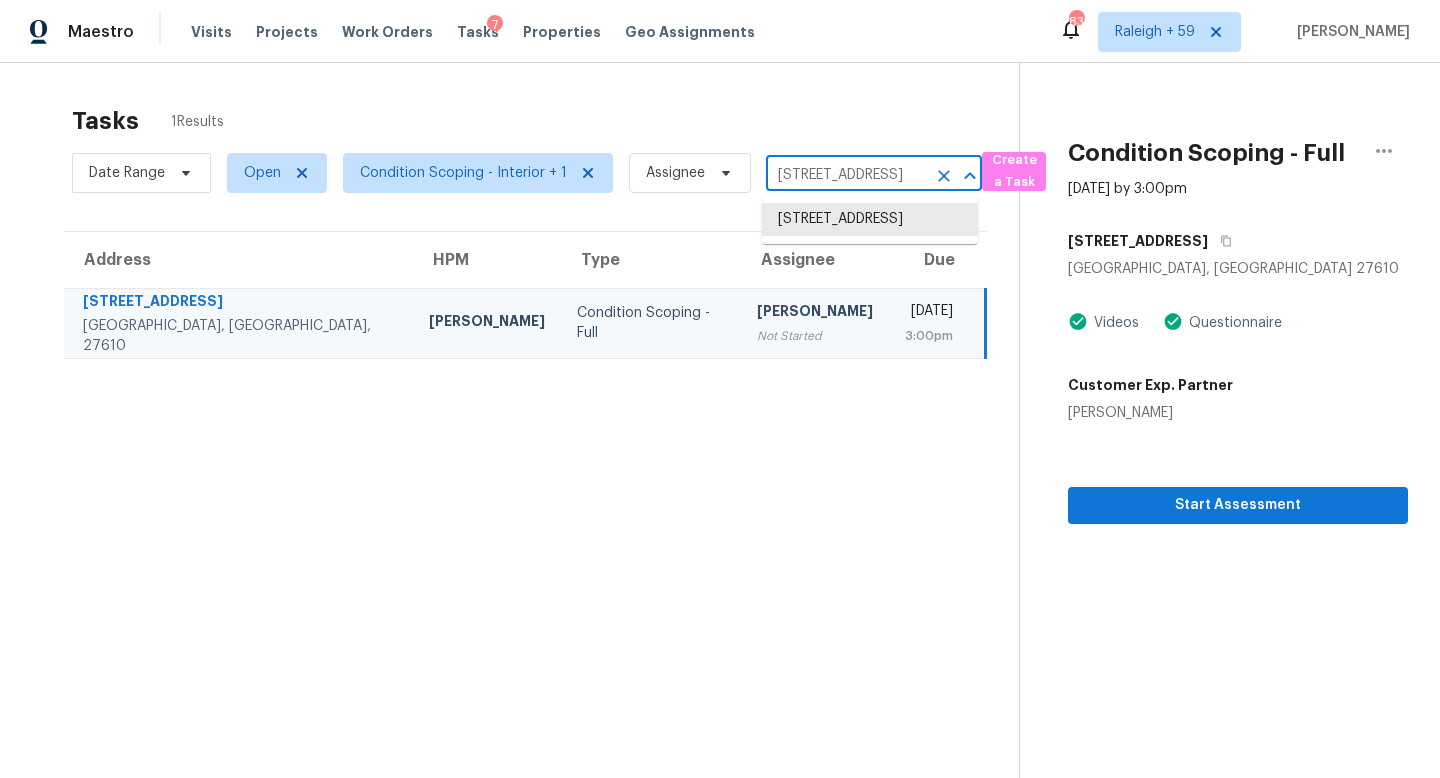 paste on "2039 Brittany Ct, Shakopee, MN, 55379" 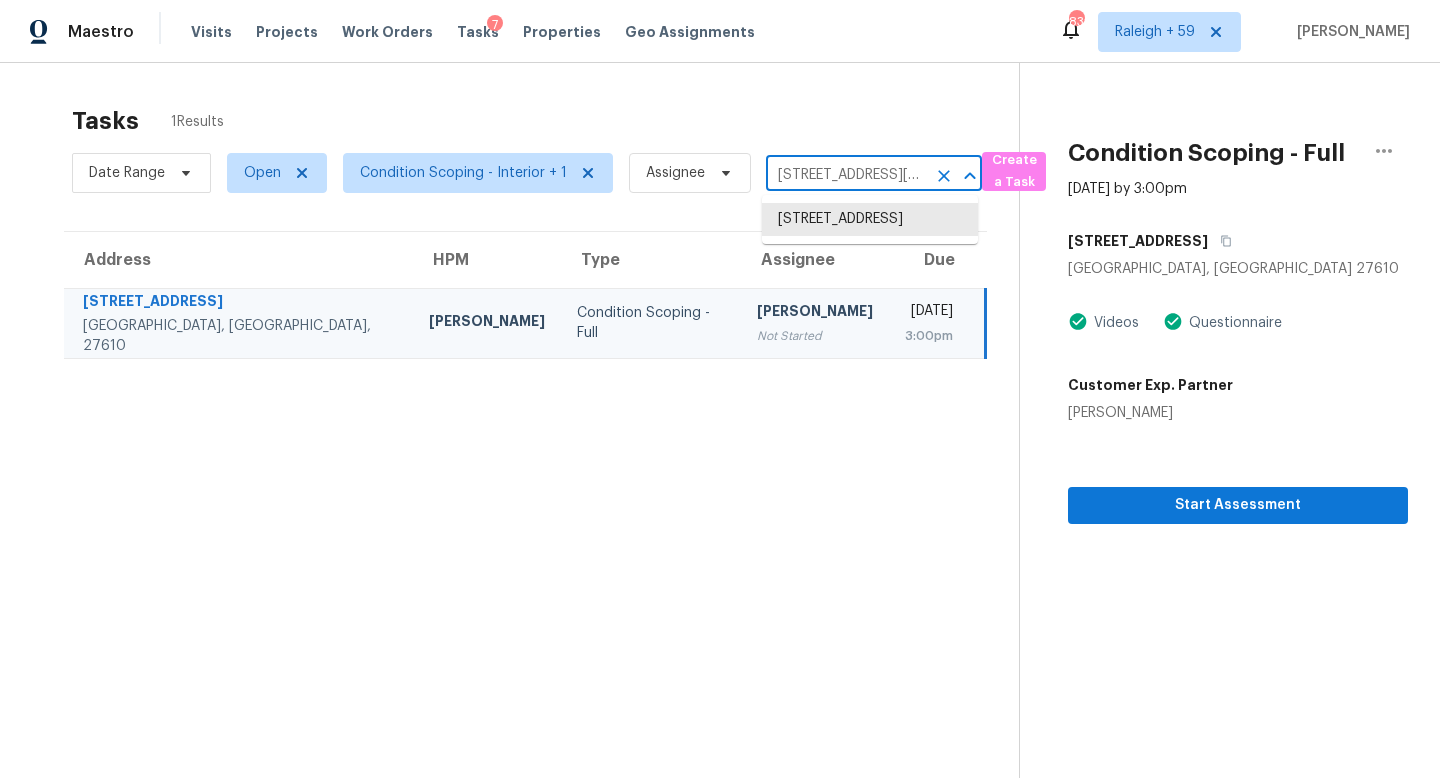 scroll, scrollTop: 0, scrollLeft: 110, axis: horizontal 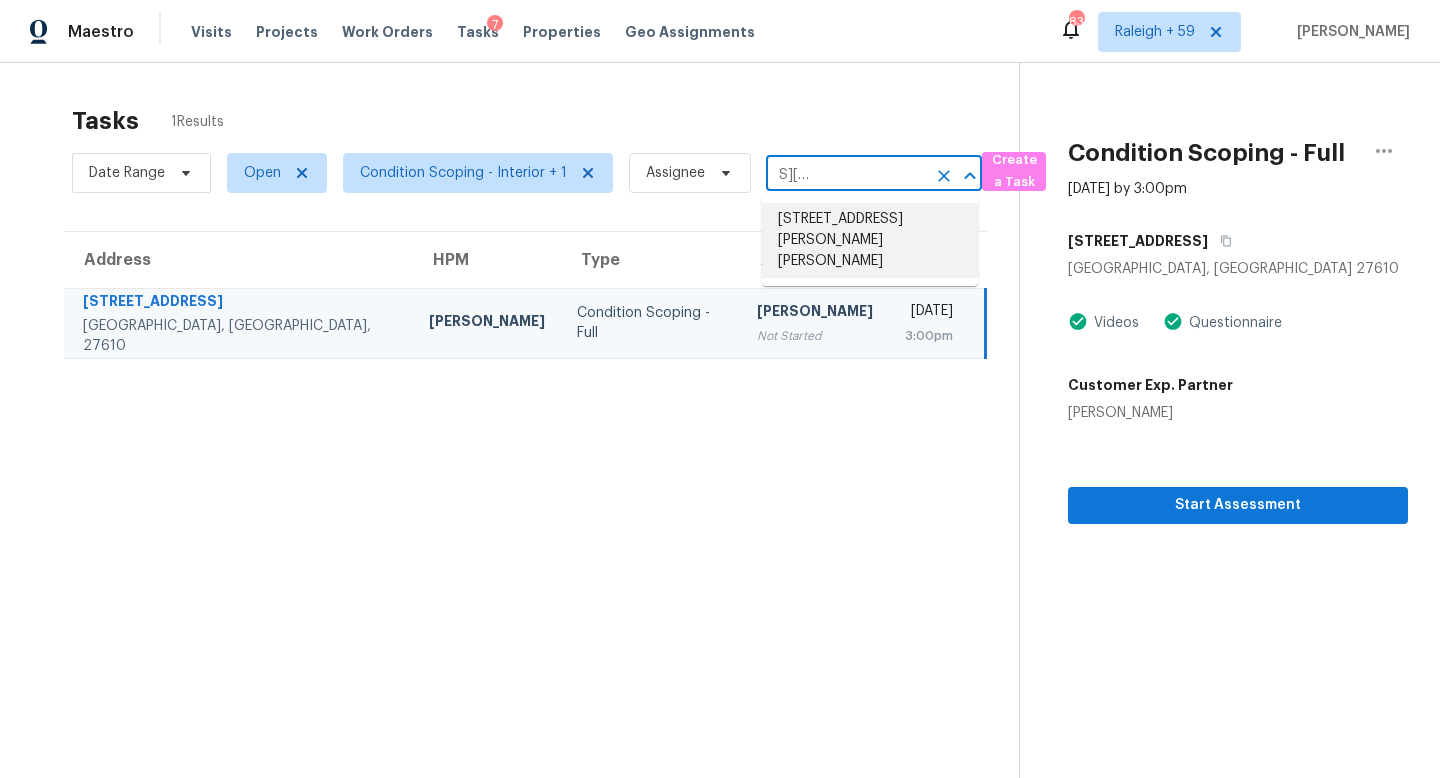 click on "2039 Brittany Ct, Shakopee, MN 55379" at bounding box center (870, 240) 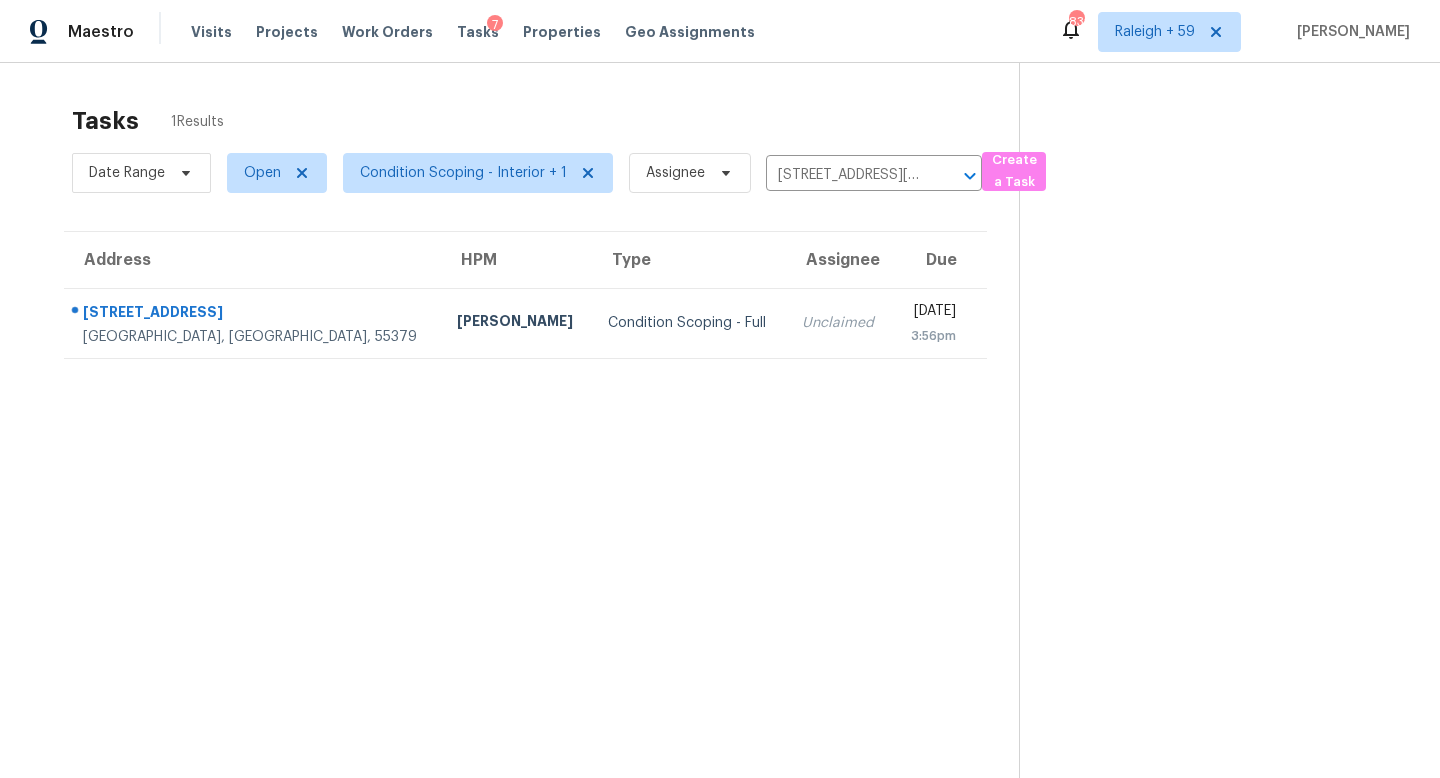 click on "Unclaimed" at bounding box center (839, 323) 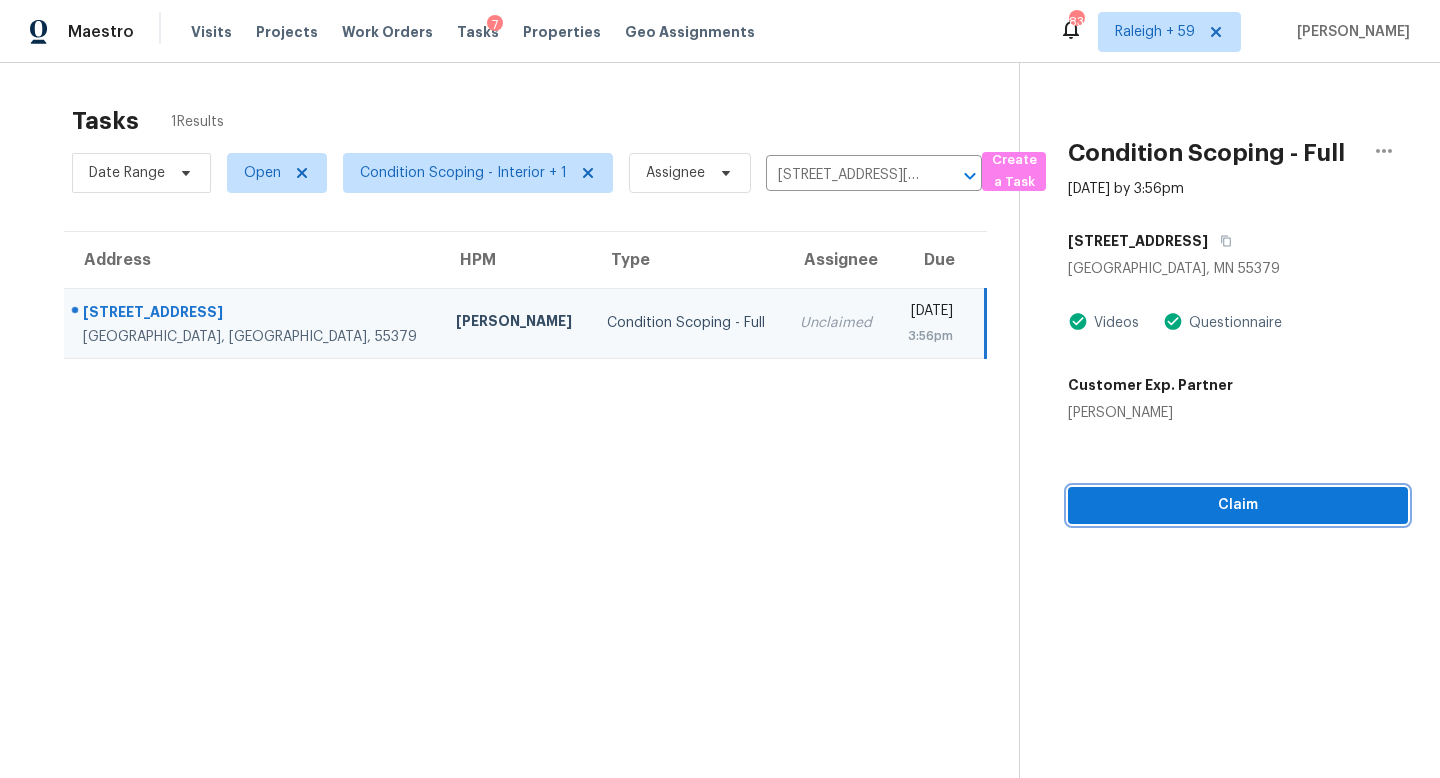 click on "Claim" at bounding box center (1238, 505) 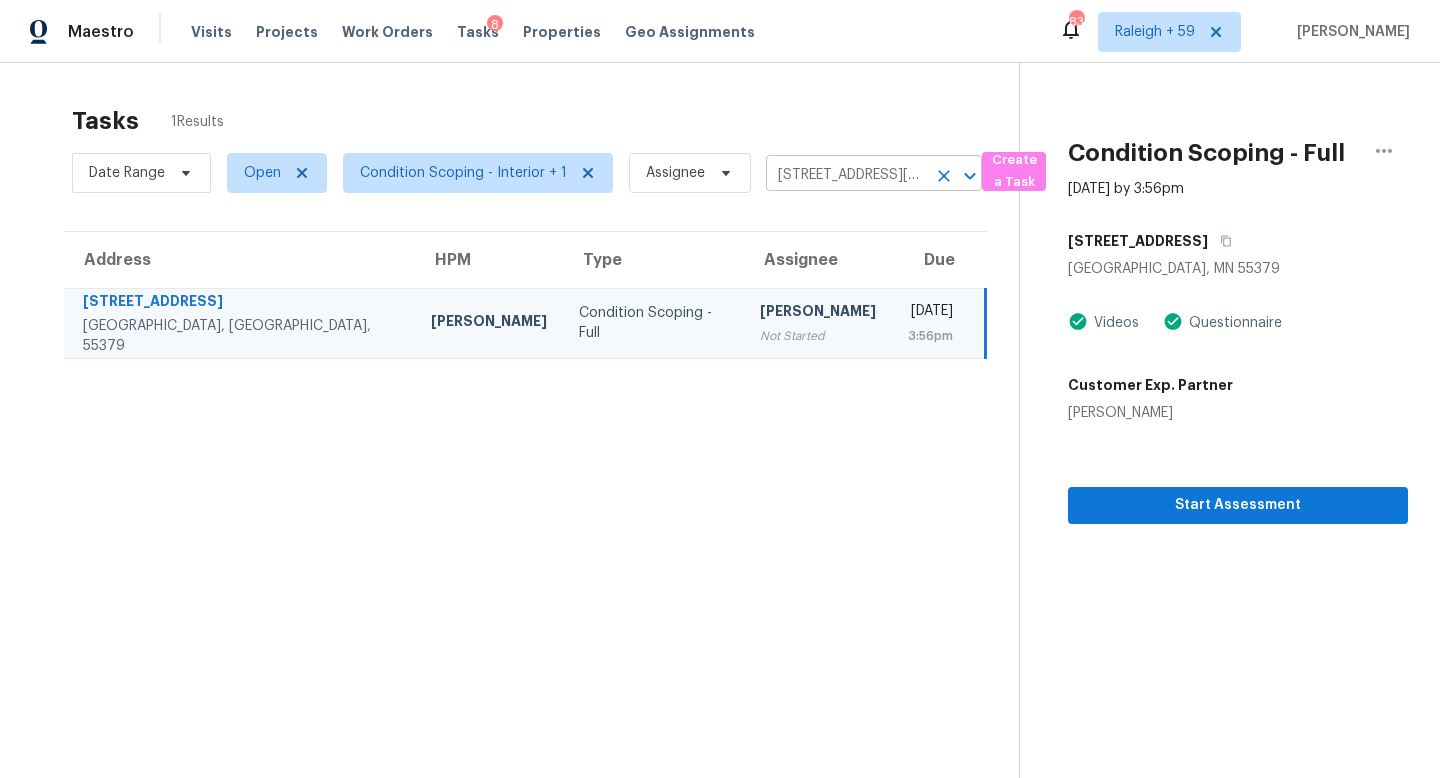 click on "2039 Brittany Ct, Shakopee, MN 55379" at bounding box center (846, 175) 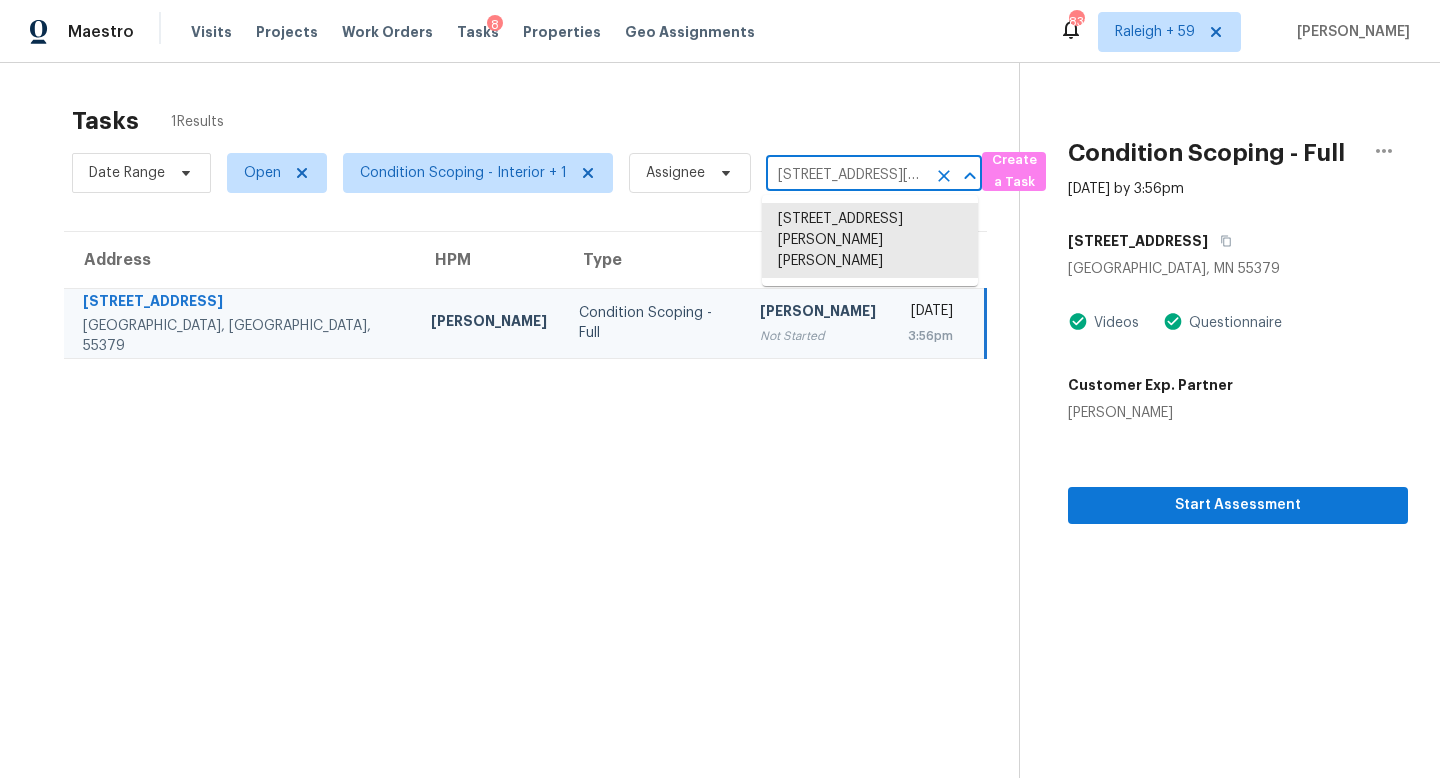 paste on "764 Crestone Ln, Clarksville, TN, 37042" 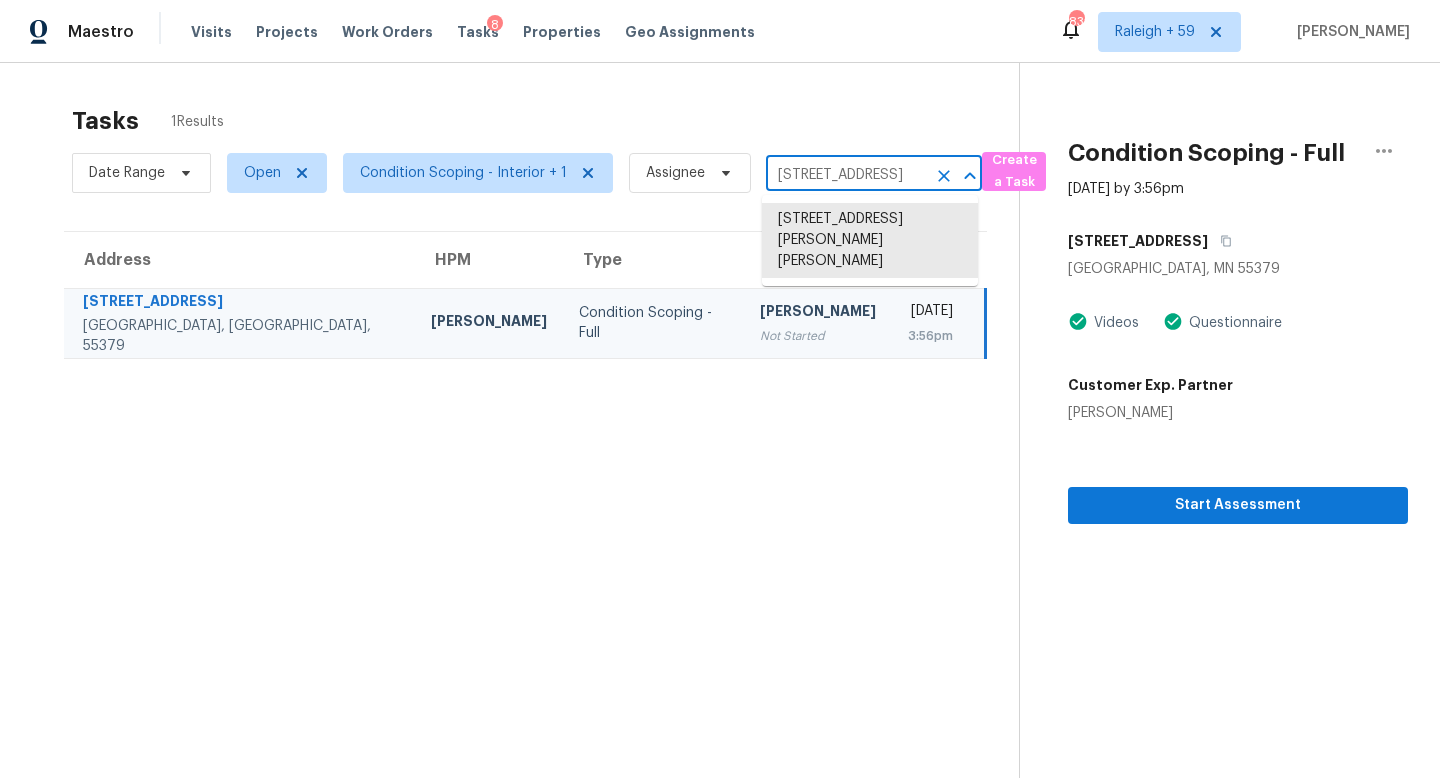 scroll, scrollTop: 0, scrollLeft: 107, axis: horizontal 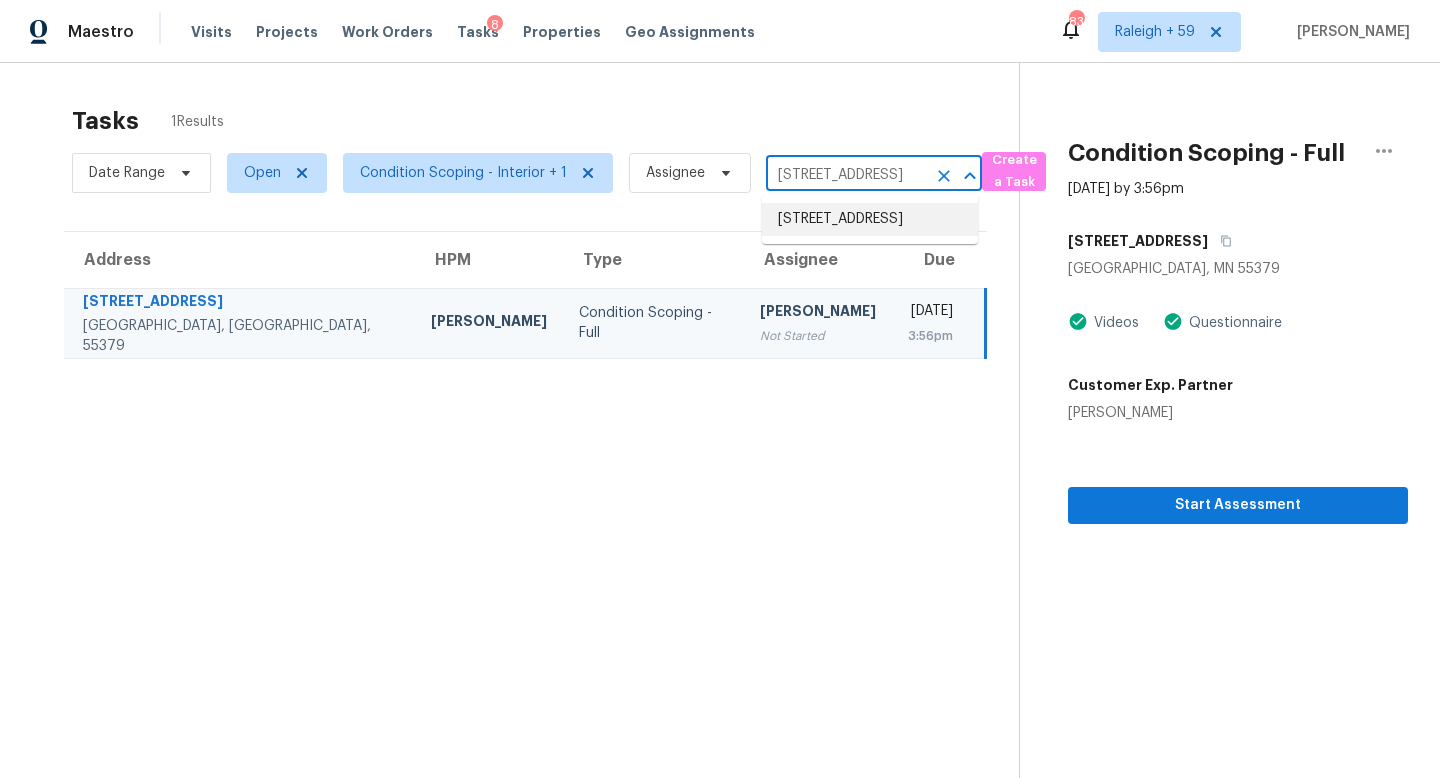 click on "764 Crestone Ln, Clarksville, TN 37042" at bounding box center [870, 219] 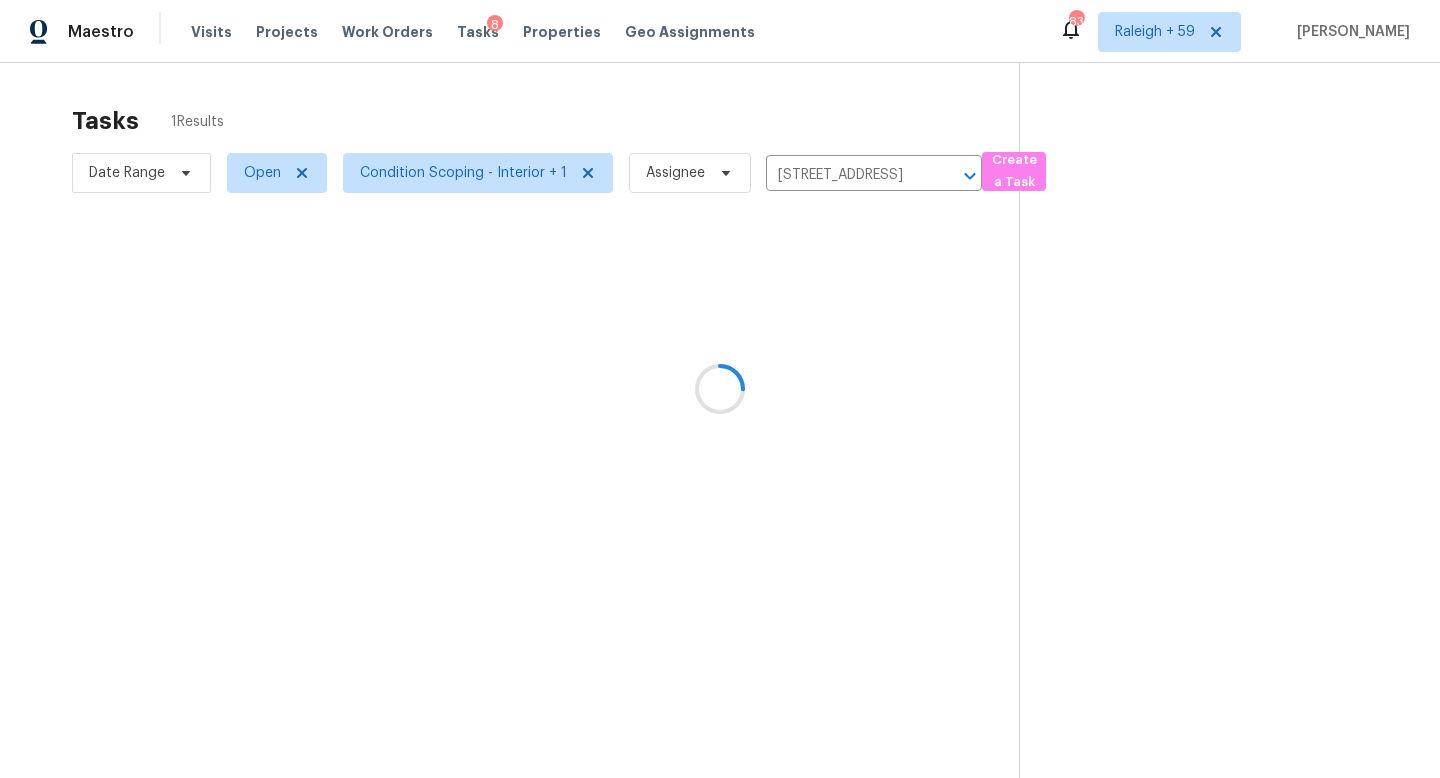 click at bounding box center [720, 389] 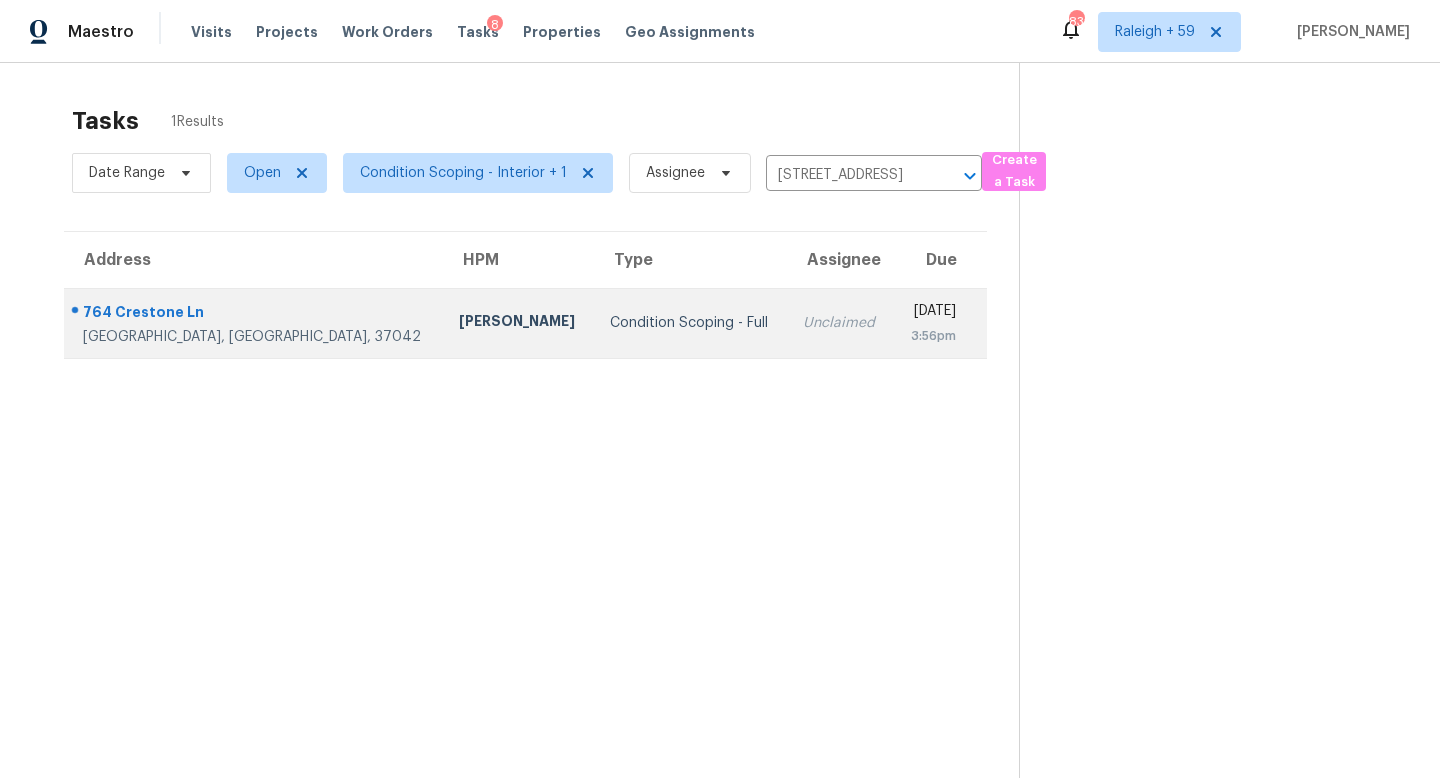 click on "Unclaimed" at bounding box center (840, 323) 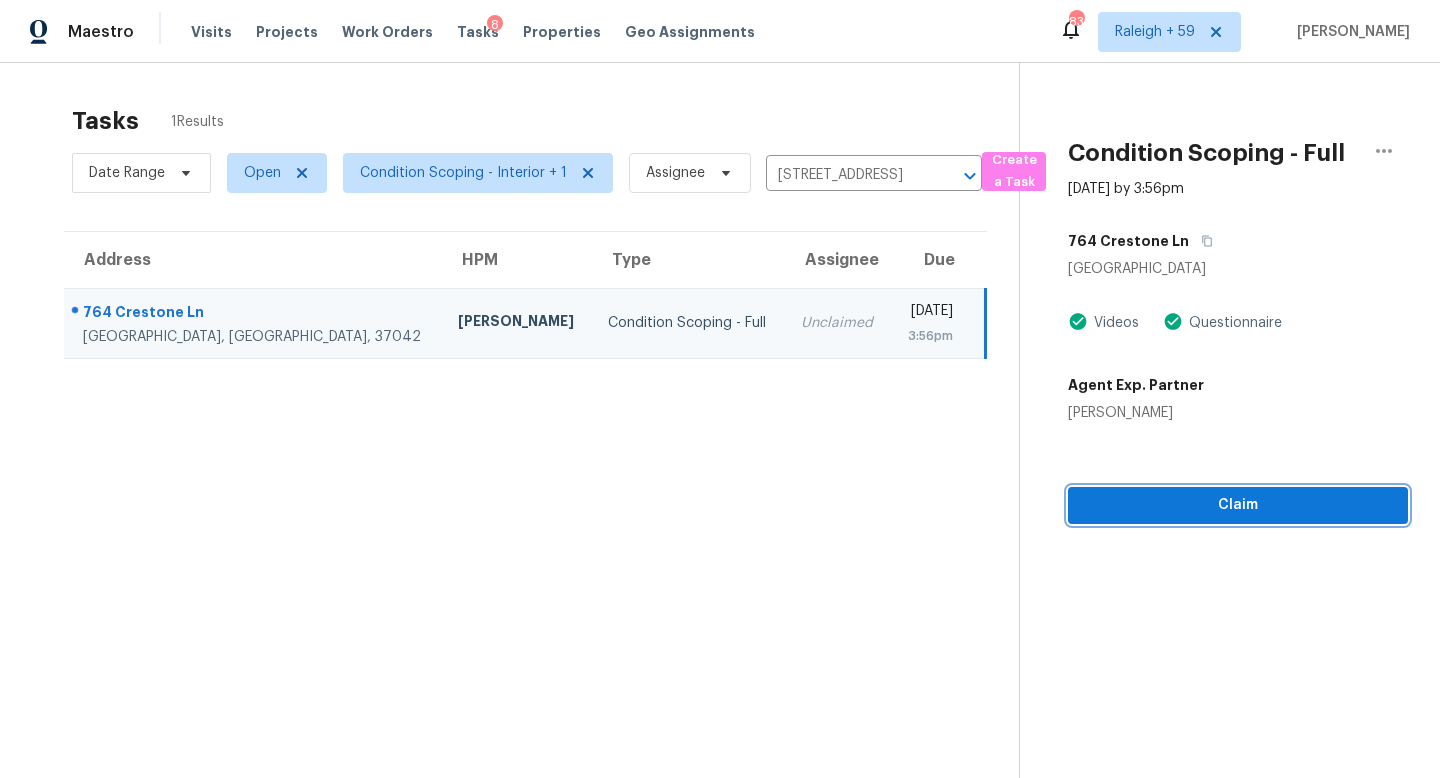 click on "Claim" at bounding box center [1238, 505] 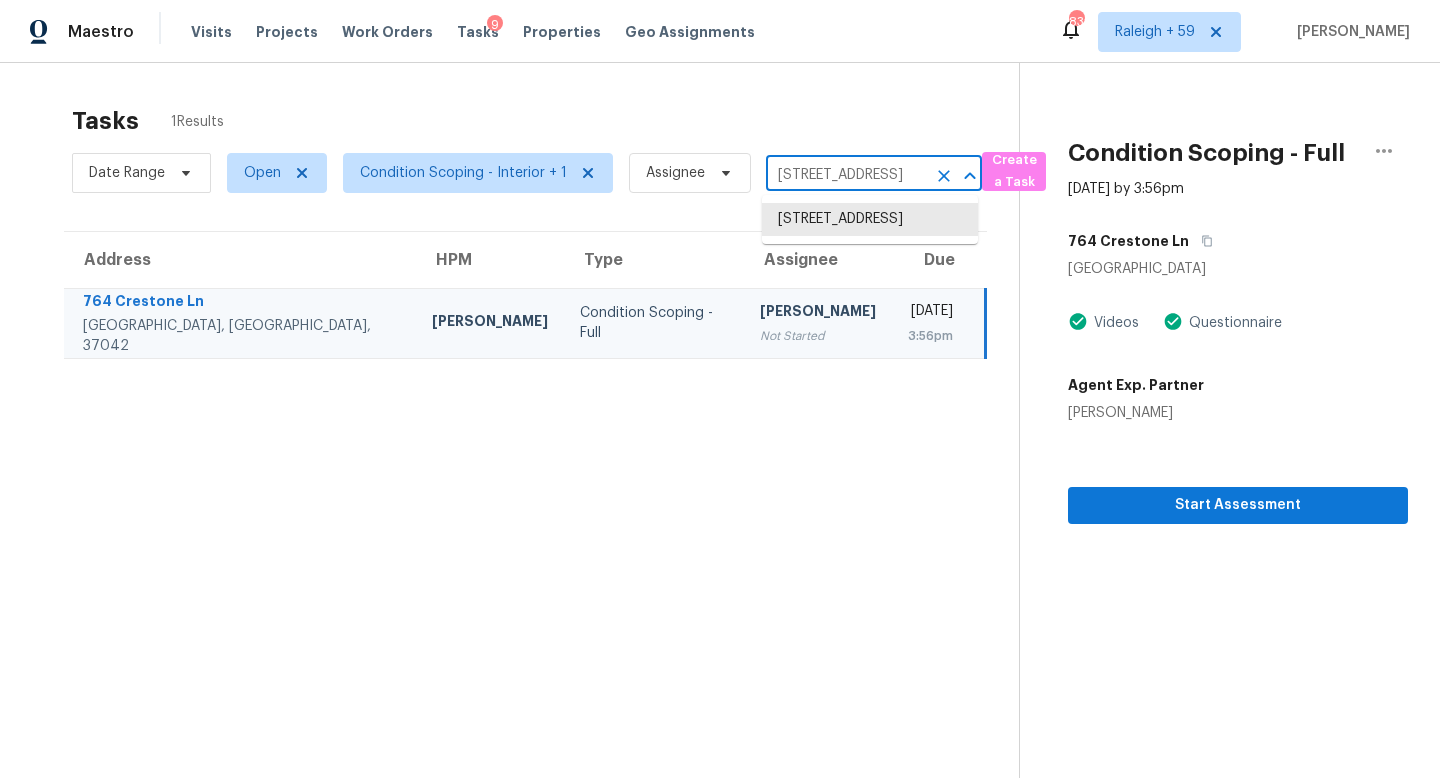 click on "764 Crestone Ln, Clarksville, TN 37042" at bounding box center [846, 175] 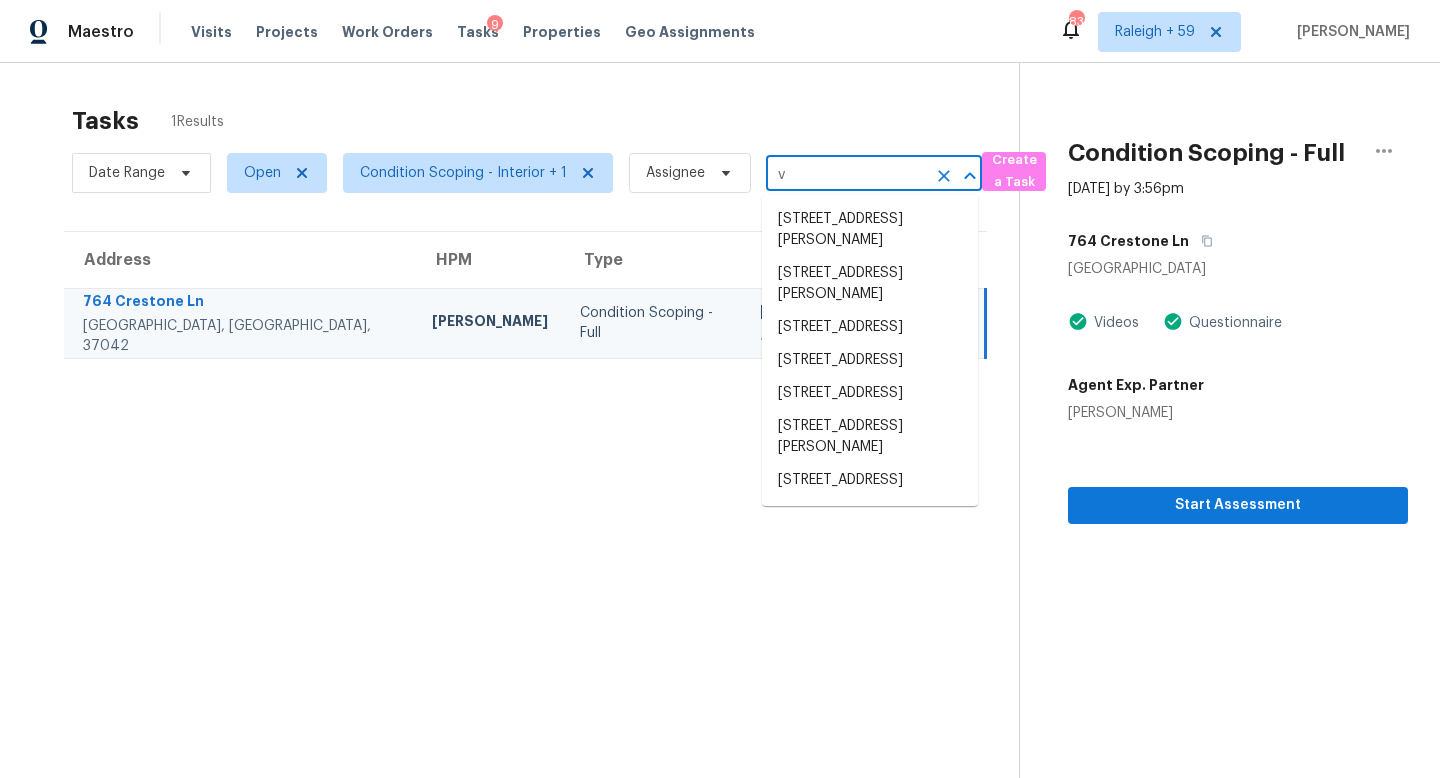 paste on "605 Applejack Ct, Antioch, TN, 37013" 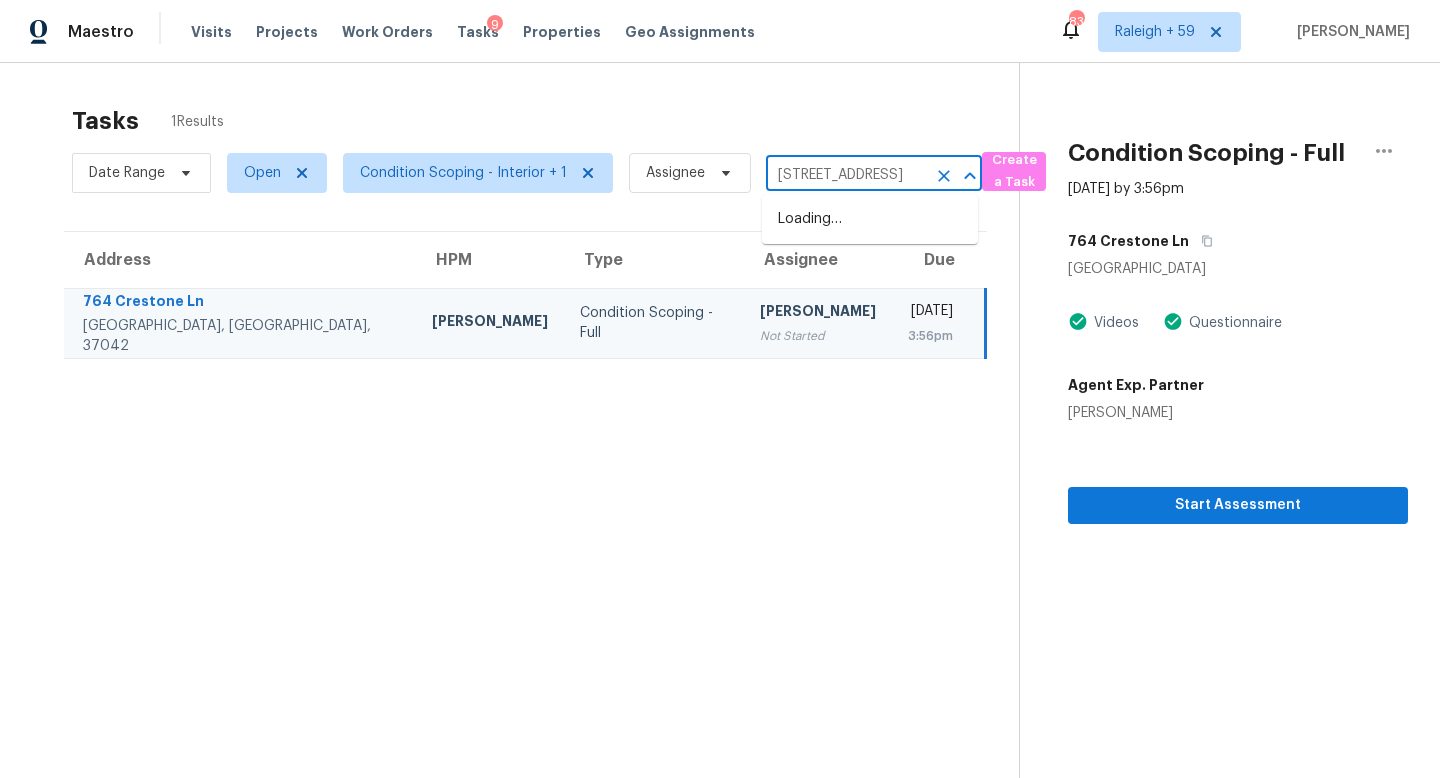 scroll, scrollTop: 0, scrollLeft: 97, axis: horizontal 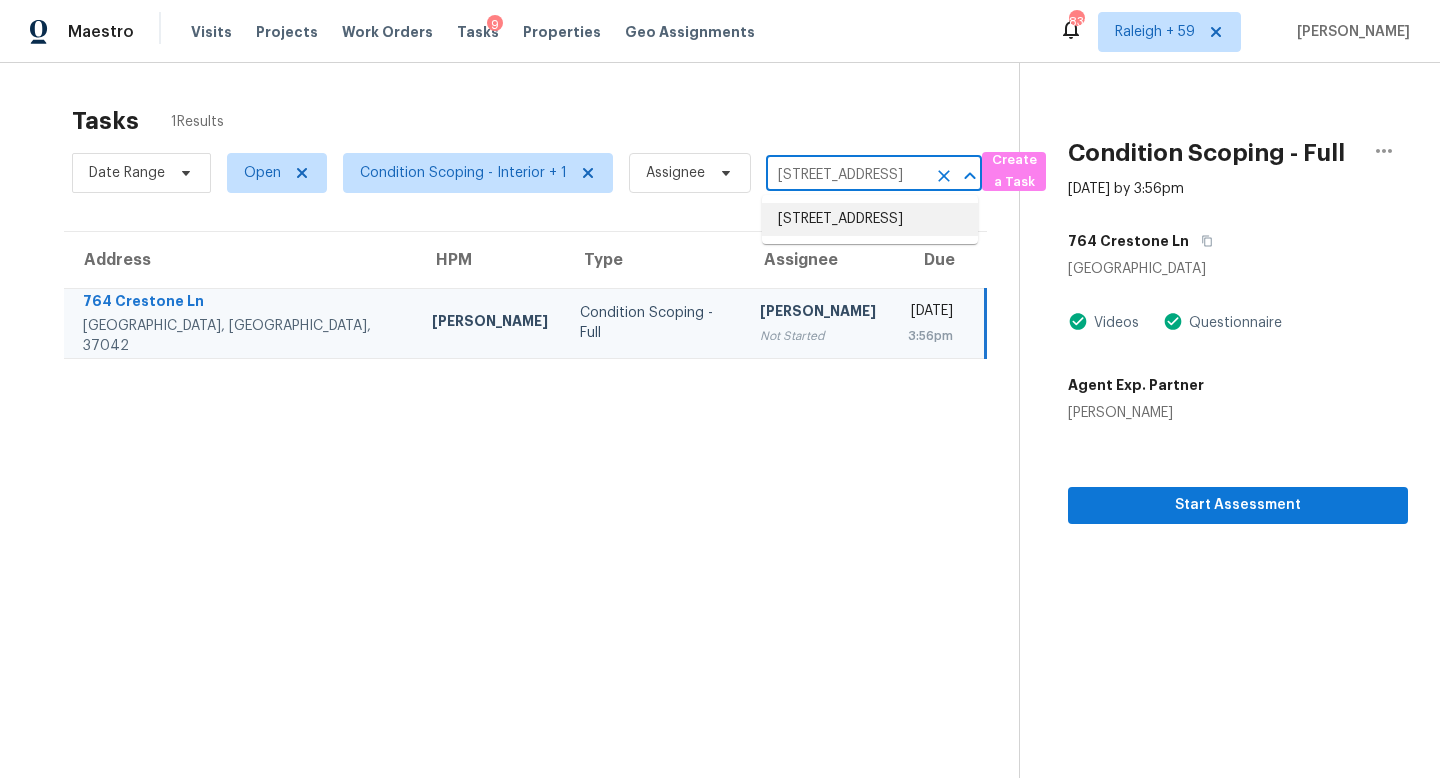 click on "605 Applejack Ct, Antioch, TN 37013" at bounding box center [870, 219] 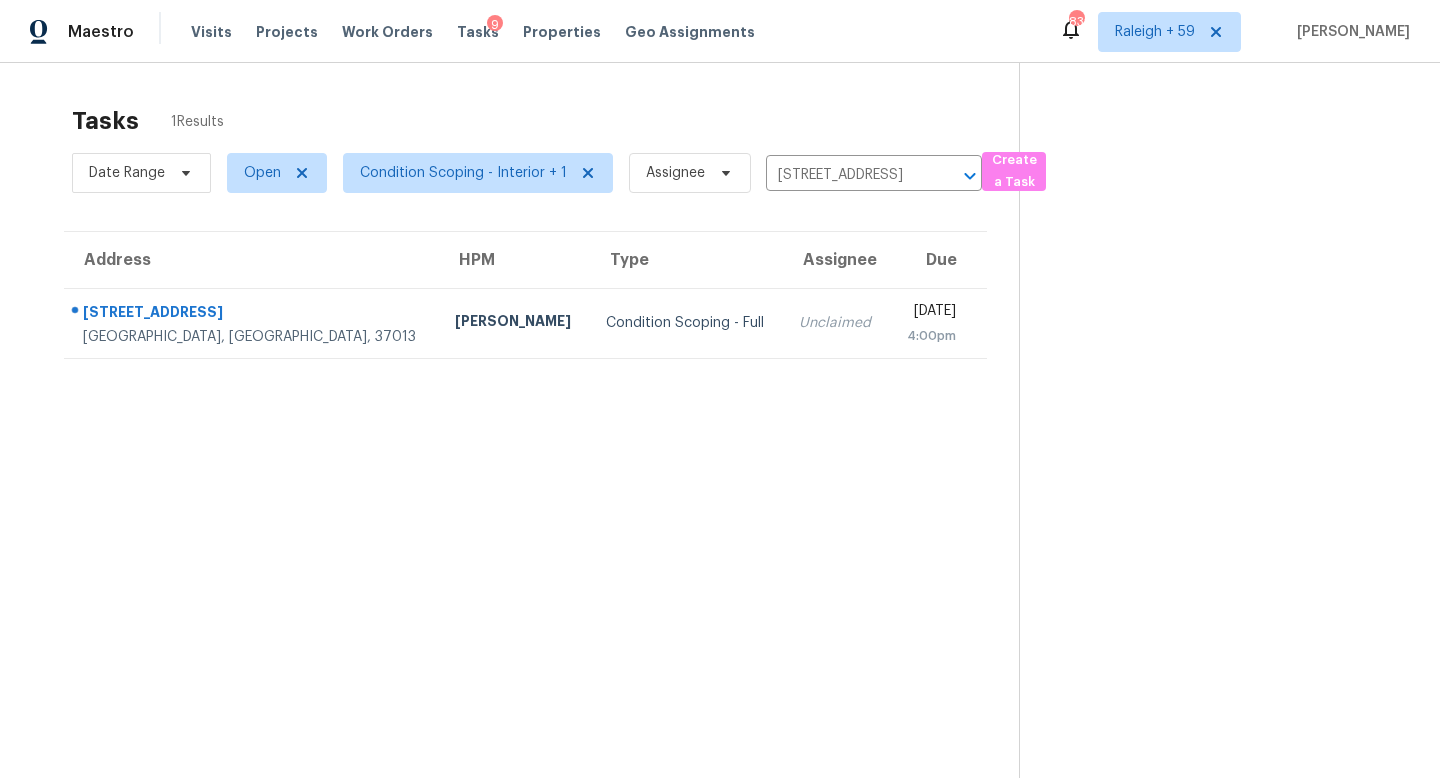 click on "Unclaimed" at bounding box center (836, 323) 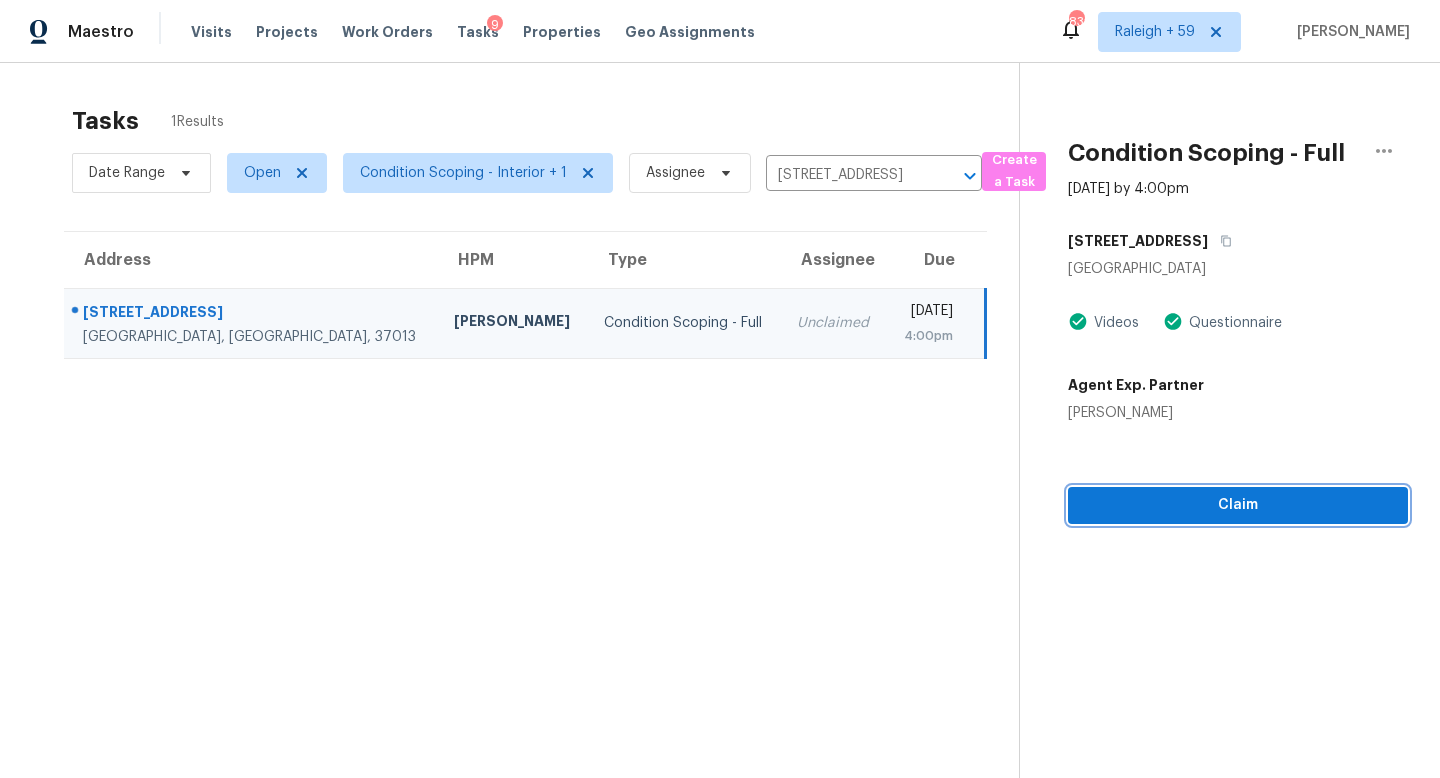 click on "Claim" at bounding box center [1238, 505] 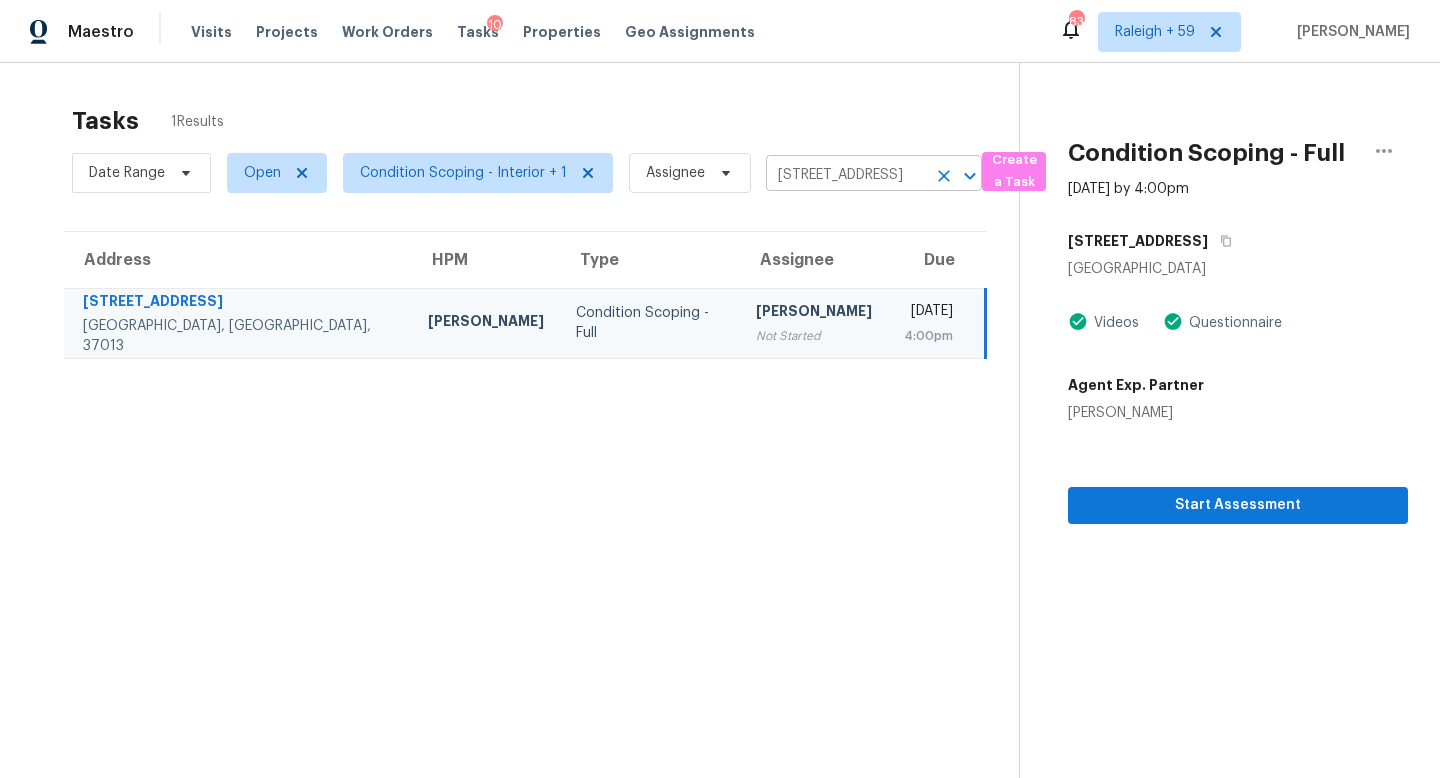 click on "605 Applejack Ct, Antioch, TN 37013" at bounding box center (846, 175) 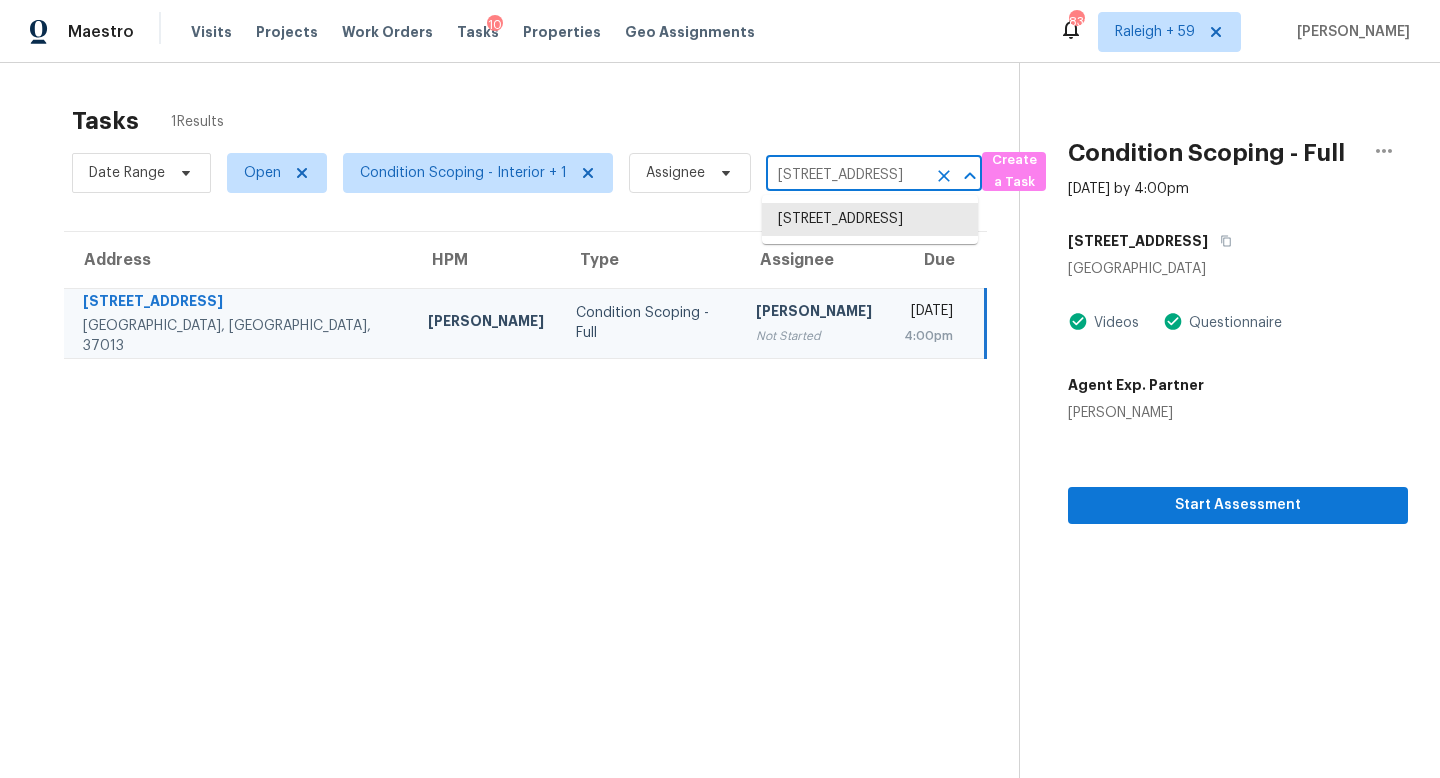 paste on "7244 W Canterbury Dr, Peoria, AZ, 85345" 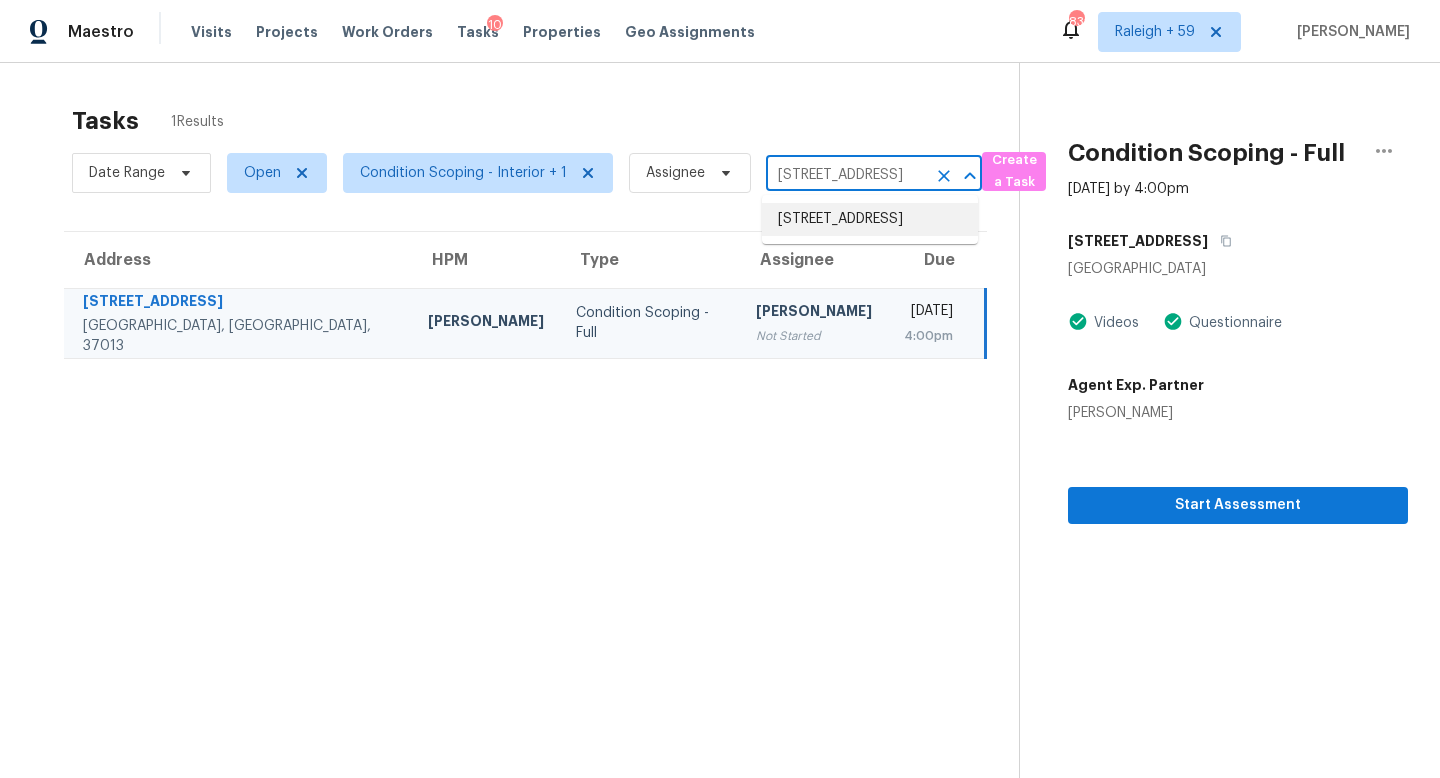 click on "7244 W Canterbury Dr, Peoria, AZ 85345" at bounding box center [870, 219] 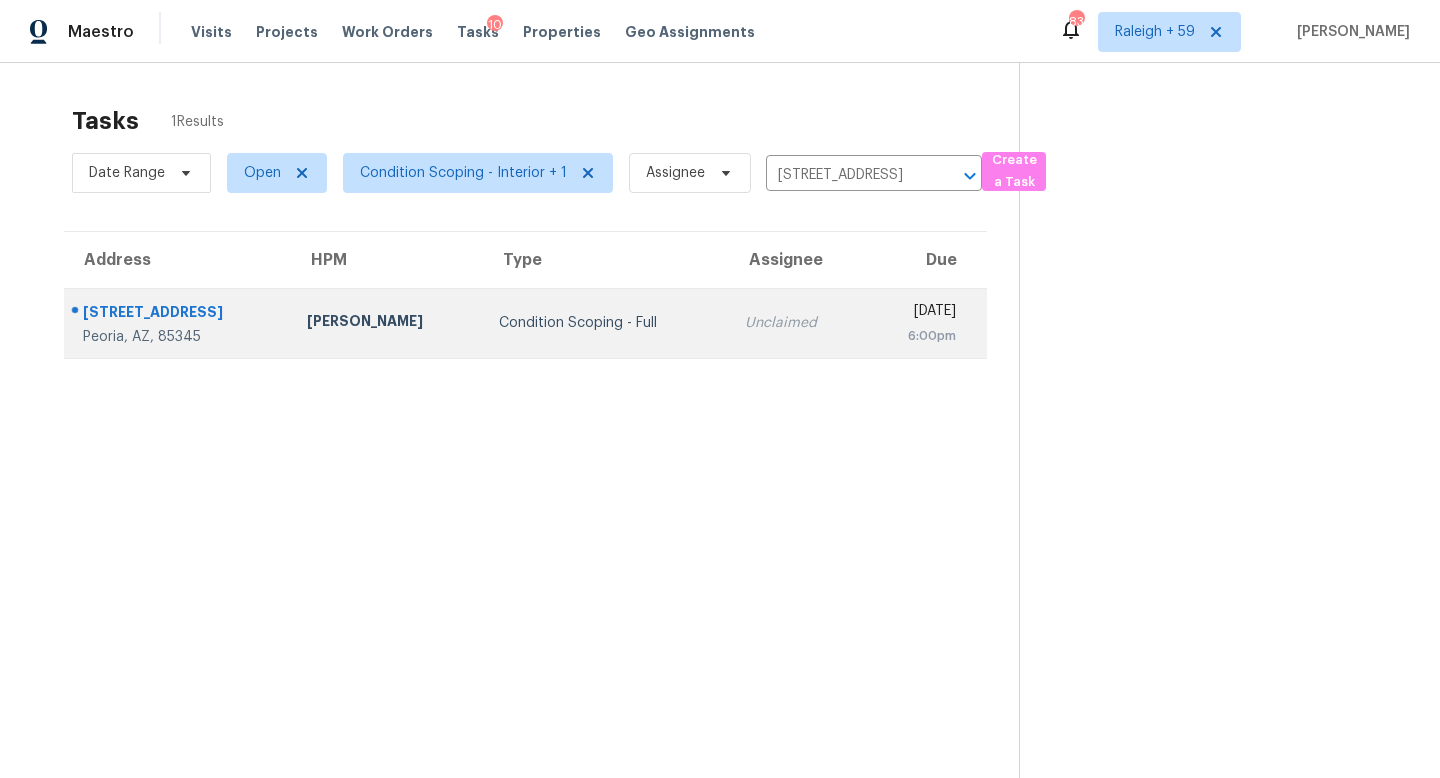 click on "Unclaimed" at bounding box center (796, 323) 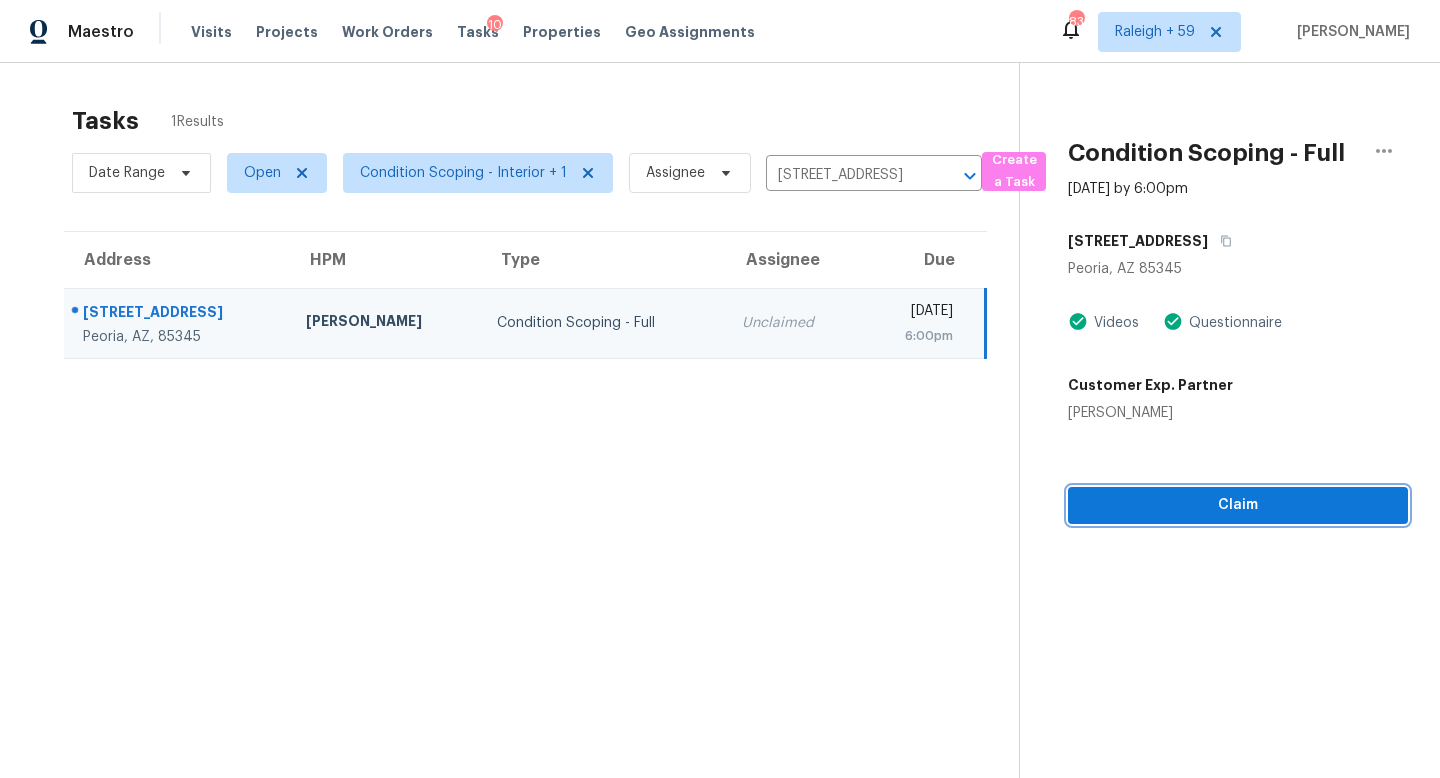 click on "Claim" at bounding box center [1238, 505] 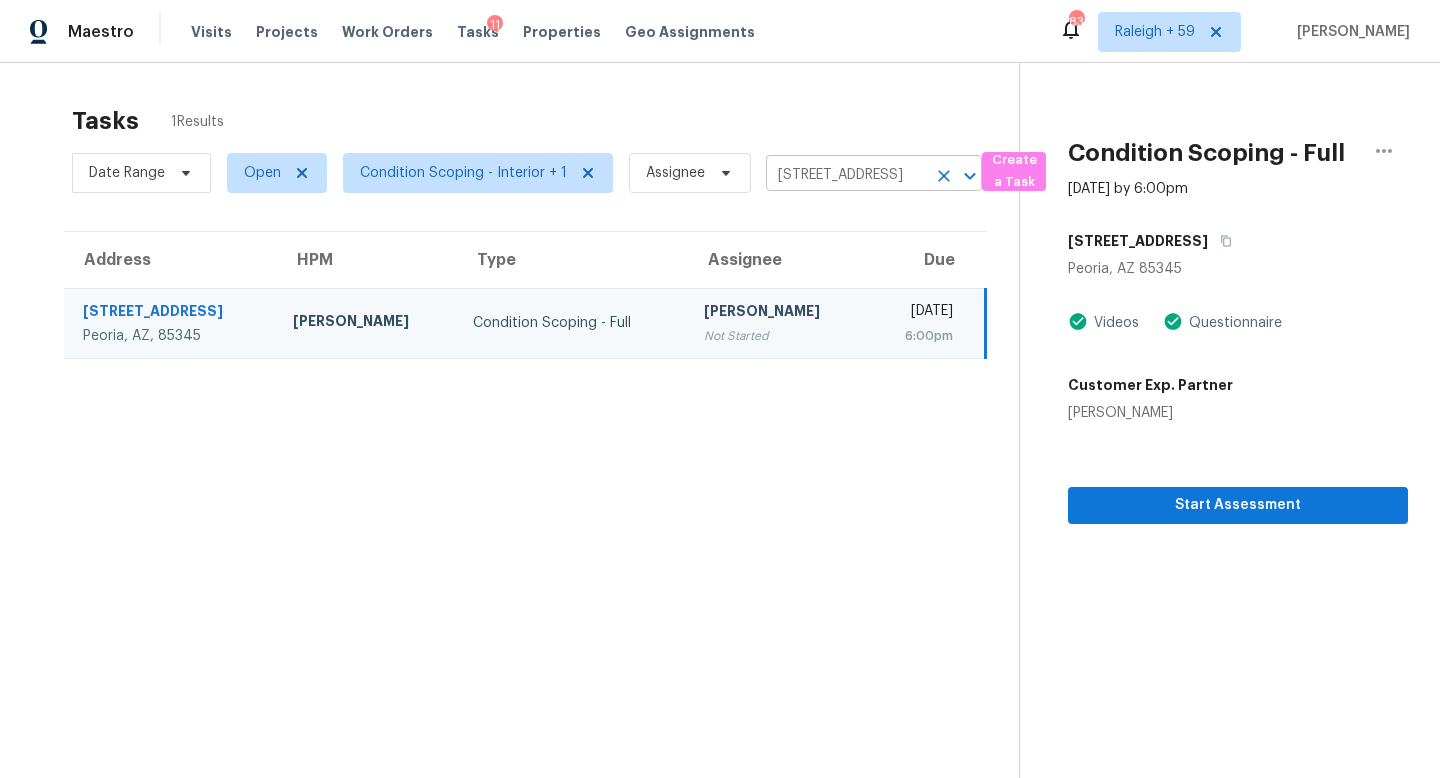 click on "7244 W Canterbury Dr, Peoria, AZ 85345" at bounding box center (846, 175) 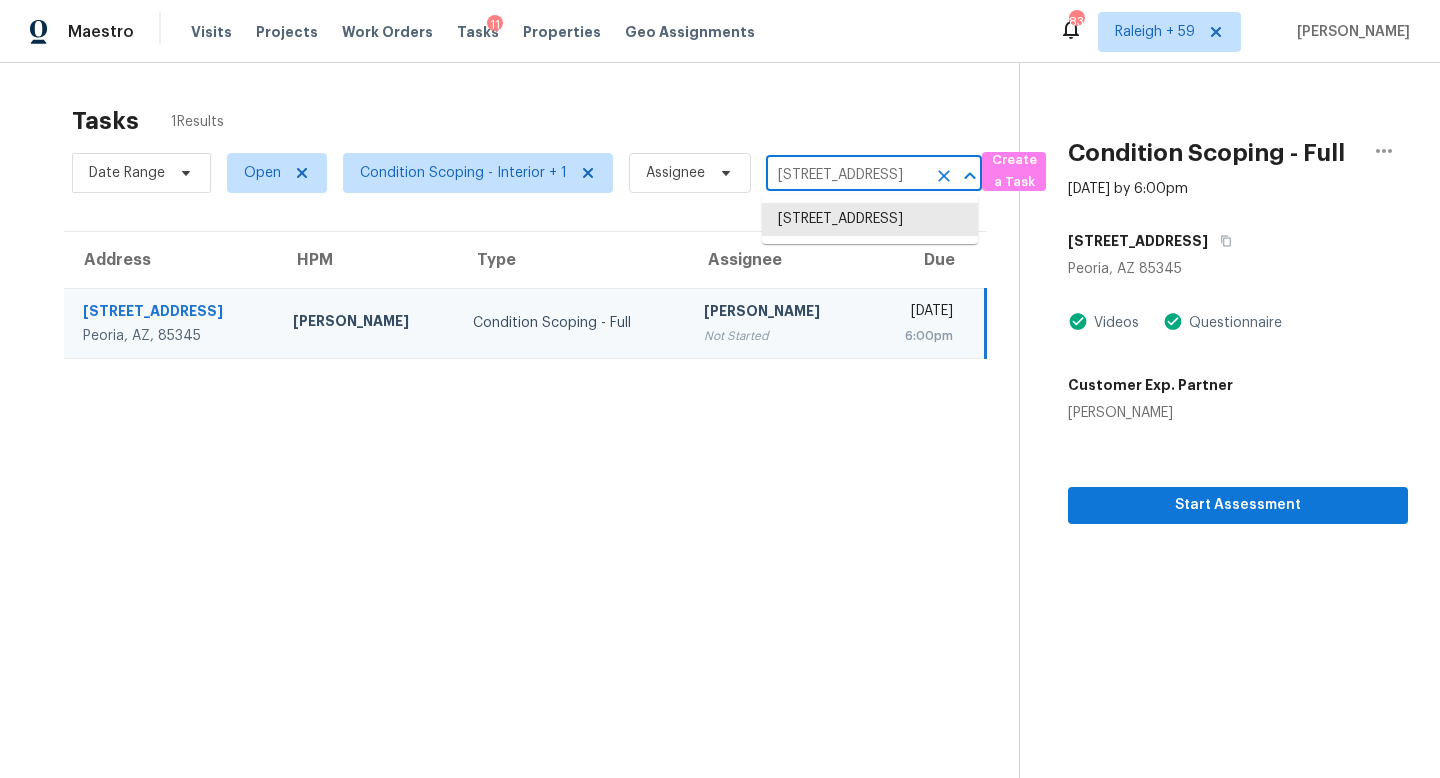 paste on "4792 Larkin Ct, Simi Valley, CA, 93063" 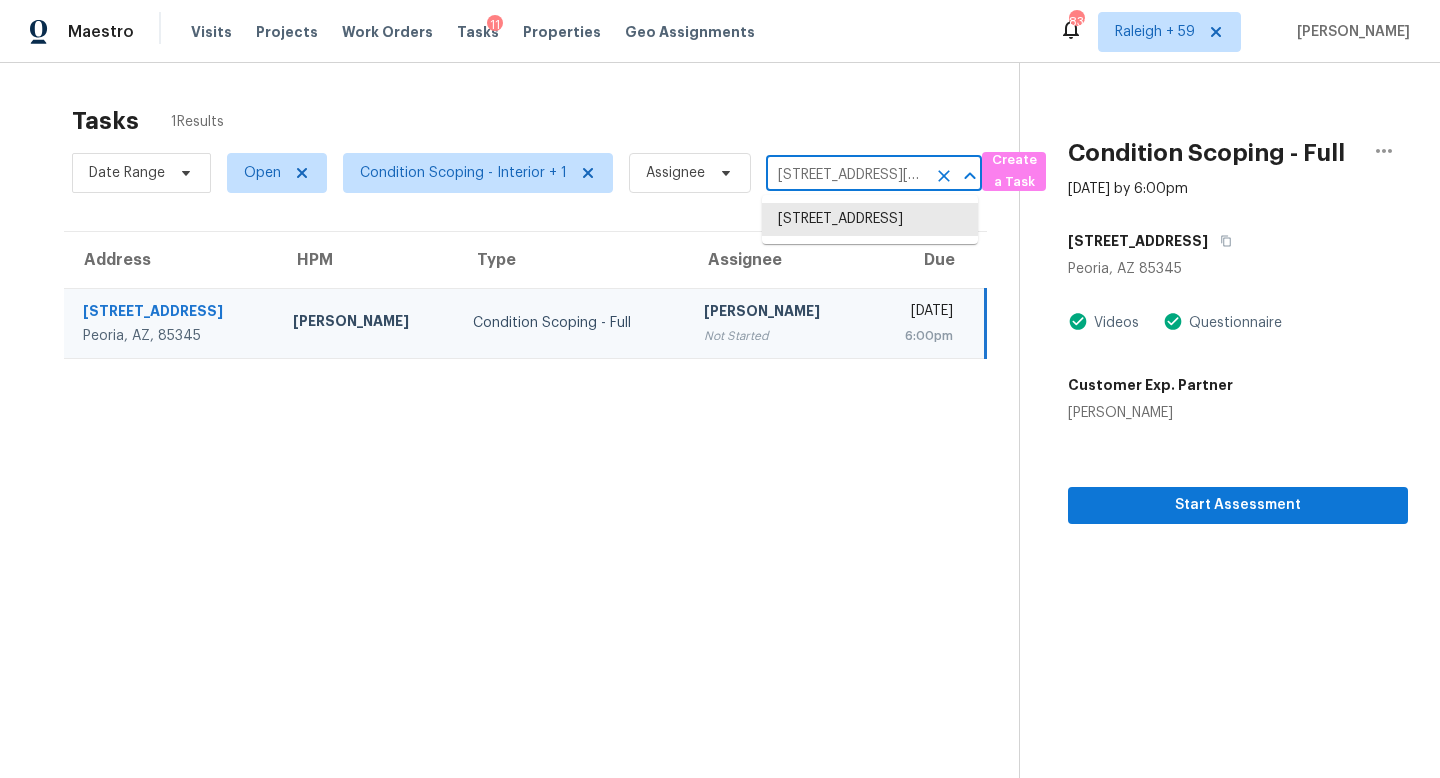 scroll, scrollTop: 0, scrollLeft: 102, axis: horizontal 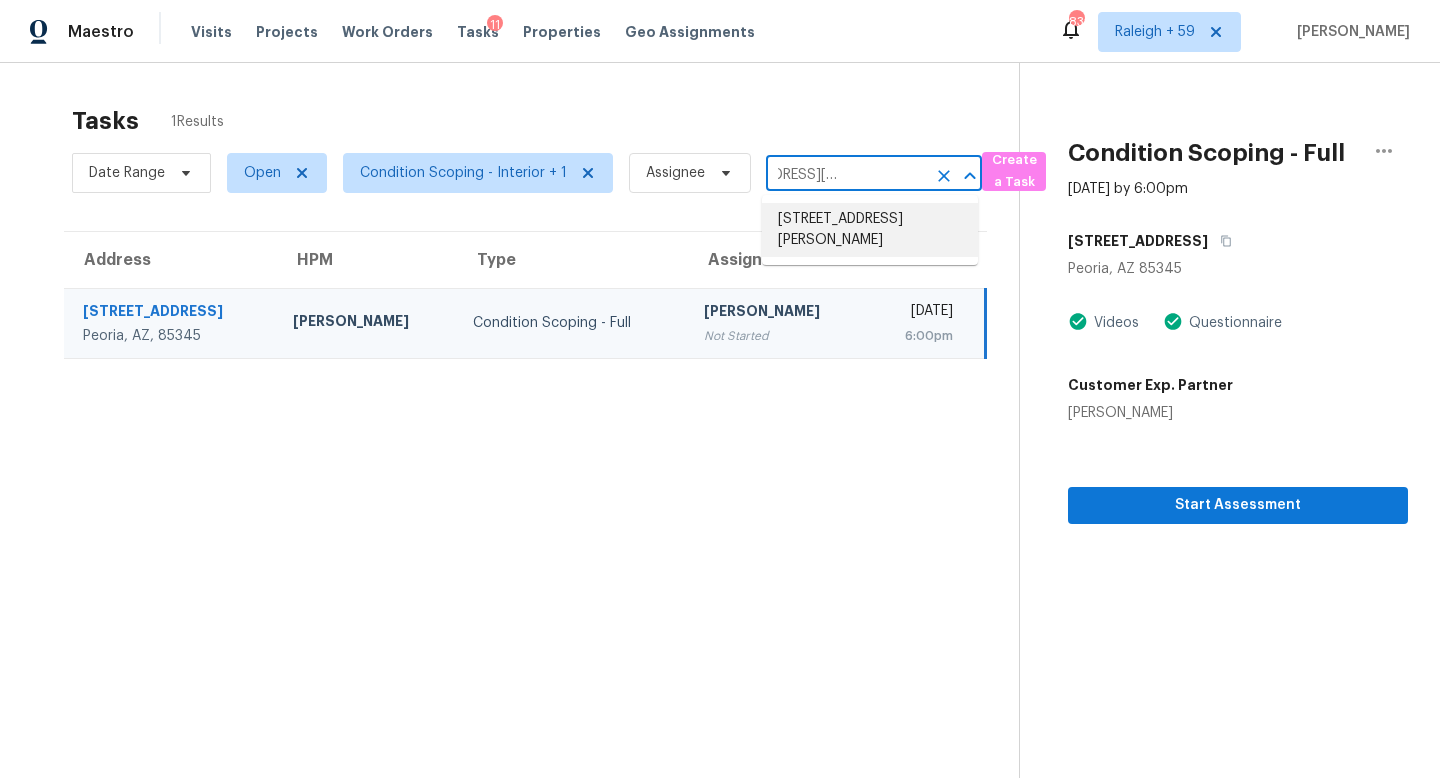 click on "4792 Larkin Ct, Simi Valley, CA 93063" at bounding box center [870, 230] 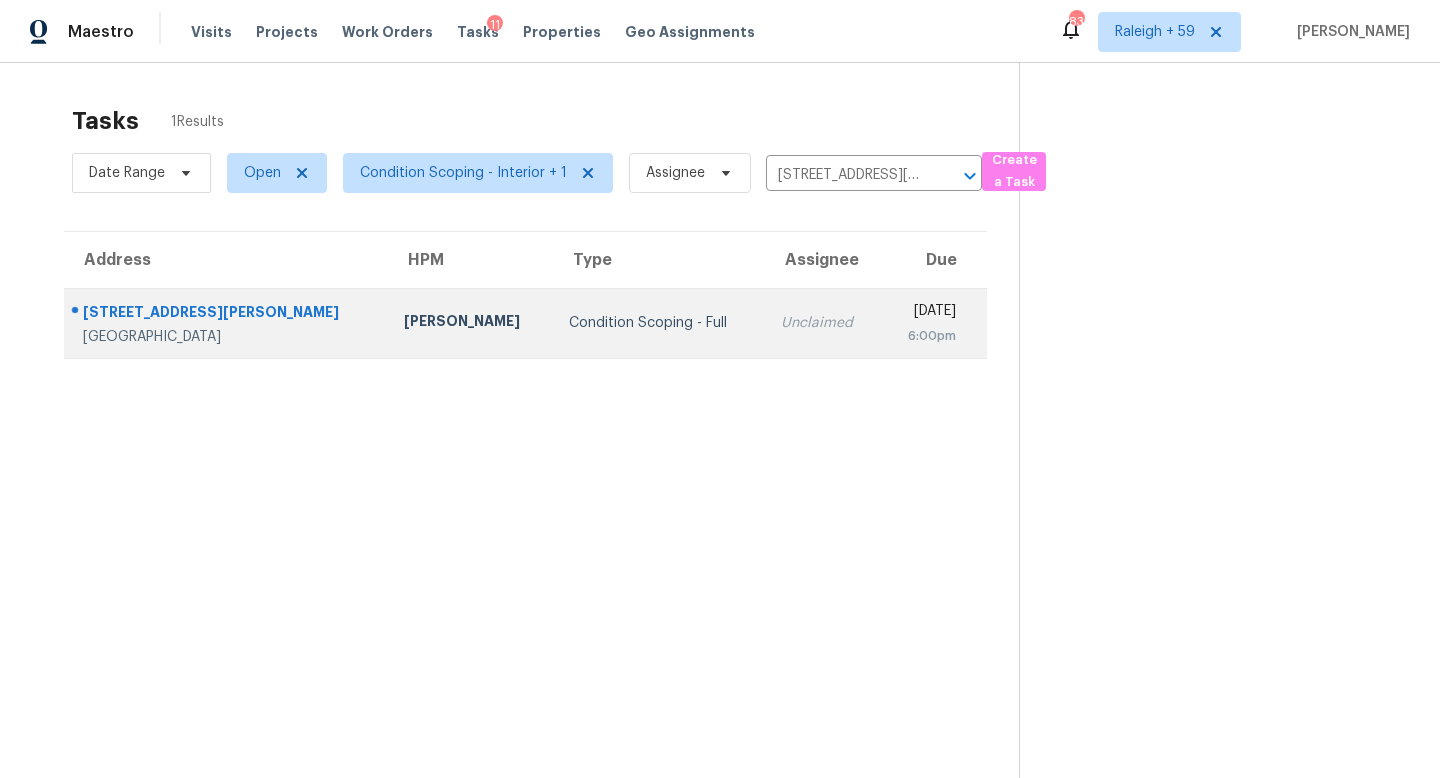 click on "Unclaimed" at bounding box center [823, 323] 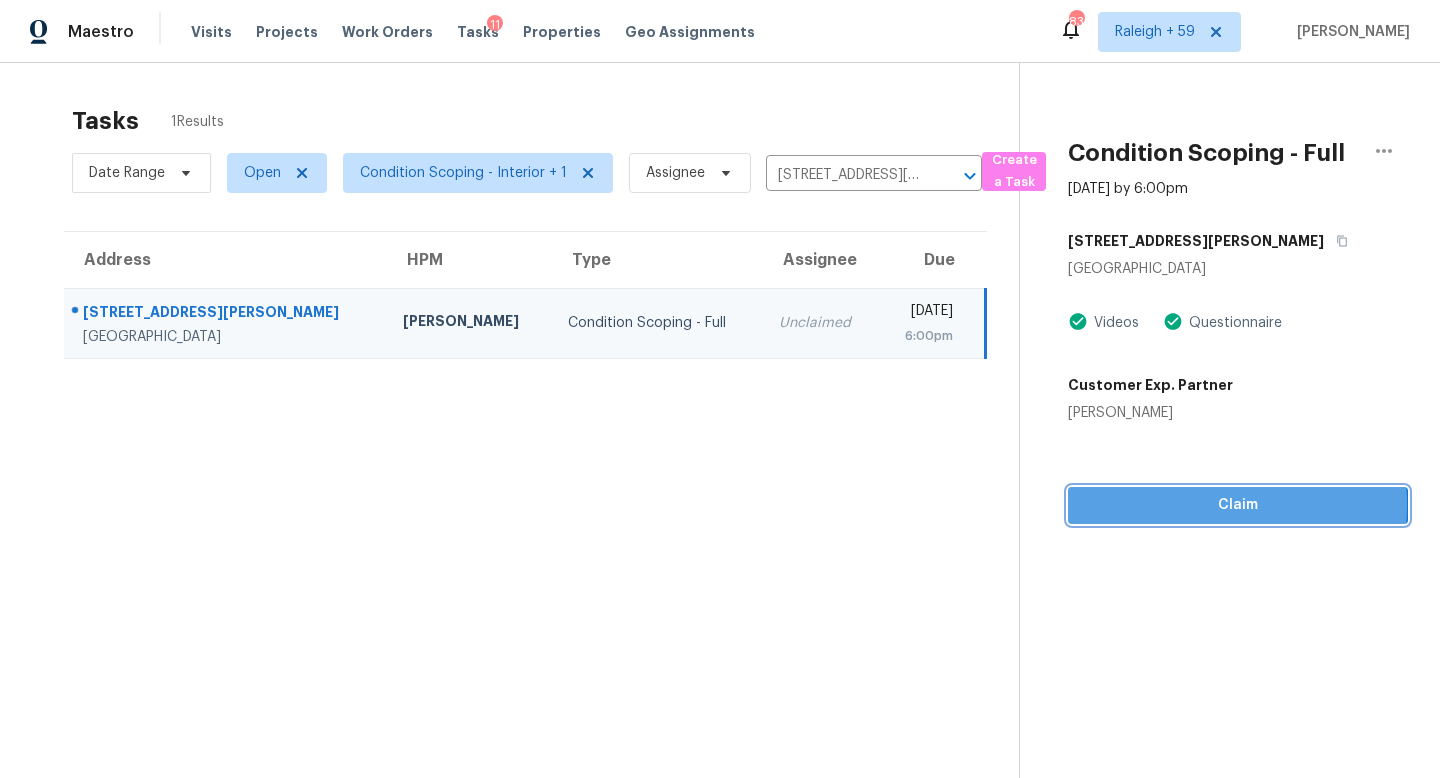 click on "Claim" at bounding box center (1238, 505) 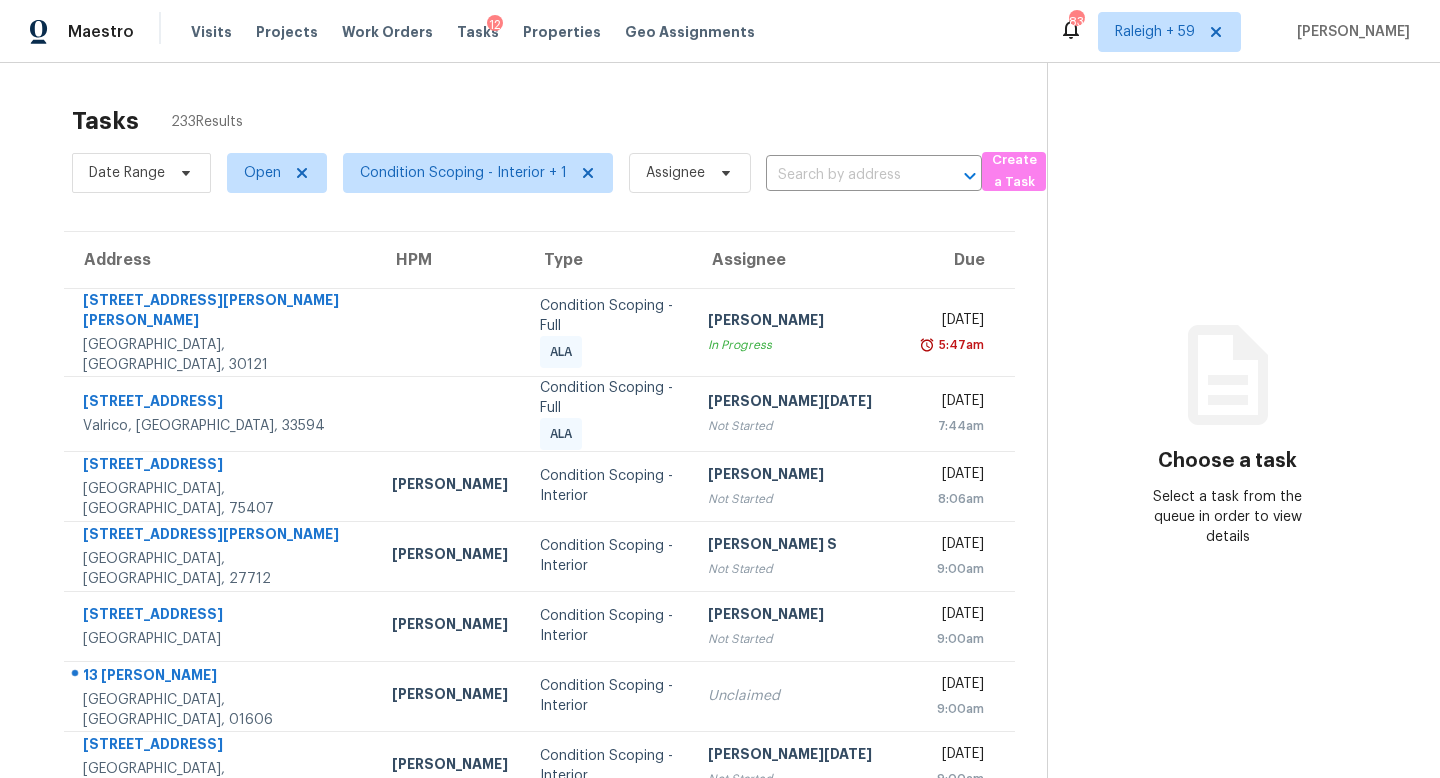 scroll, scrollTop: 0, scrollLeft: 0, axis: both 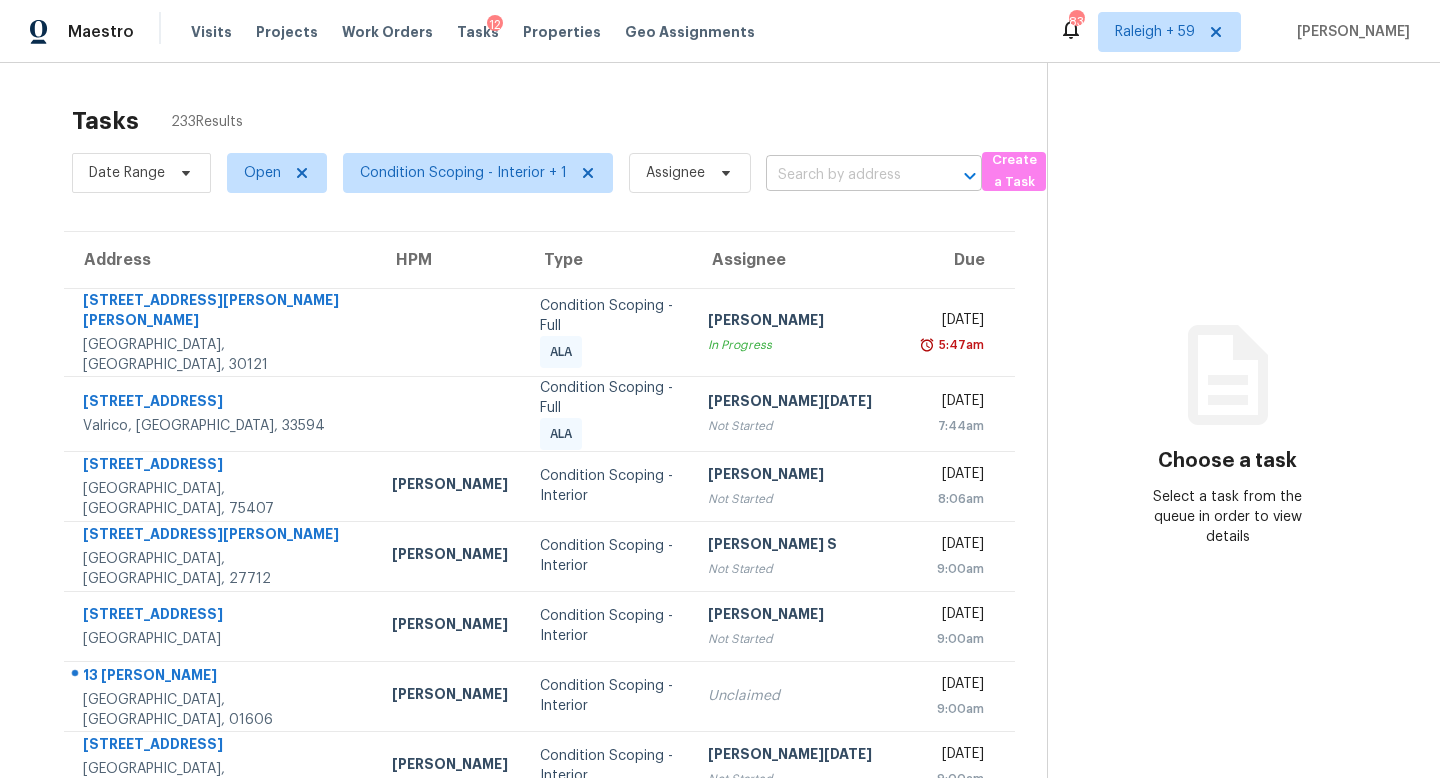 click at bounding box center (846, 175) 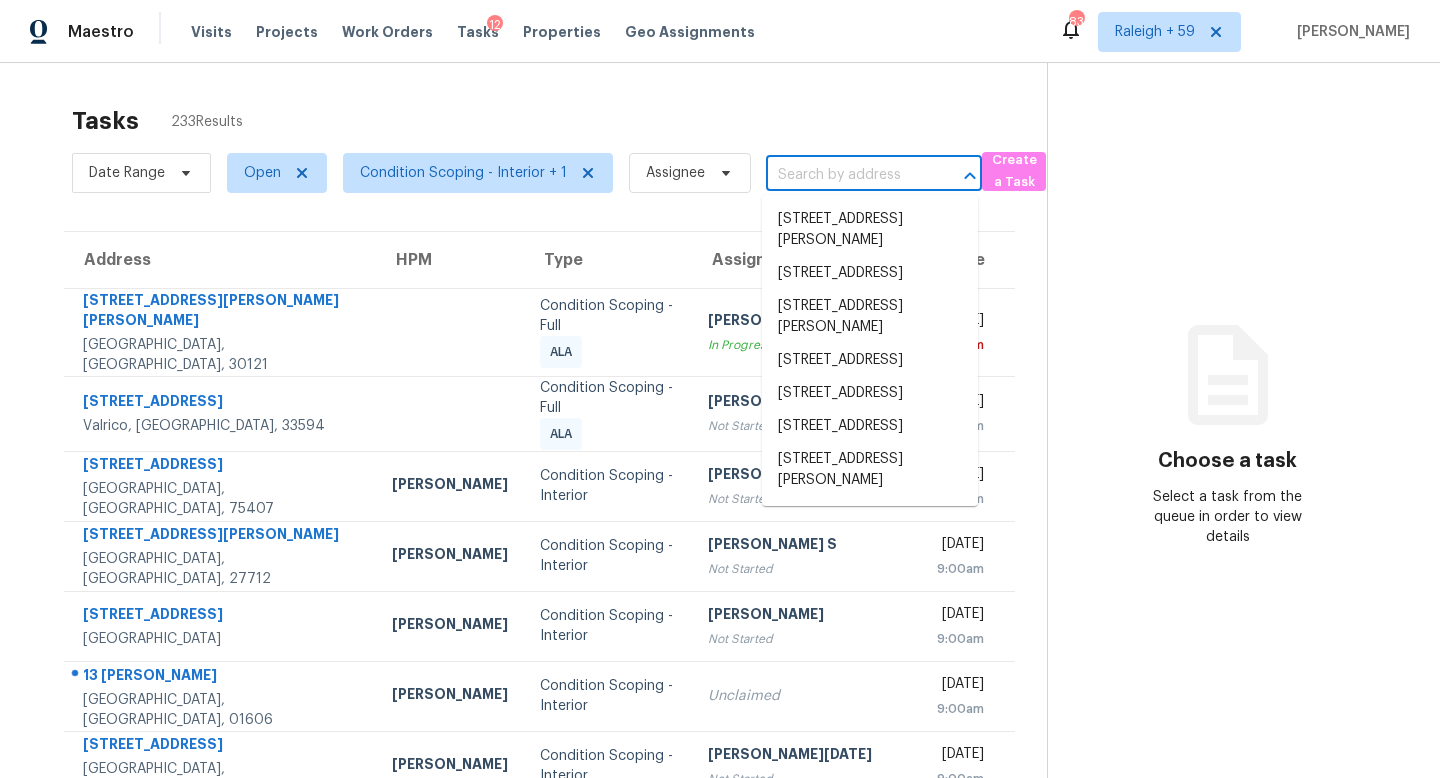 paste on "[STREET_ADDRESS][PERSON_NAME]" 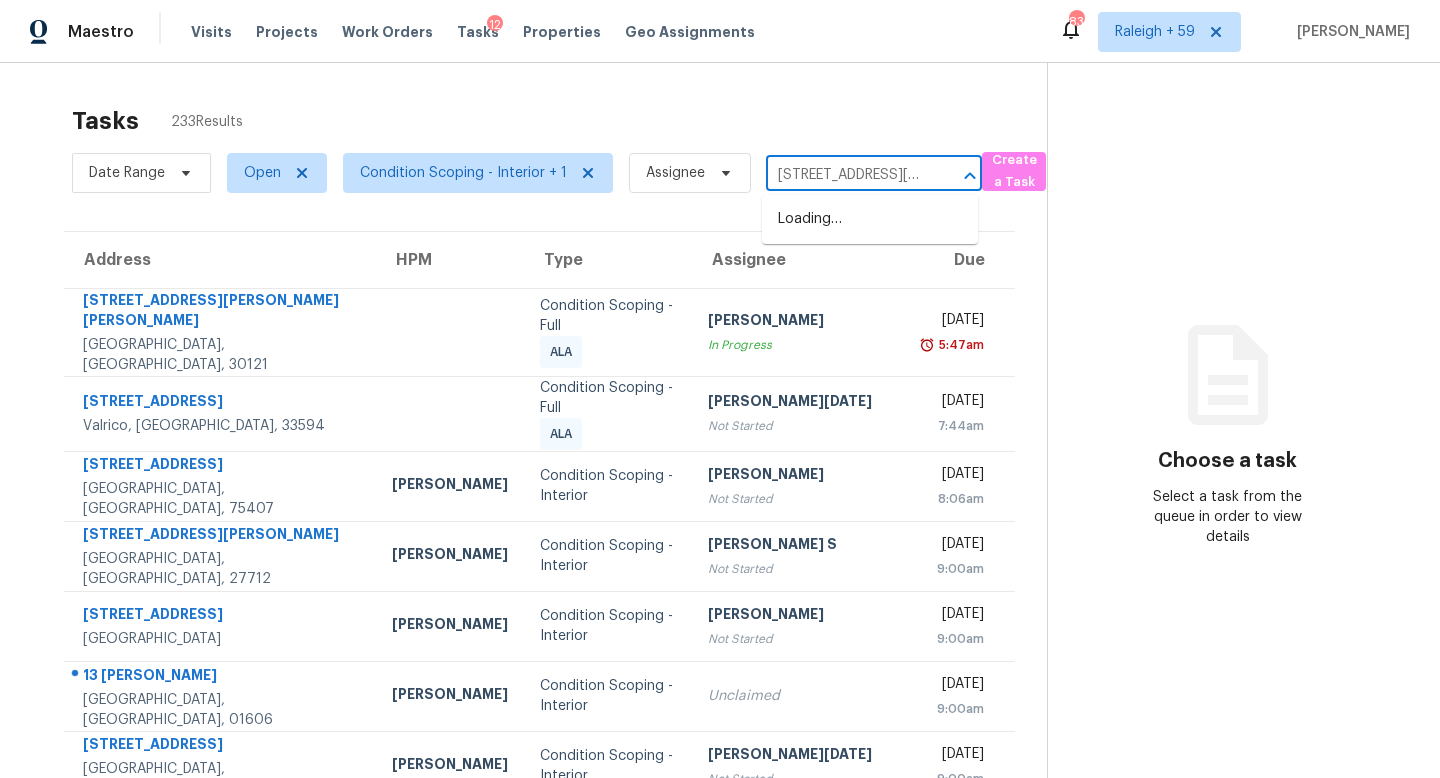 scroll, scrollTop: 0, scrollLeft: 109, axis: horizontal 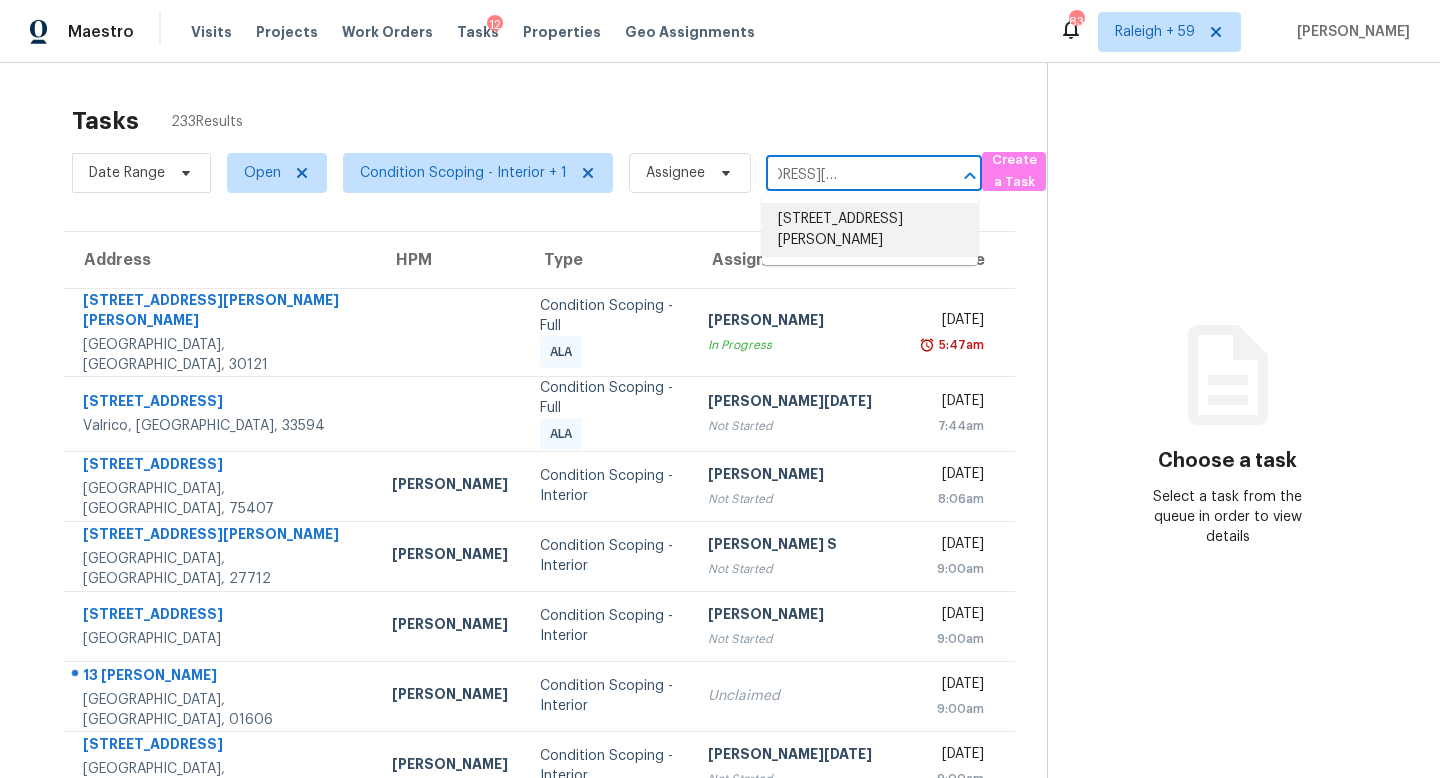 click on "[STREET_ADDRESS][PERSON_NAME]" at bounding box center [870, 230] 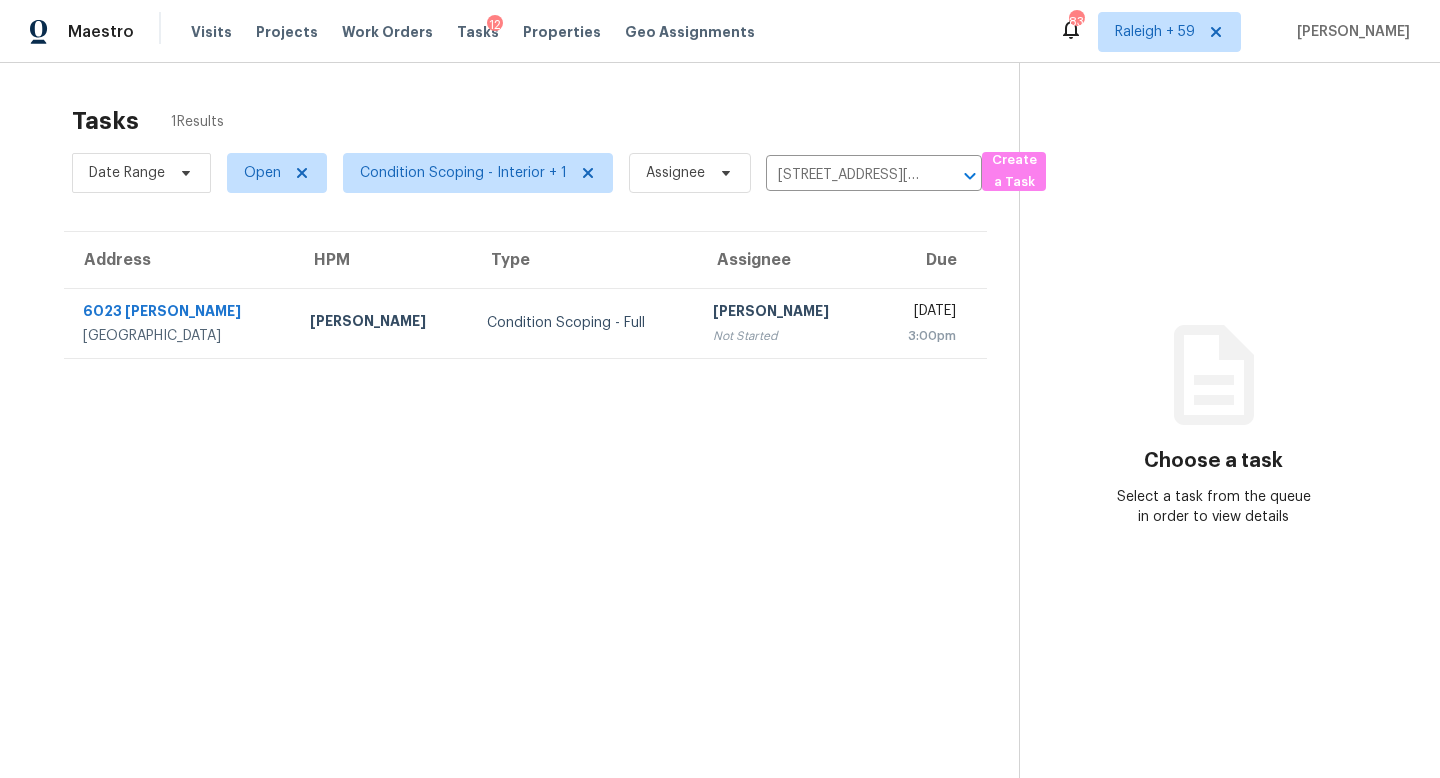 click on "[PERSON_NAME] Not Started" at bounding box center (785, 323) 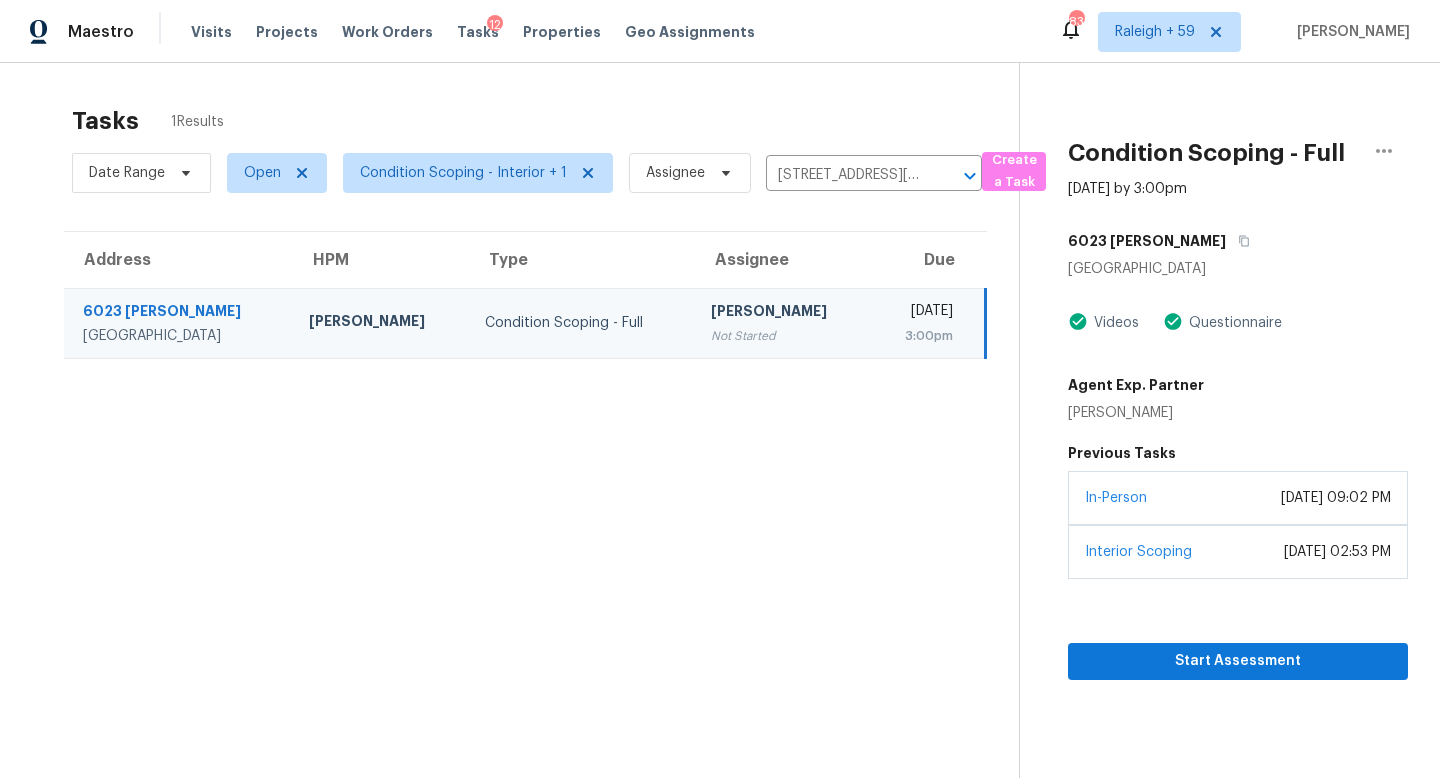 click on "In-Person  [DATE] 09:02 PM" at bounding box center [1238, 498] 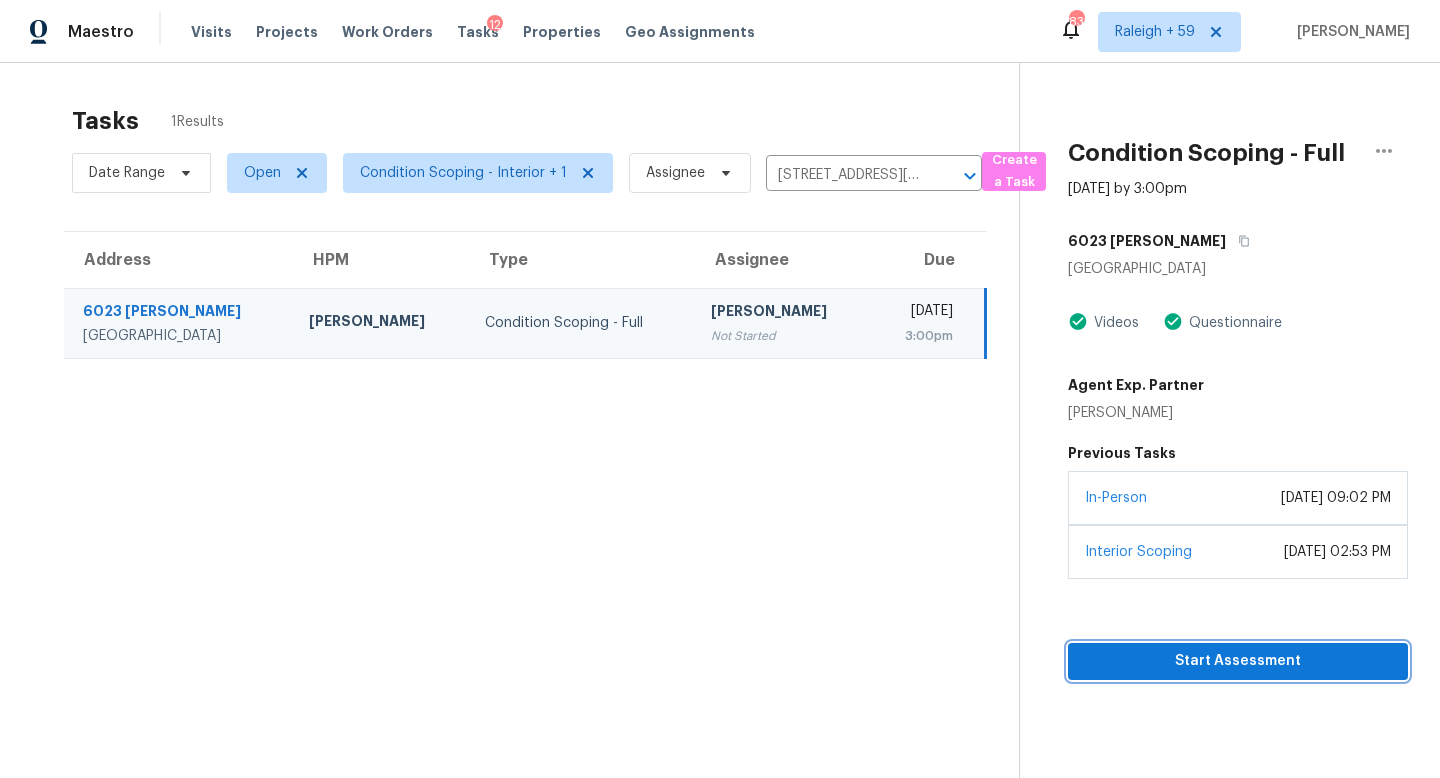 click on "Start Assessment" at bounding box center (1238, 661) 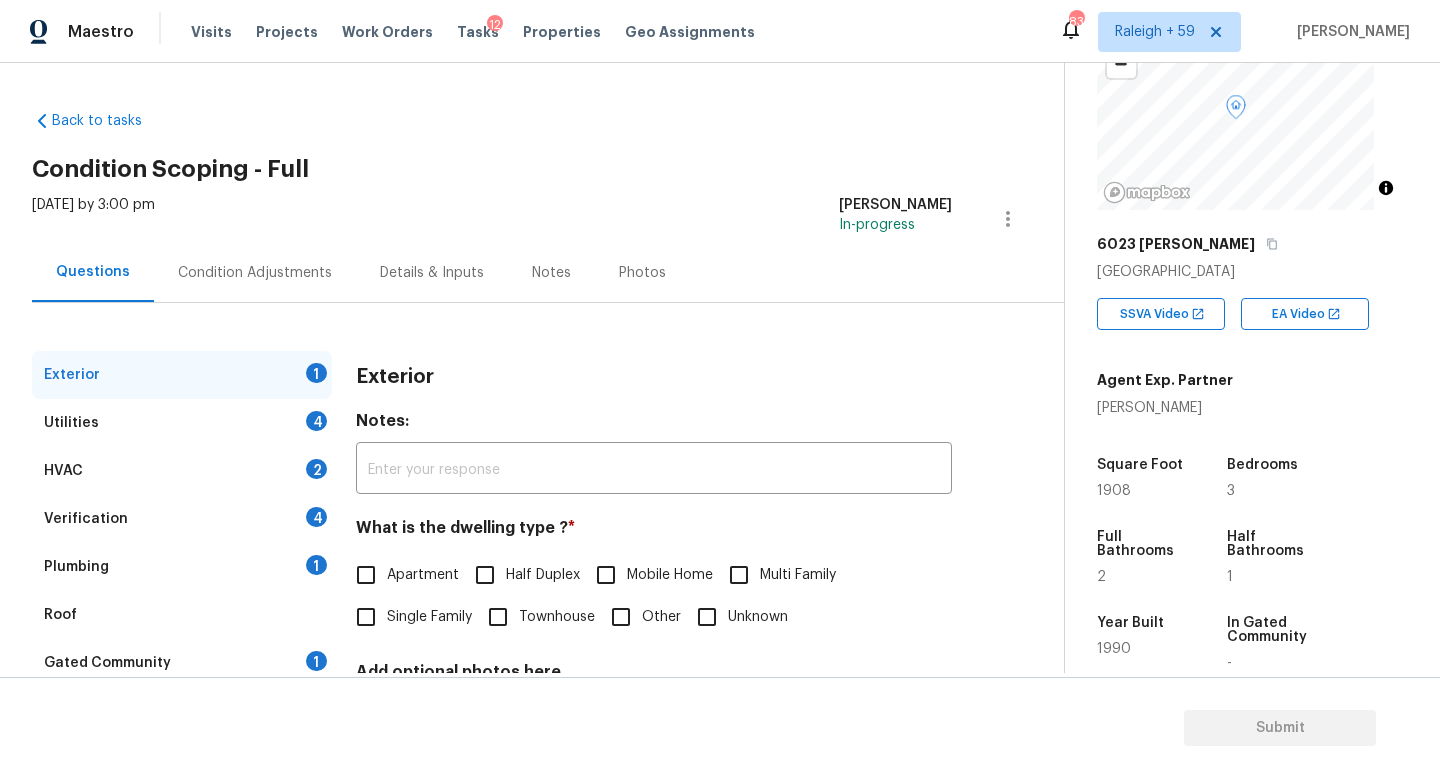 scroll, scrollTop: 188, scrollLeft: 0, axis: vertical 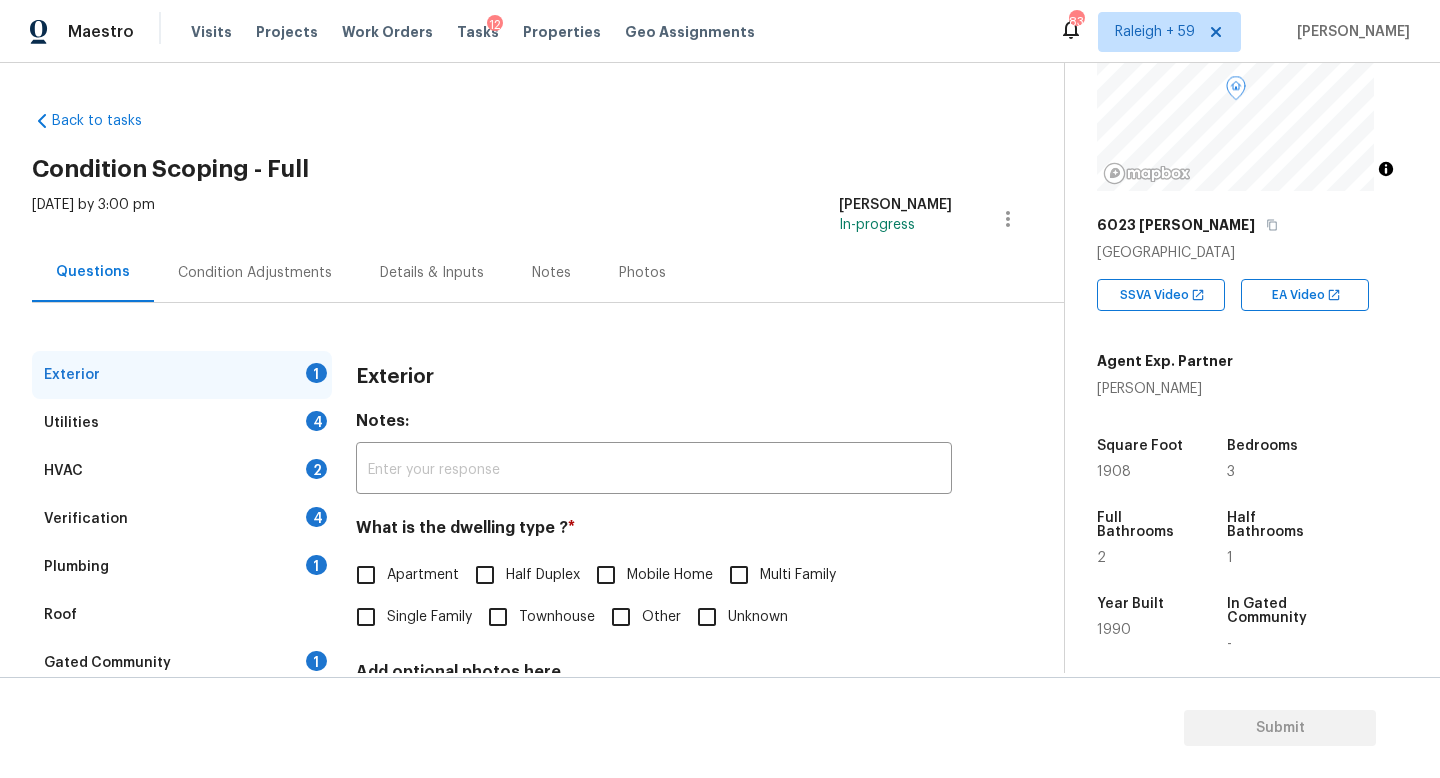 click on "Single Family" at bounding box center [429, 617] 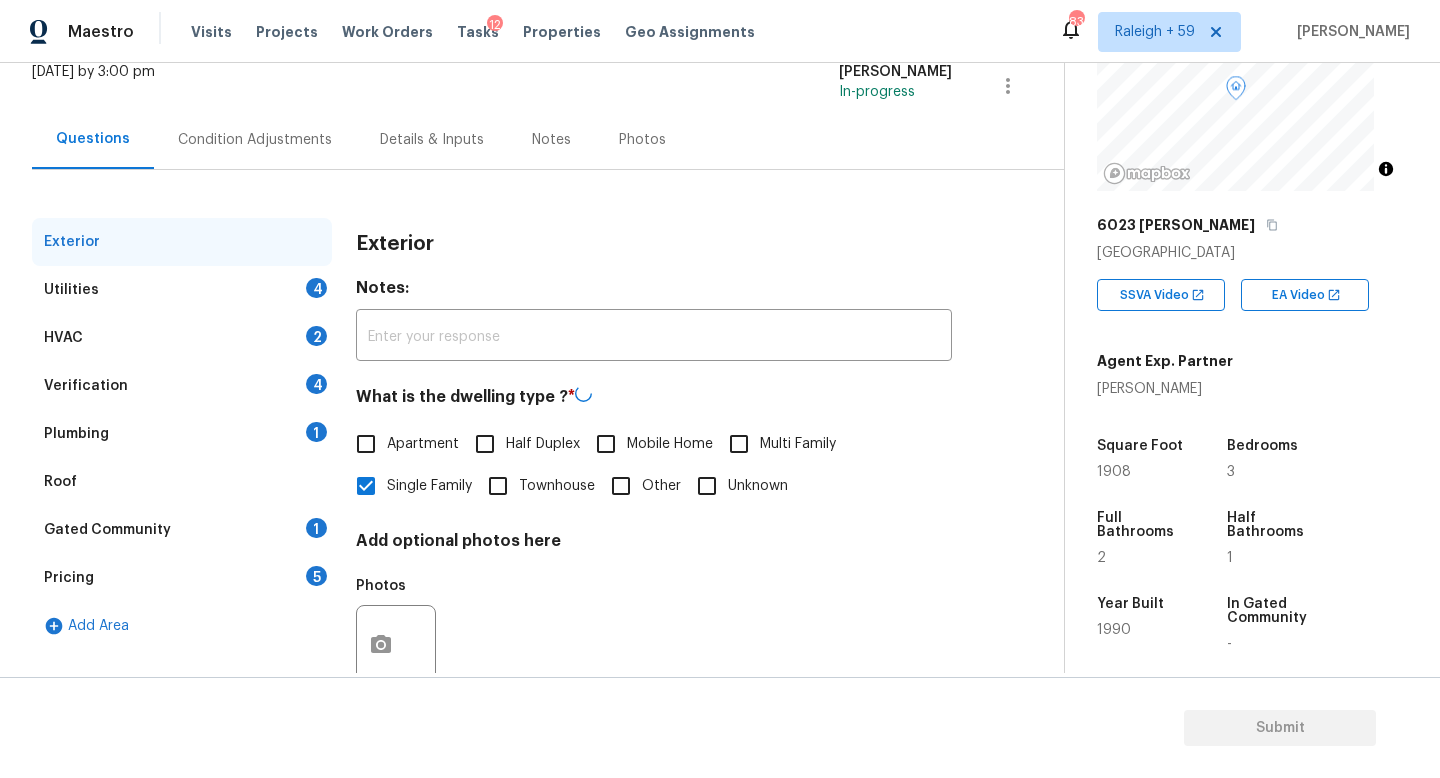 scroll, scrollTop: 183, scrollLeft: 0, axis: vertical 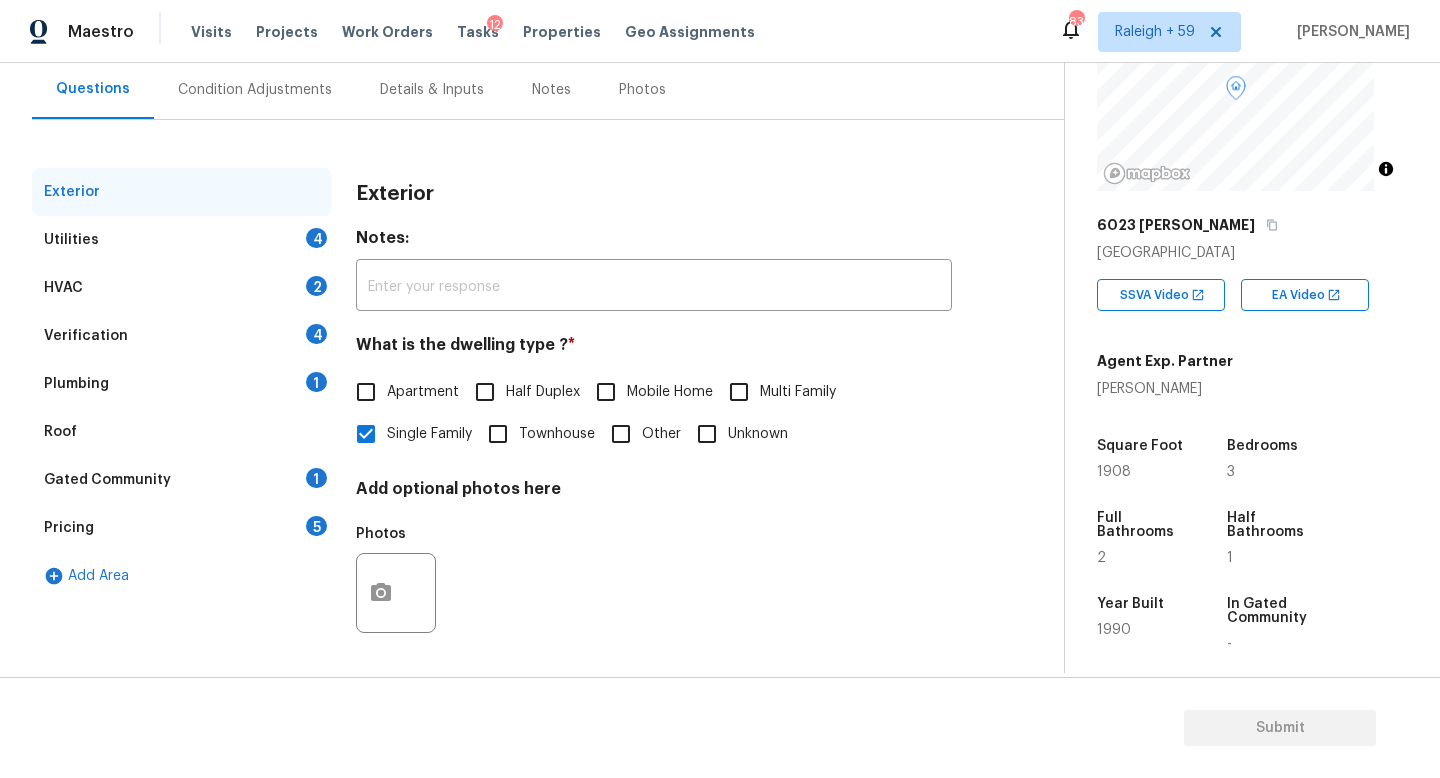click on "Details & Inputs" at bounding box center [432, 90] 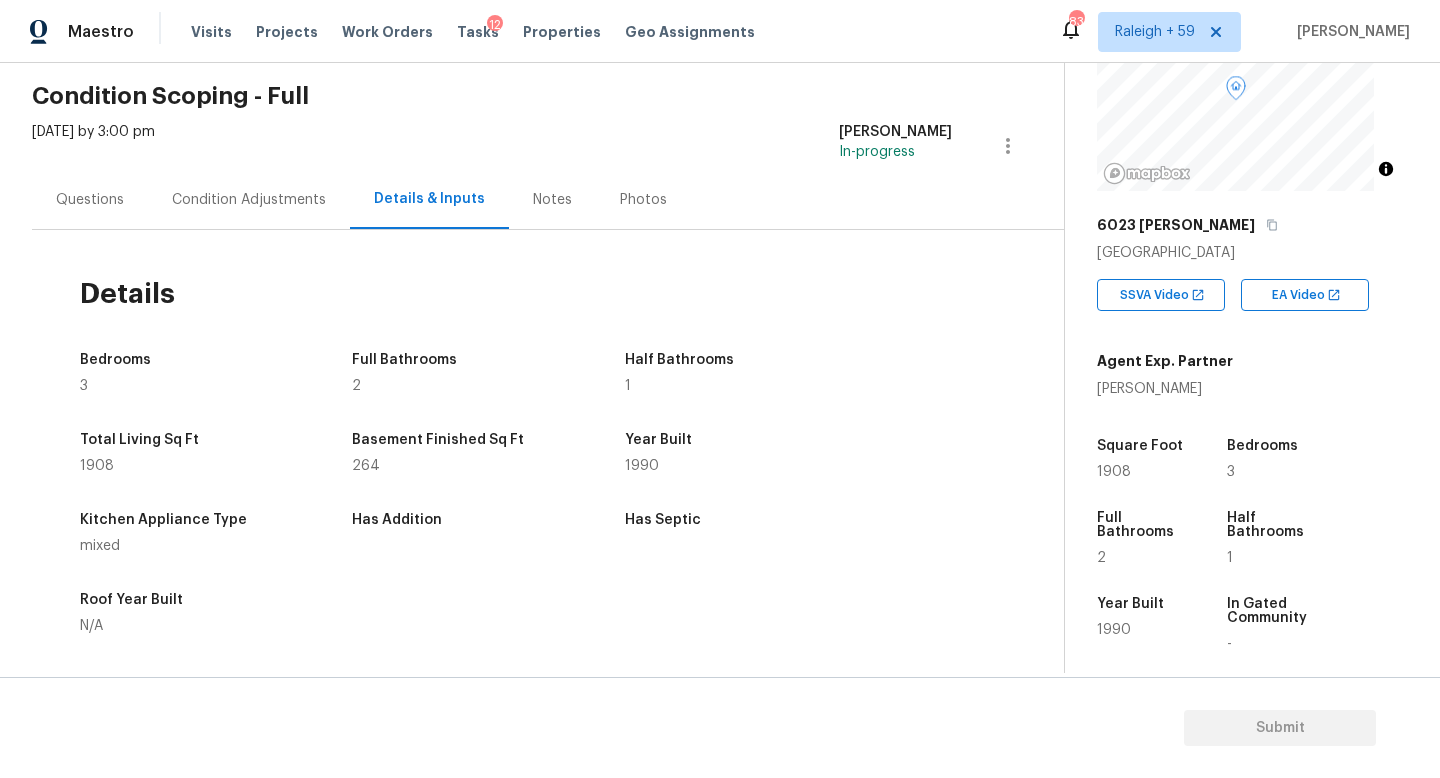 scroll, scrollTop: 0, scrollLeft: 0, axis: both 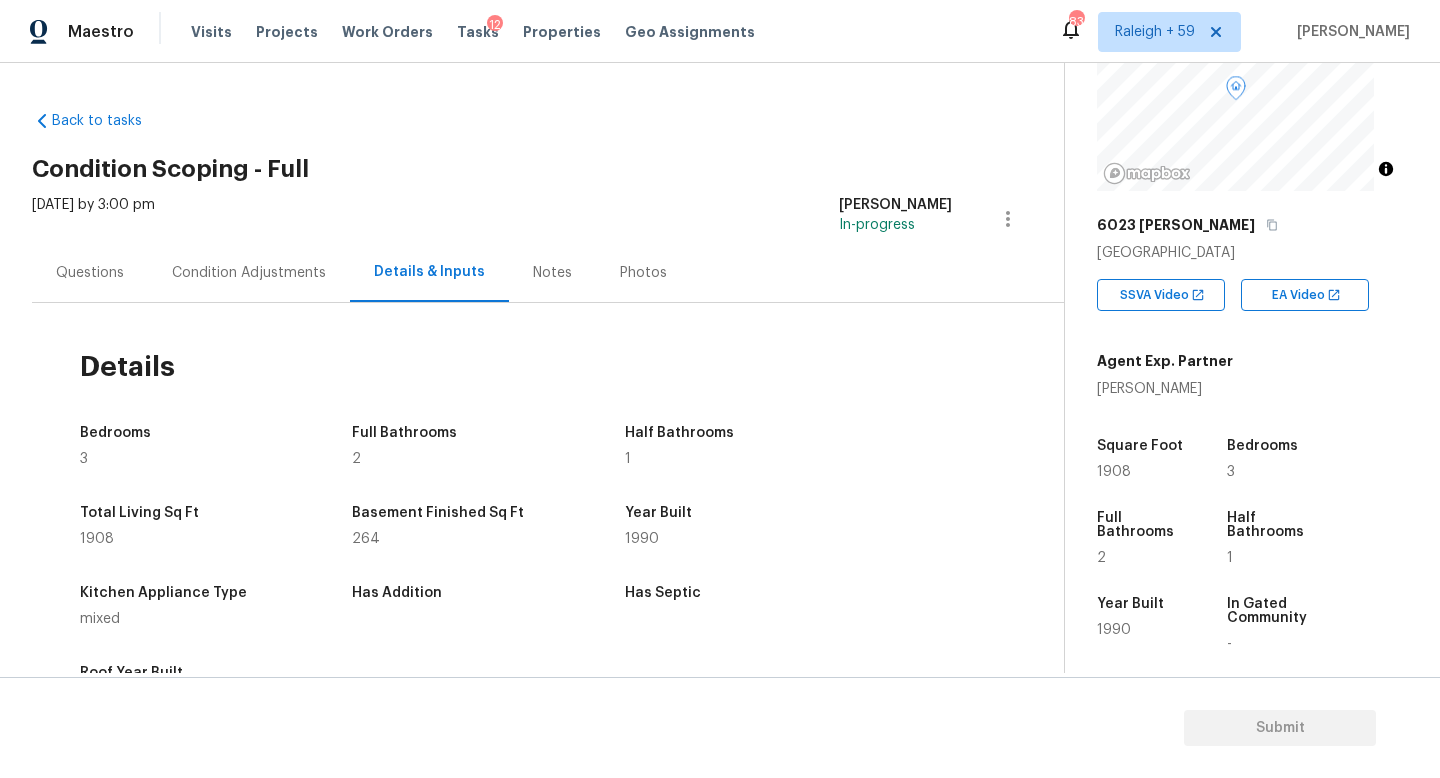 click on "Questions" at bounding box center [90, 273] 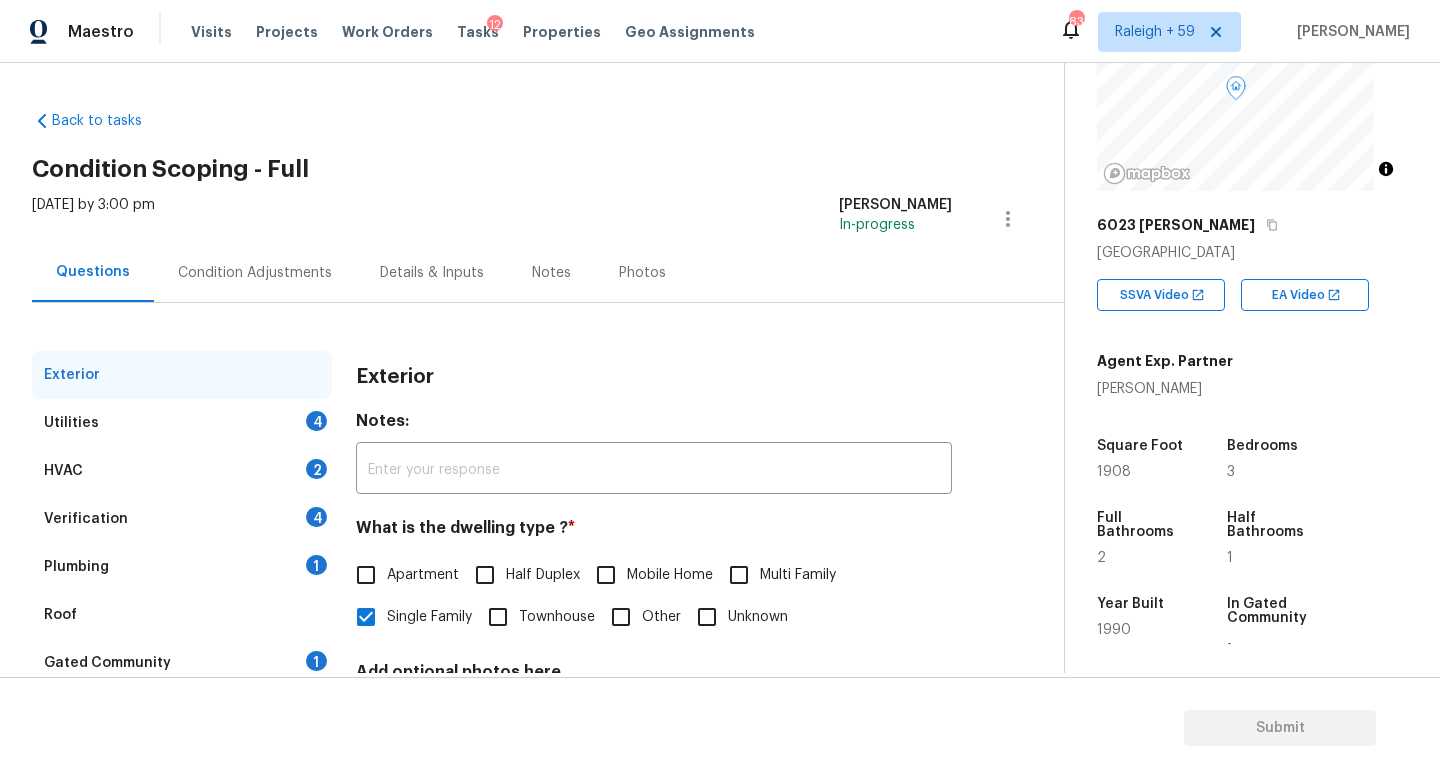 click on "Plumbing 1" at bounding box center [182, 567] 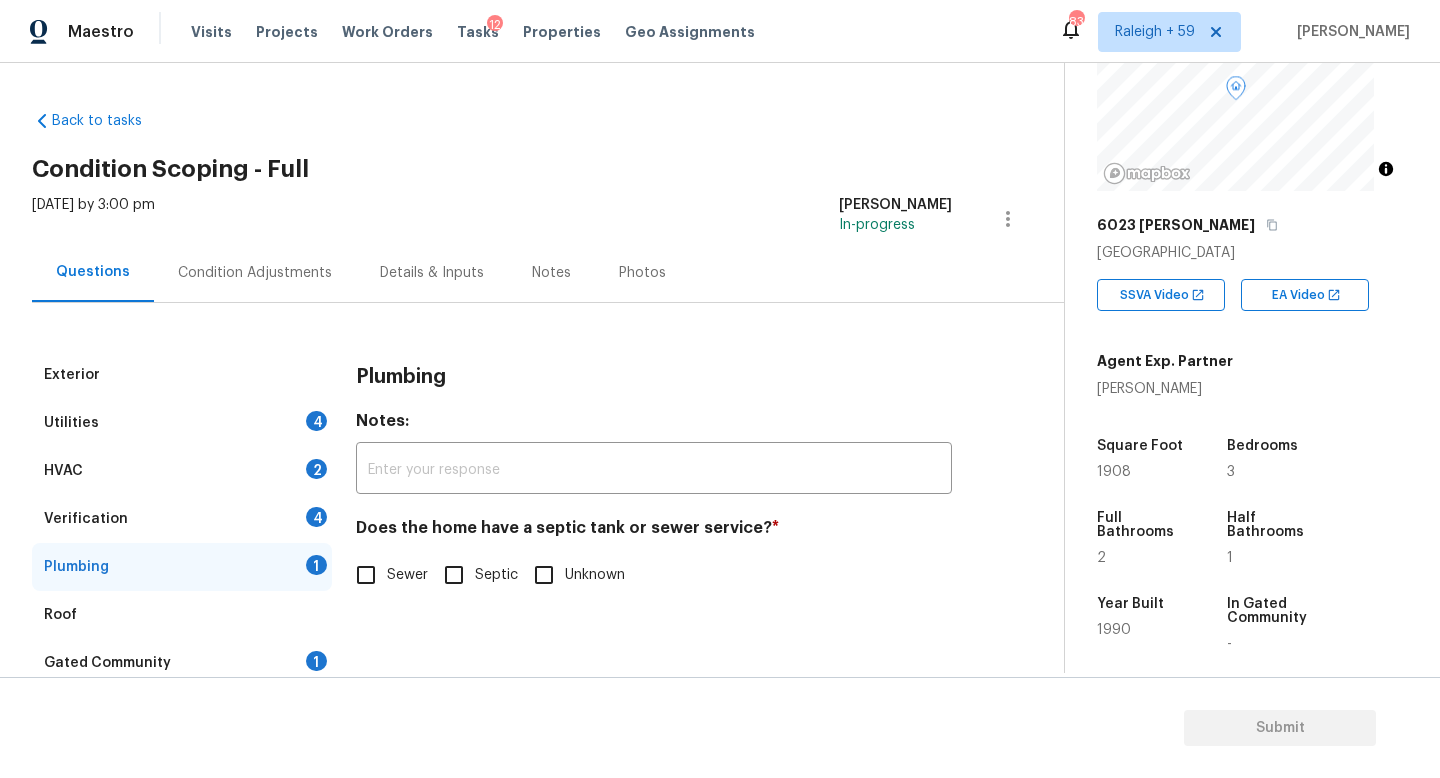 click on "Septic" at bounding box center (454, 575) 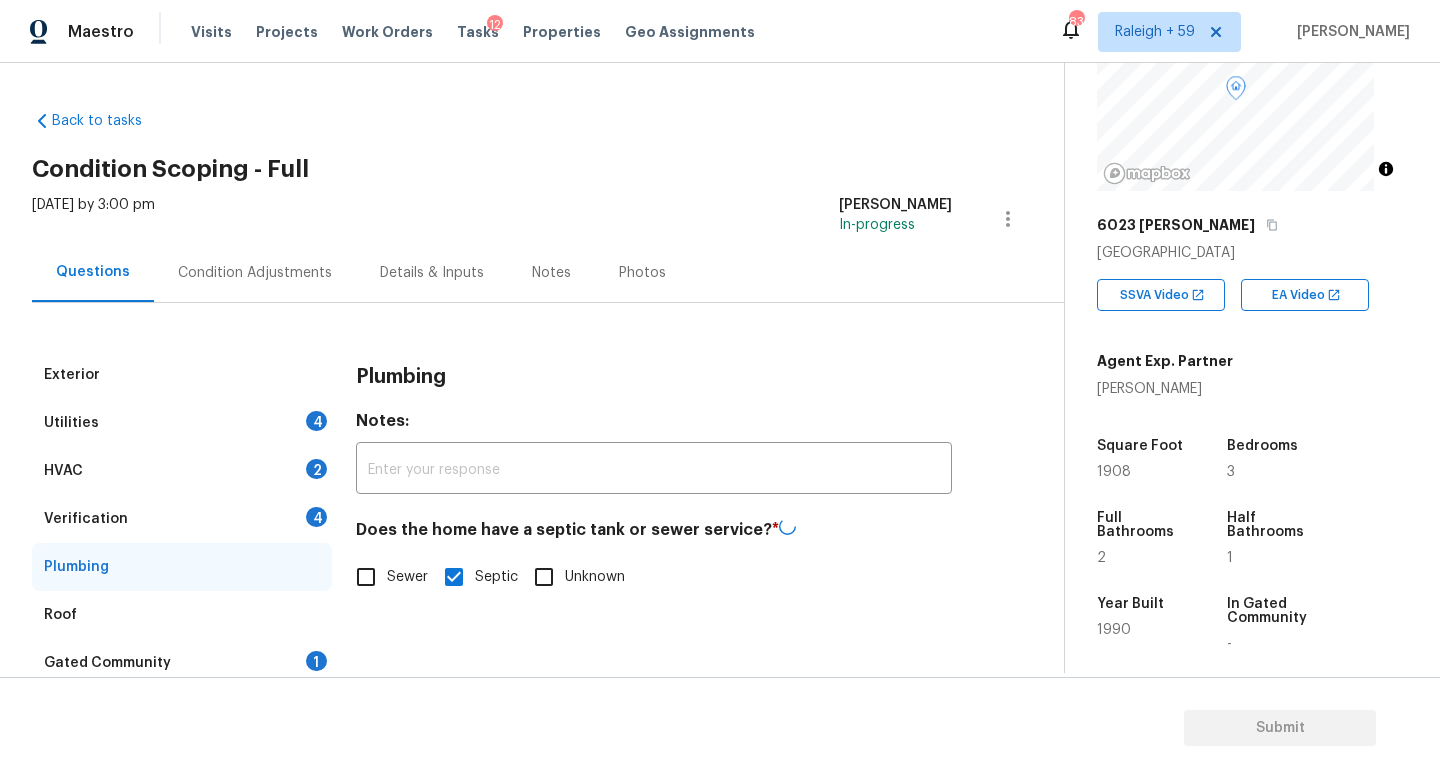 scroll, scrollTop: 131, scrollLeft: 0, axis: vertical 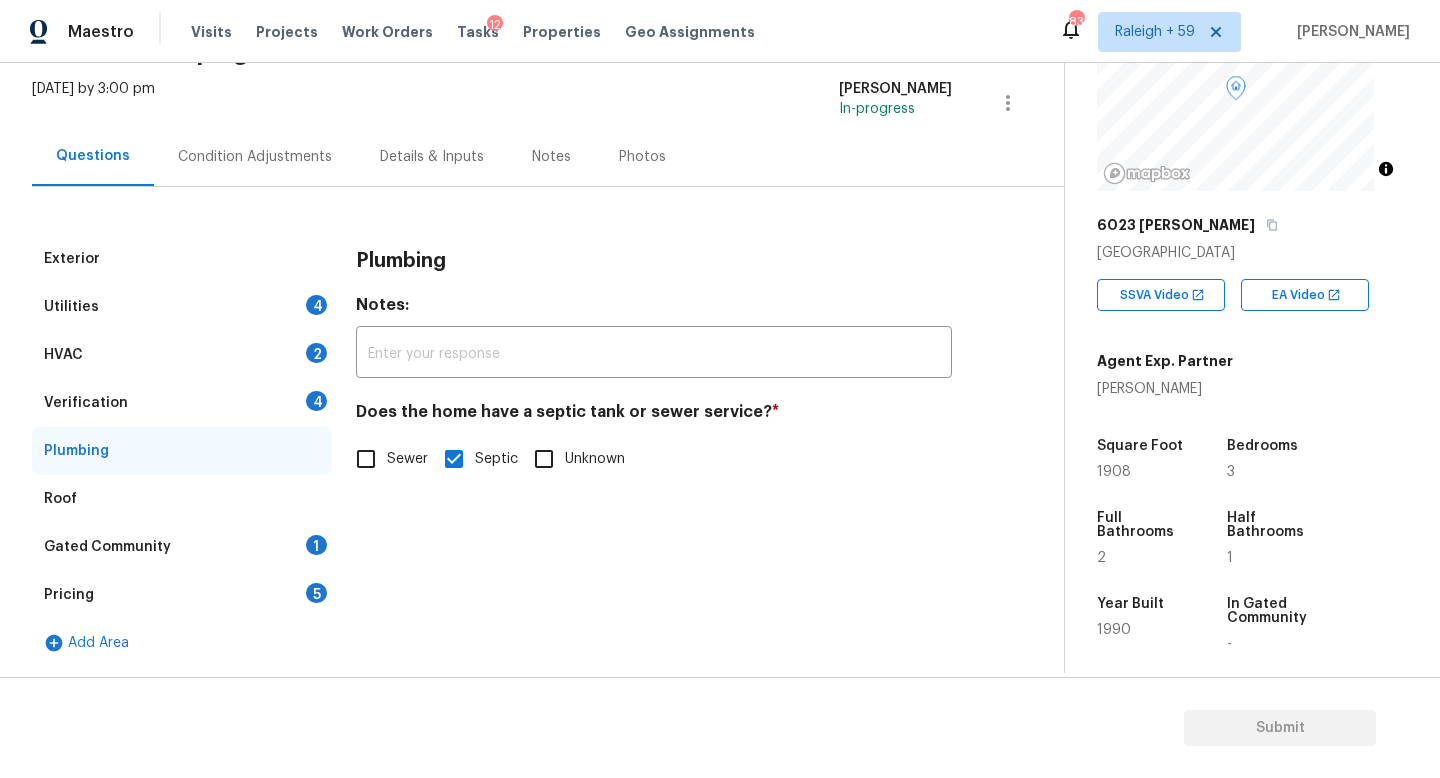 drag, startPoint x: 288, startPoint y: 387, endPoint x: 311, endPoint y: 395, distance: 24.351591 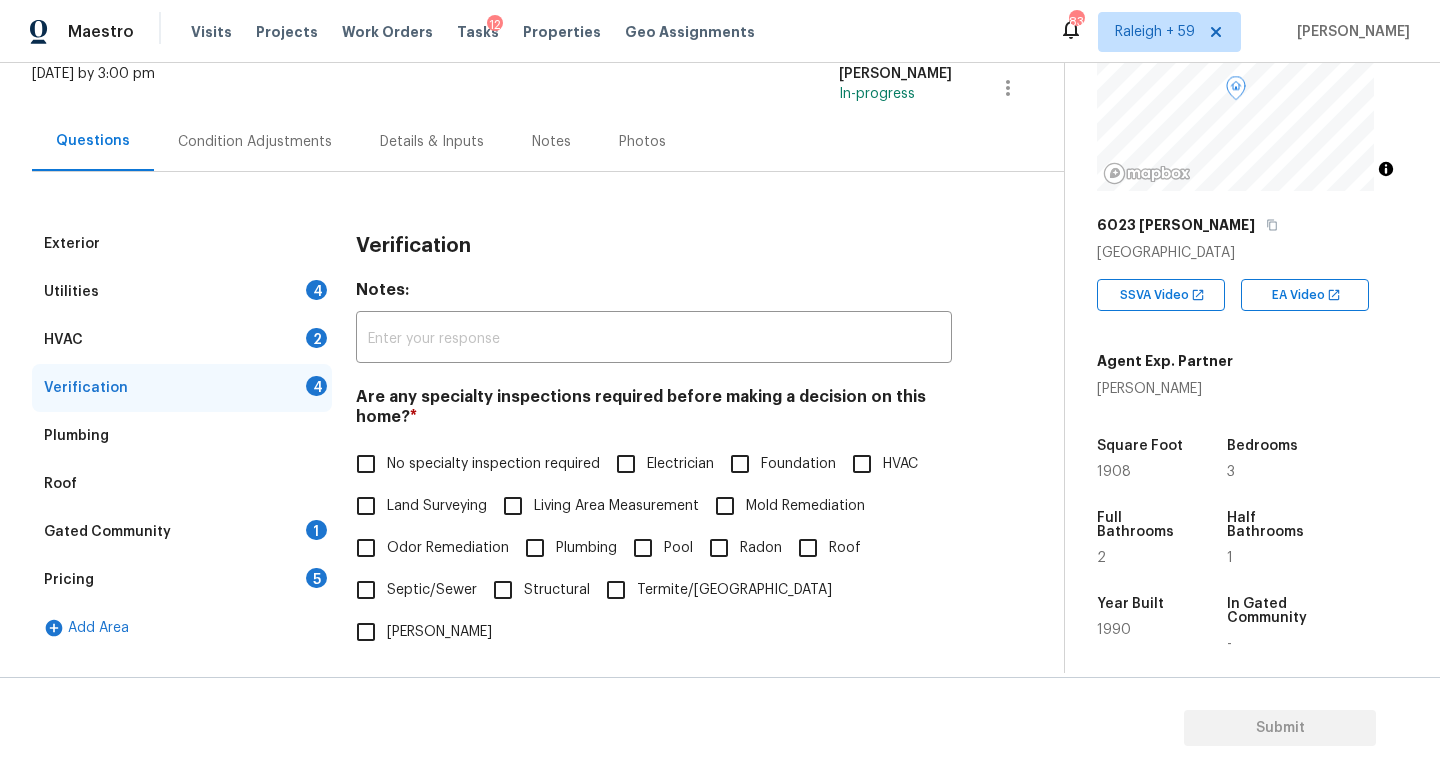 click on "No specialty inspection required" at bounding box center (472, 464) 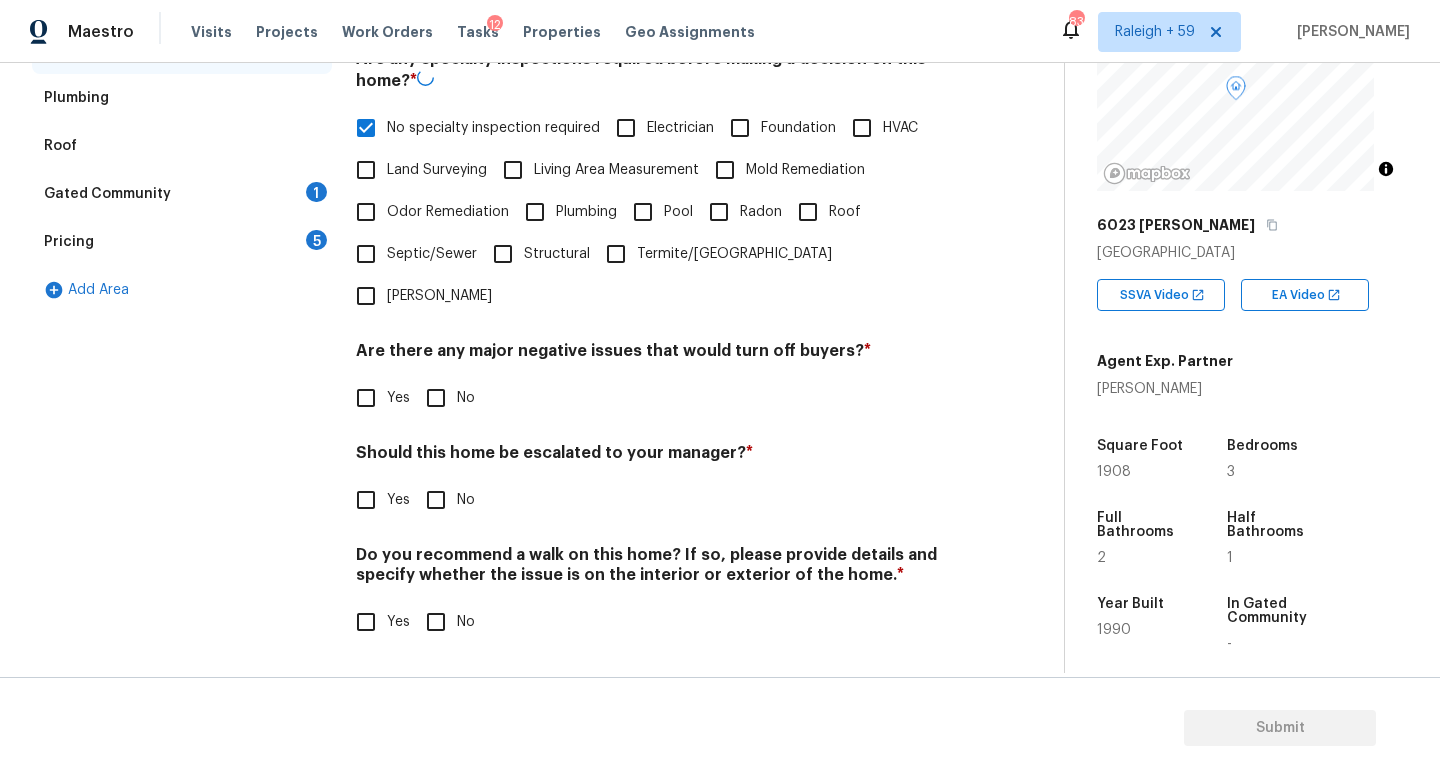 scroll, scrollTop: 482, scrollLeft: 0, axis: vertical 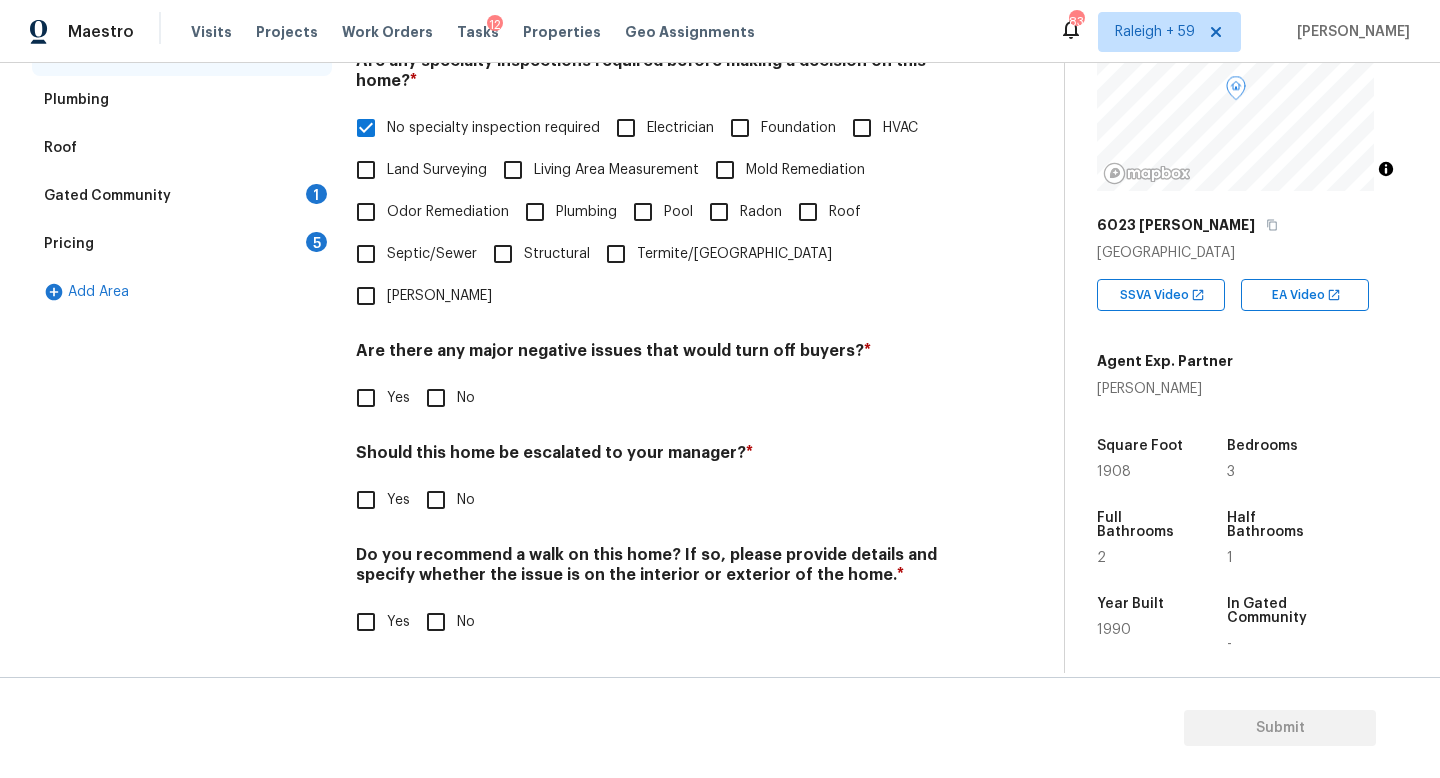 click on "No" at bounding box center [436, 398] 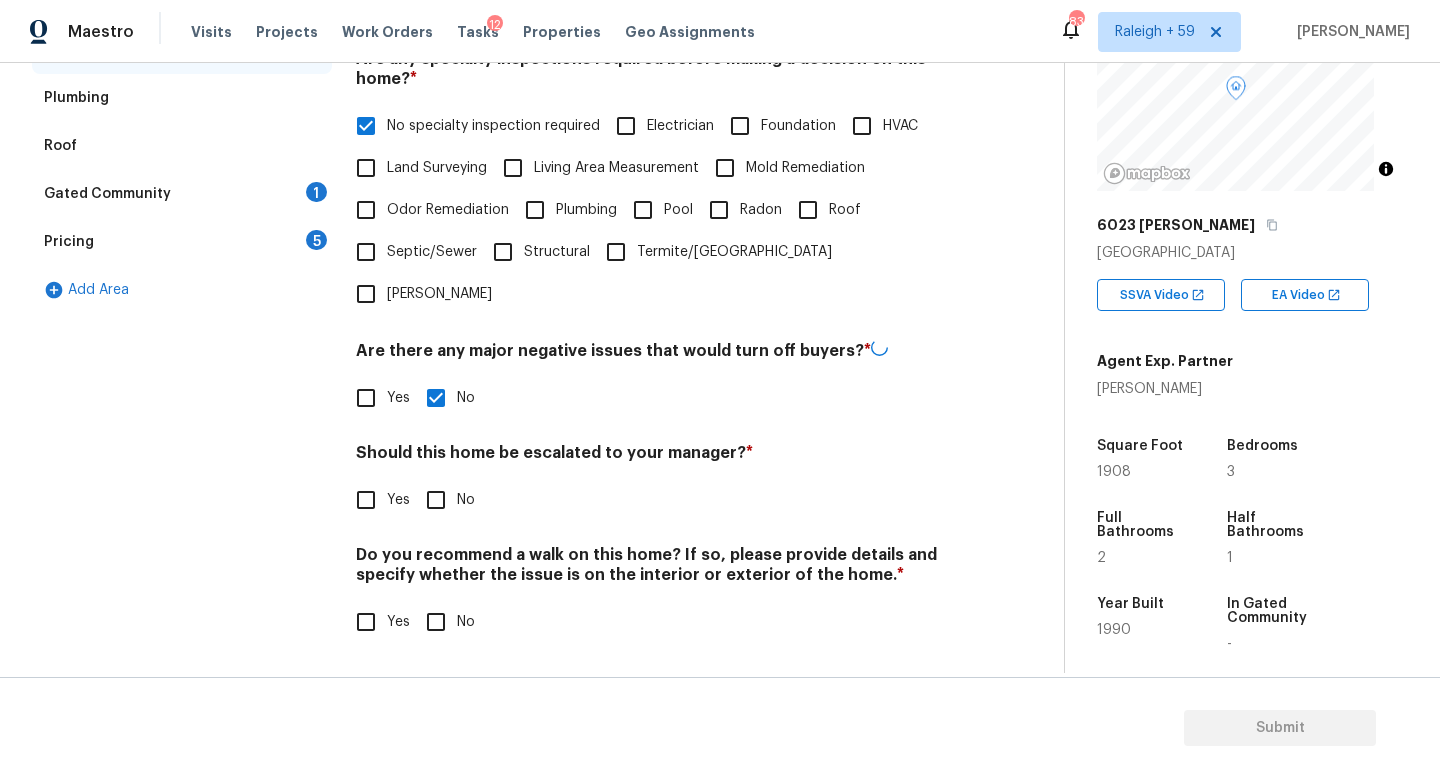 click on "Should this home be escalated to your manager?  * Yes No" at bounding box center (654, 482) 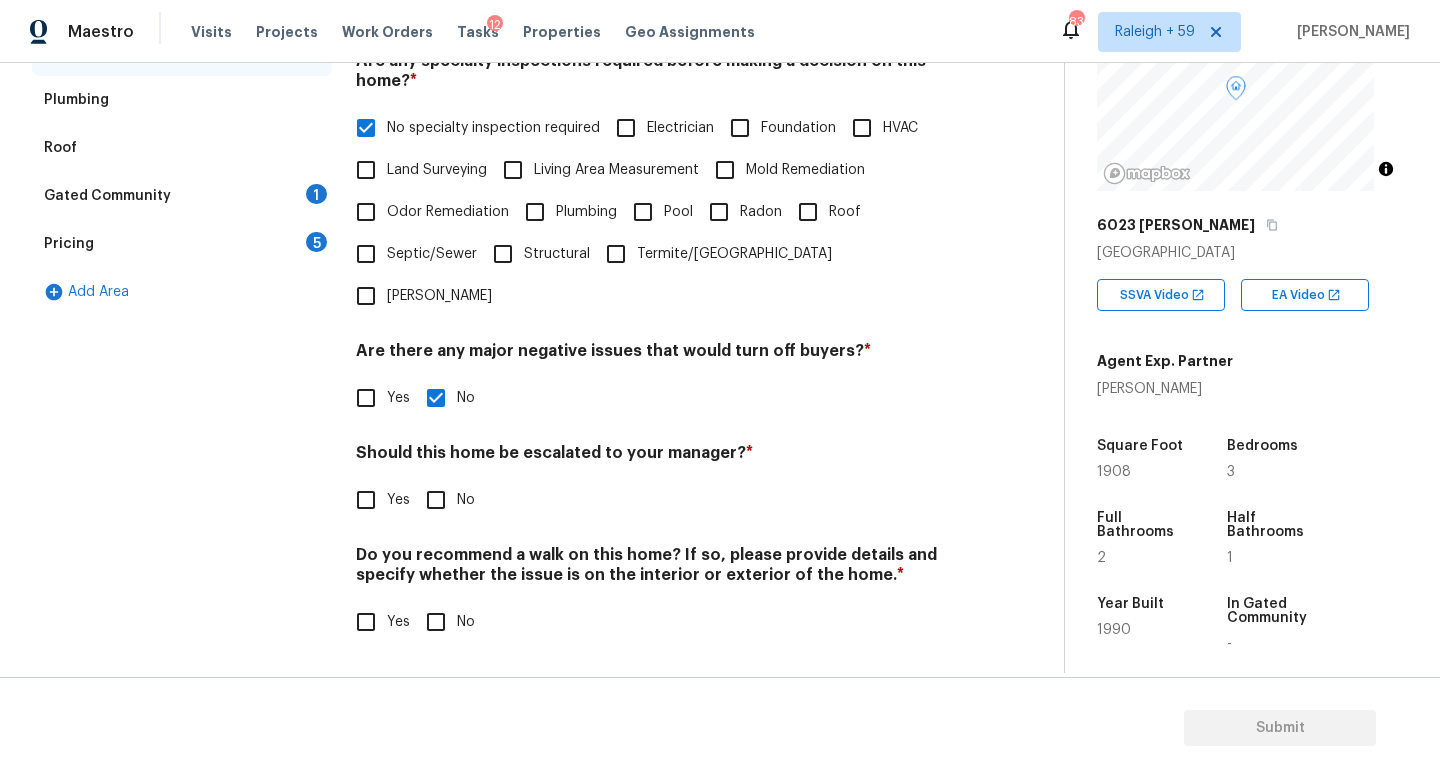 click on "Yes" at bounding box center [366, 500] 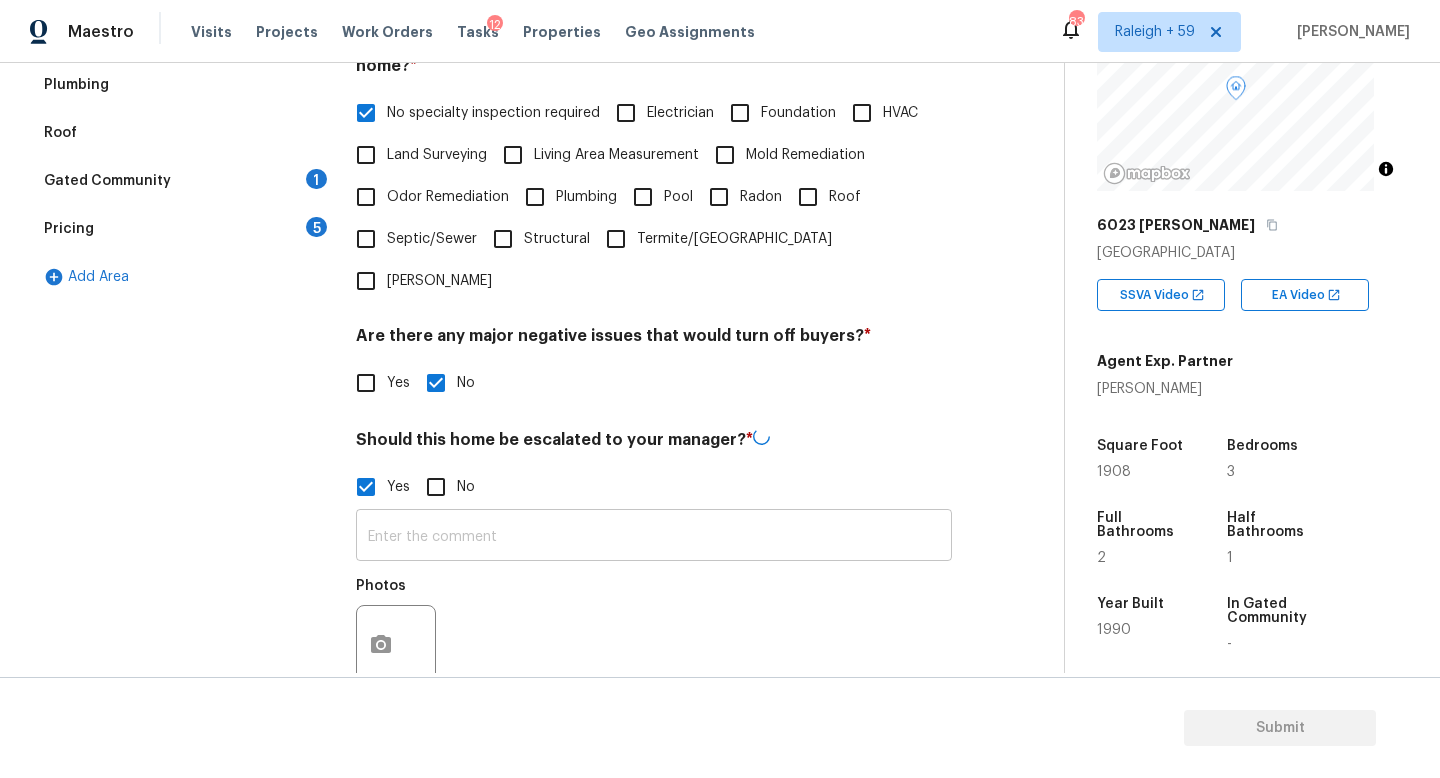 click at bounding box center (654, 537) 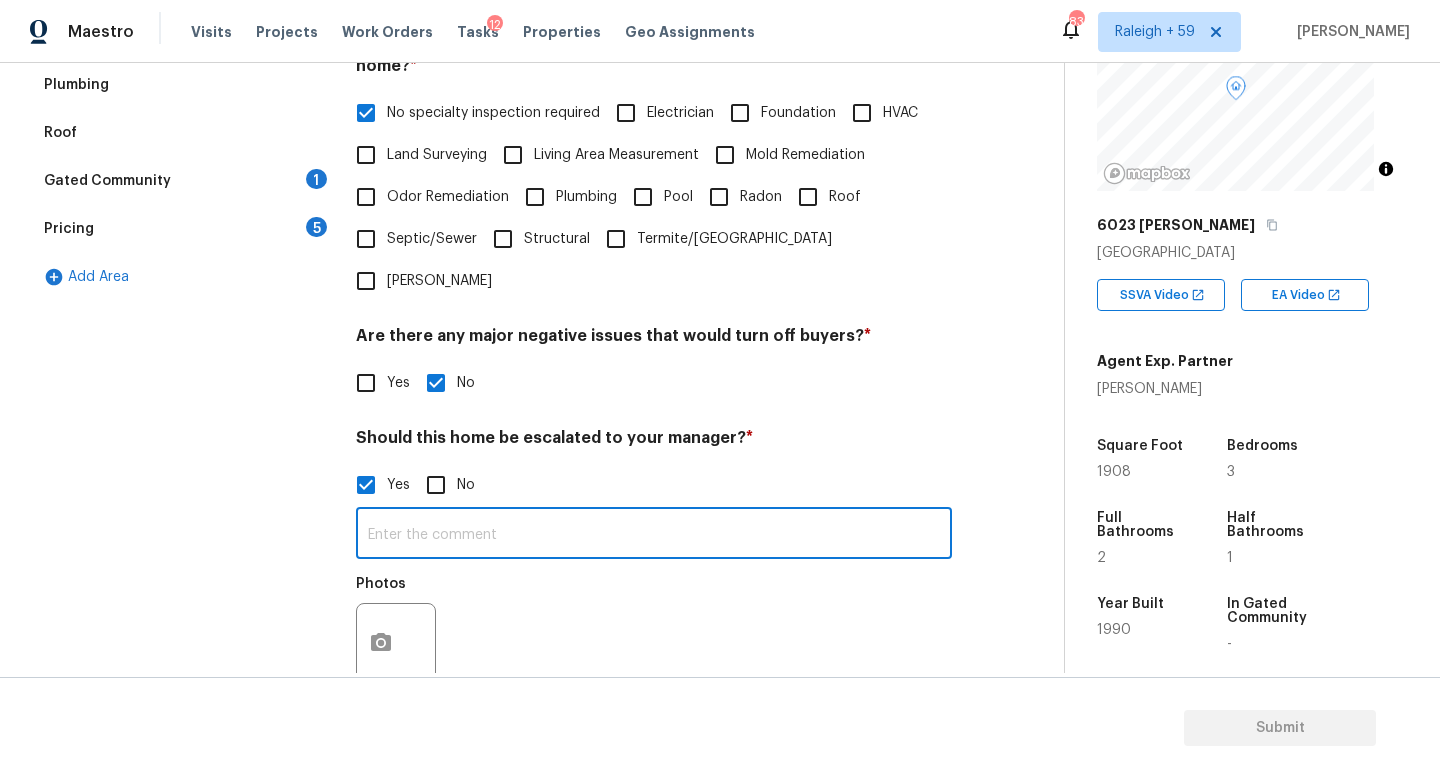 click at bounding box center [654, 535] 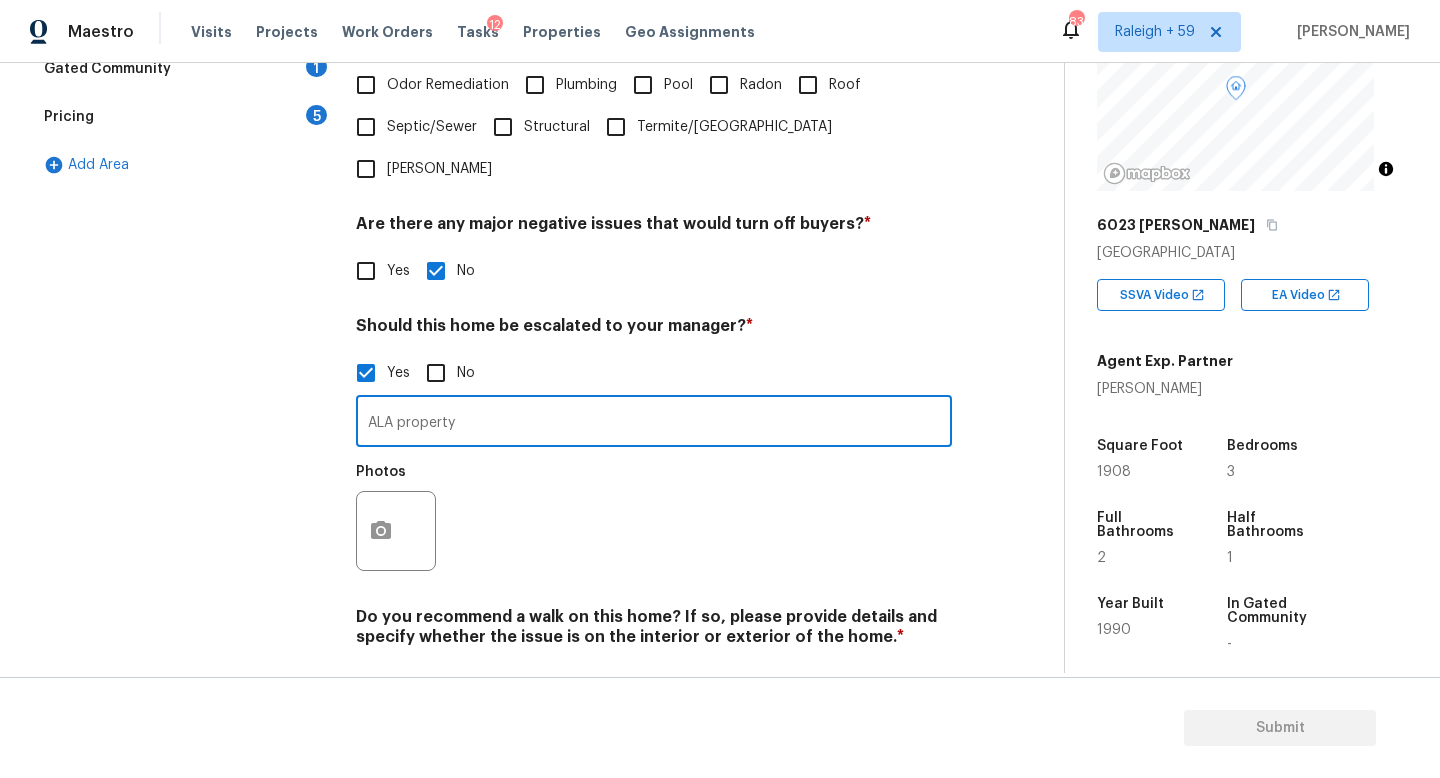 scroll, scrollTop: 672, scrollLeft: 0, axis: vertical 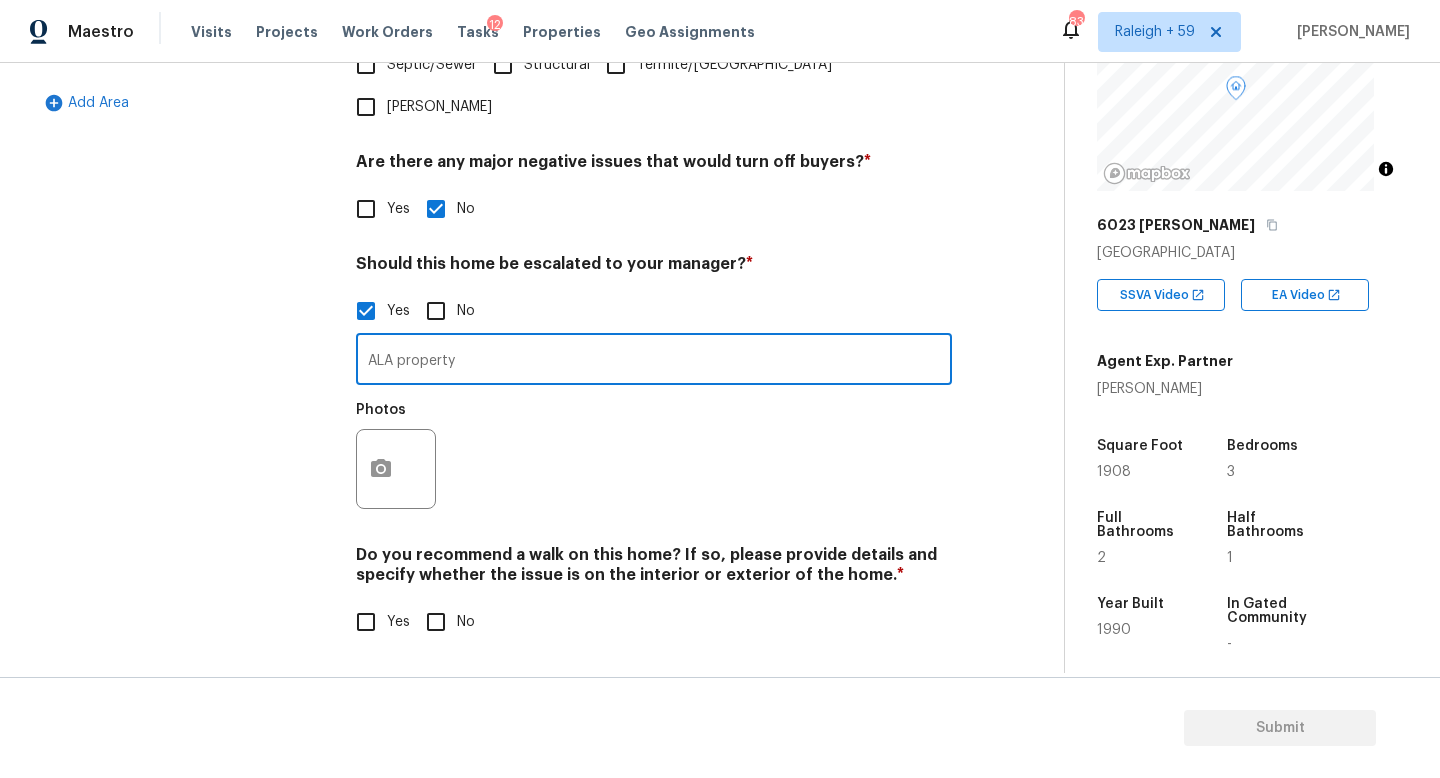 type on "ALA property" 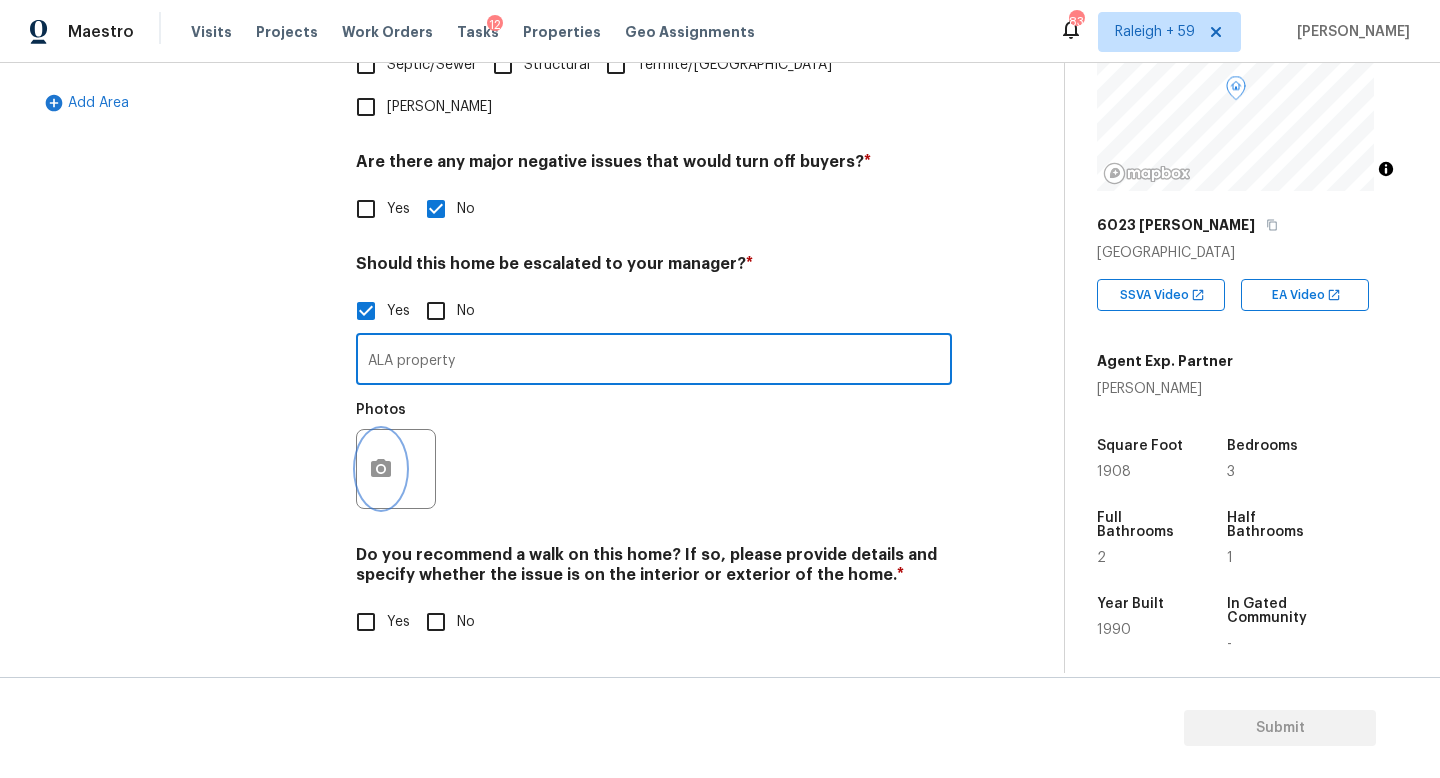 click at bounding box center [381, 469] 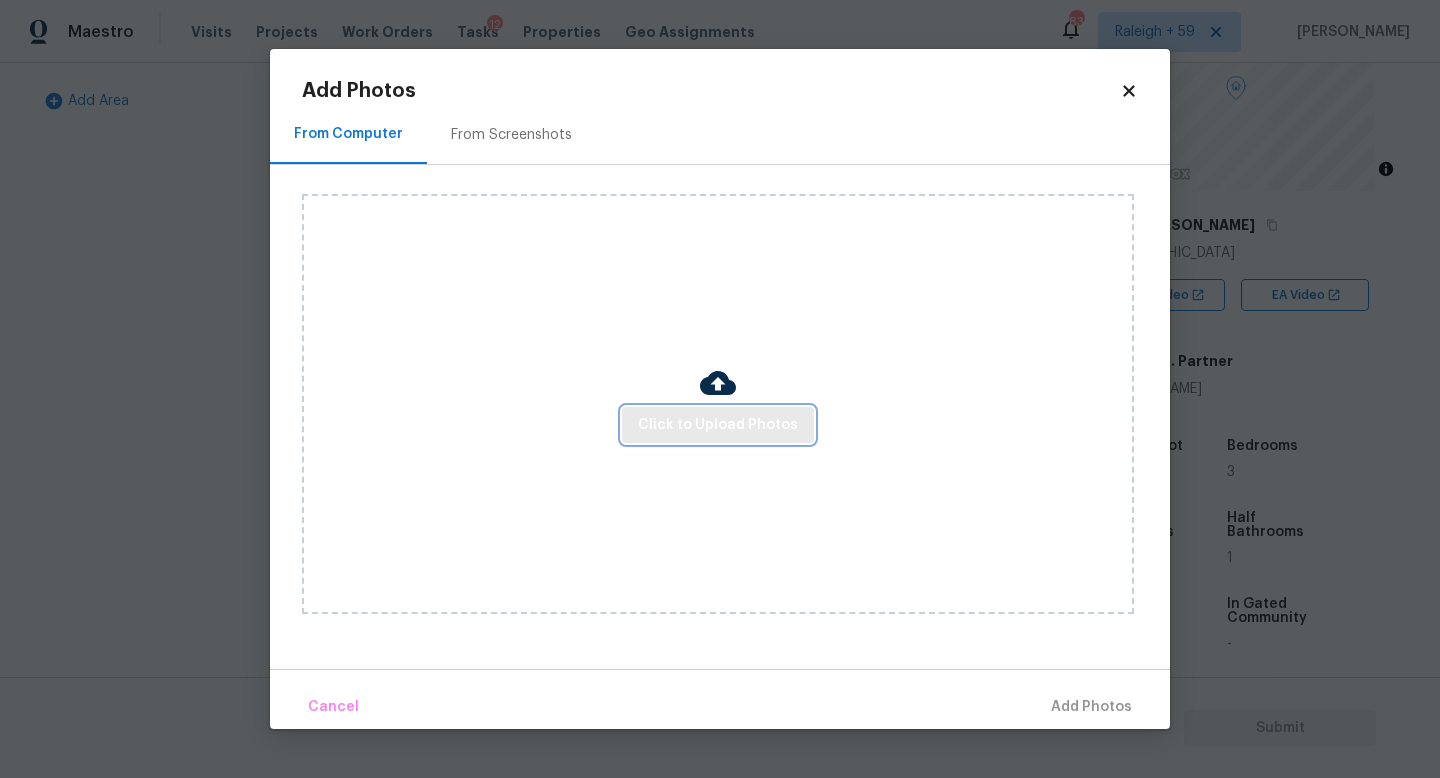 click on "Click to Upload Photos" at bounding box center [718, 425] 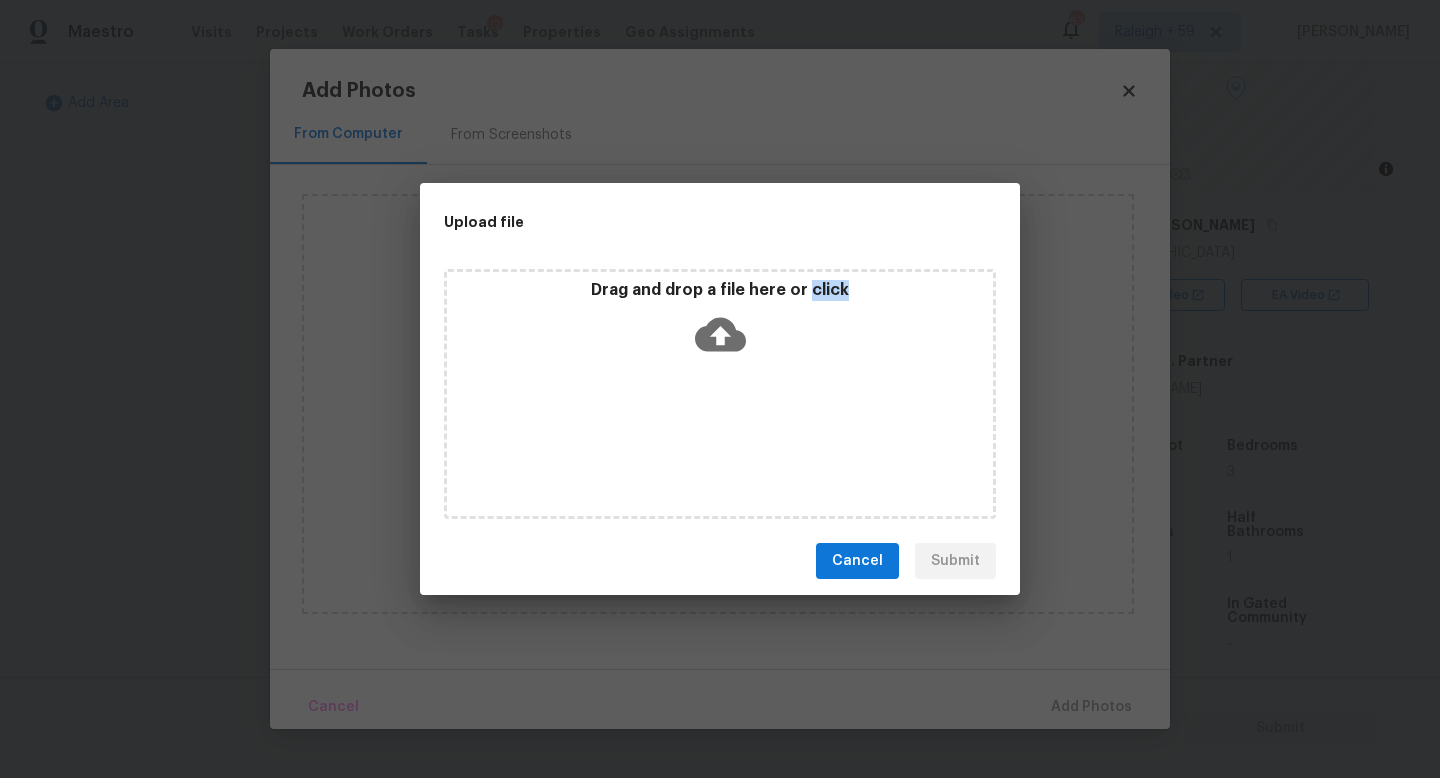 click on "Drag and drop a file here or click" at bounding box center [720, 394] 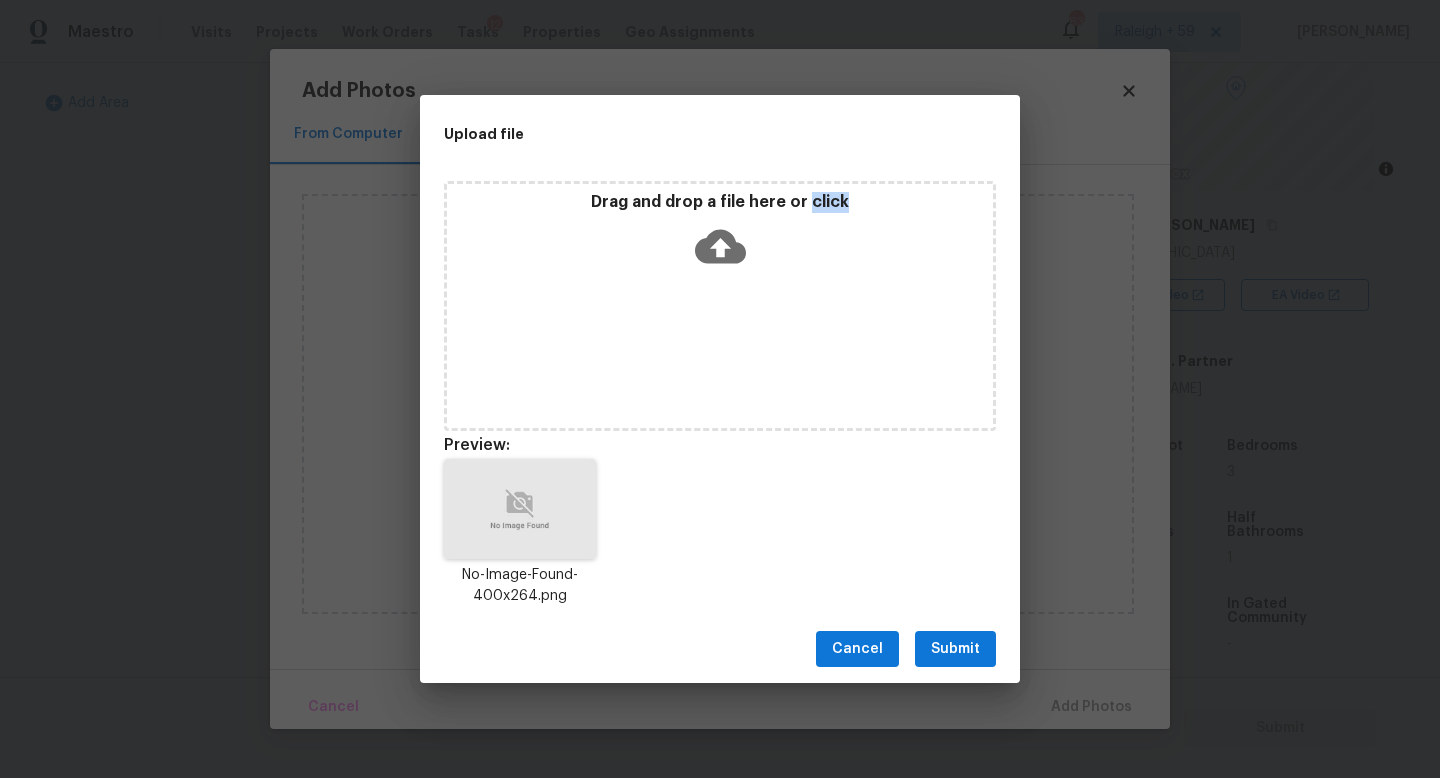 click on "Submit" at bounding box center (955, 649) 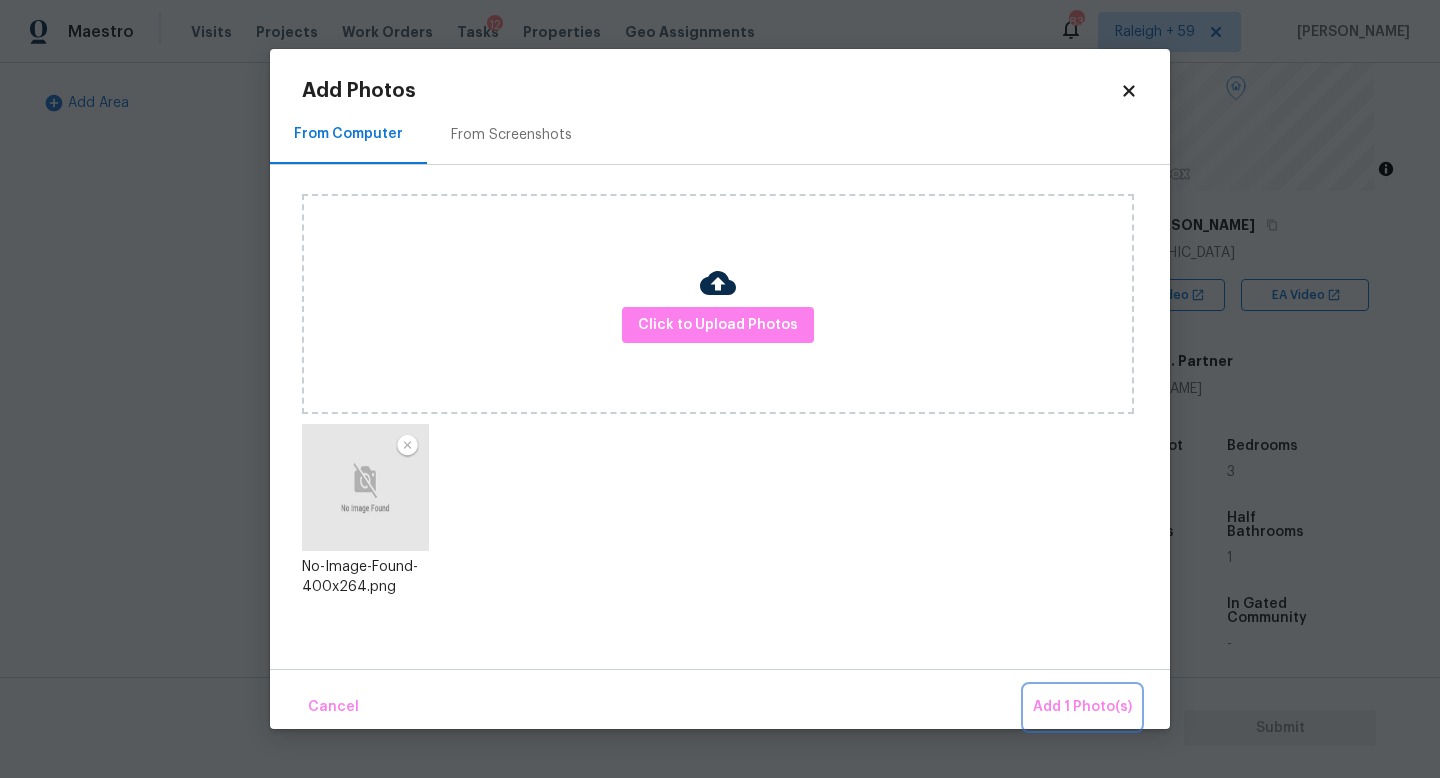click on "Add 1 Photo(s)" at bounding box center [1082, 707] 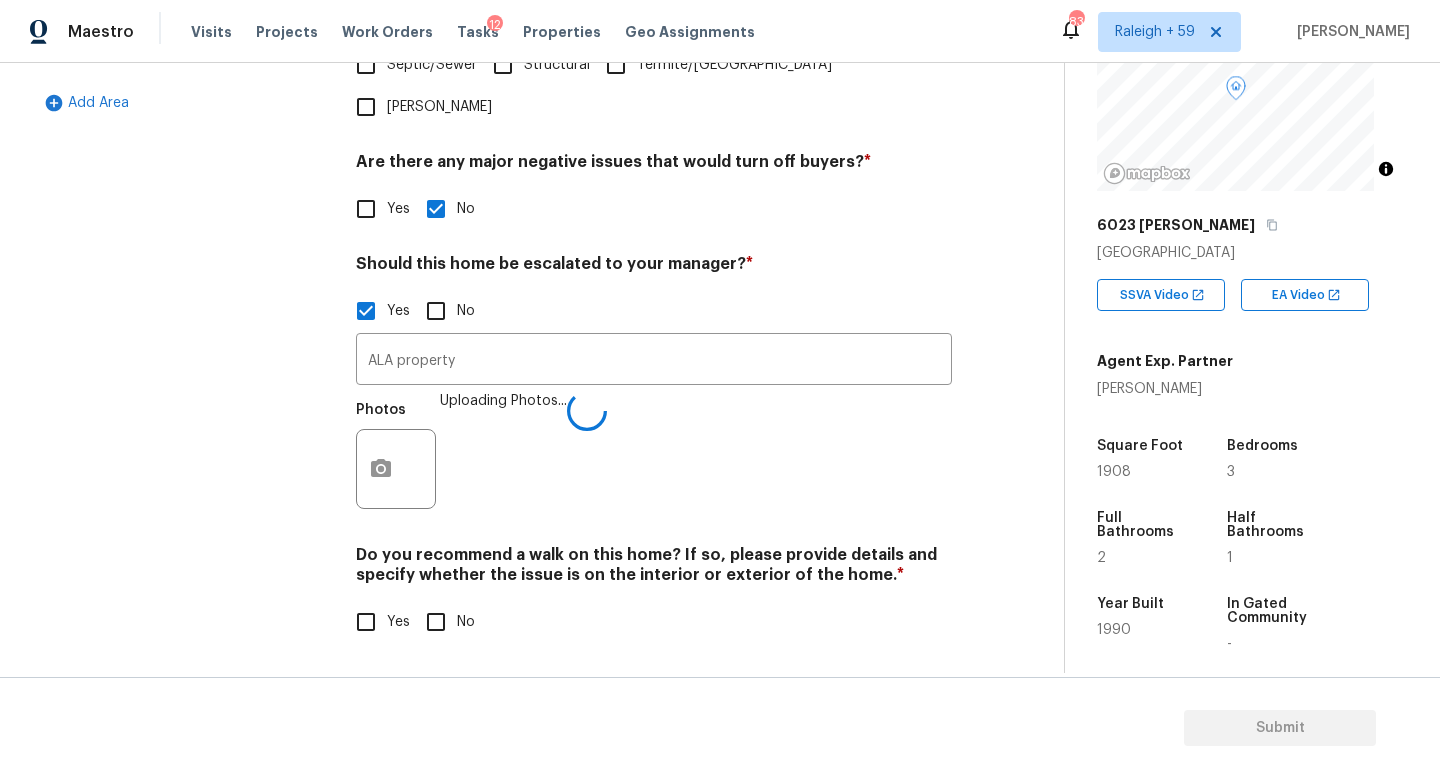 click on "Do you recommend a walk on this home? If so, please provide details and specify whether the issue is on the interior or exterior of the home.  * Yes No" at bounding box center (654, 594) 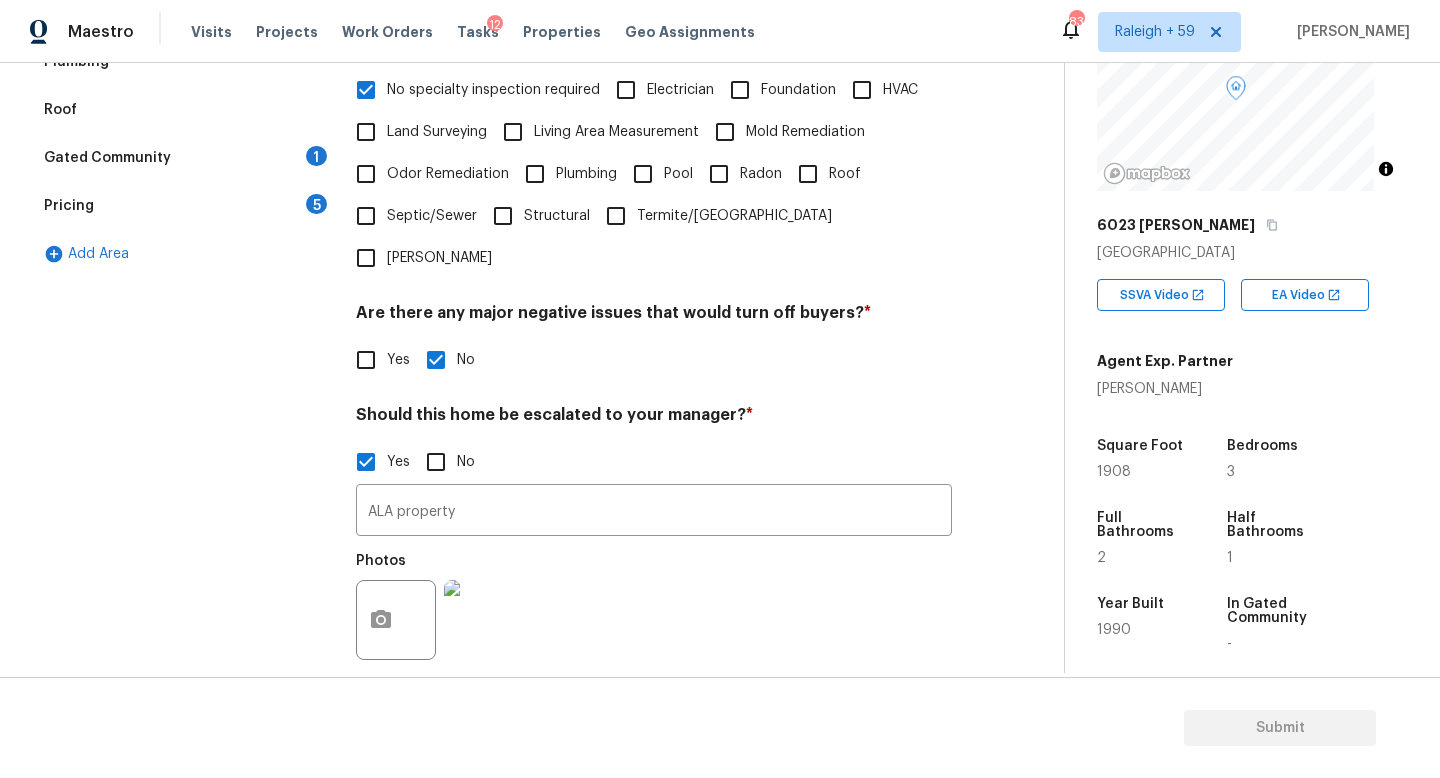 click on "Gated Community 1" at bounding box center [182, 158] 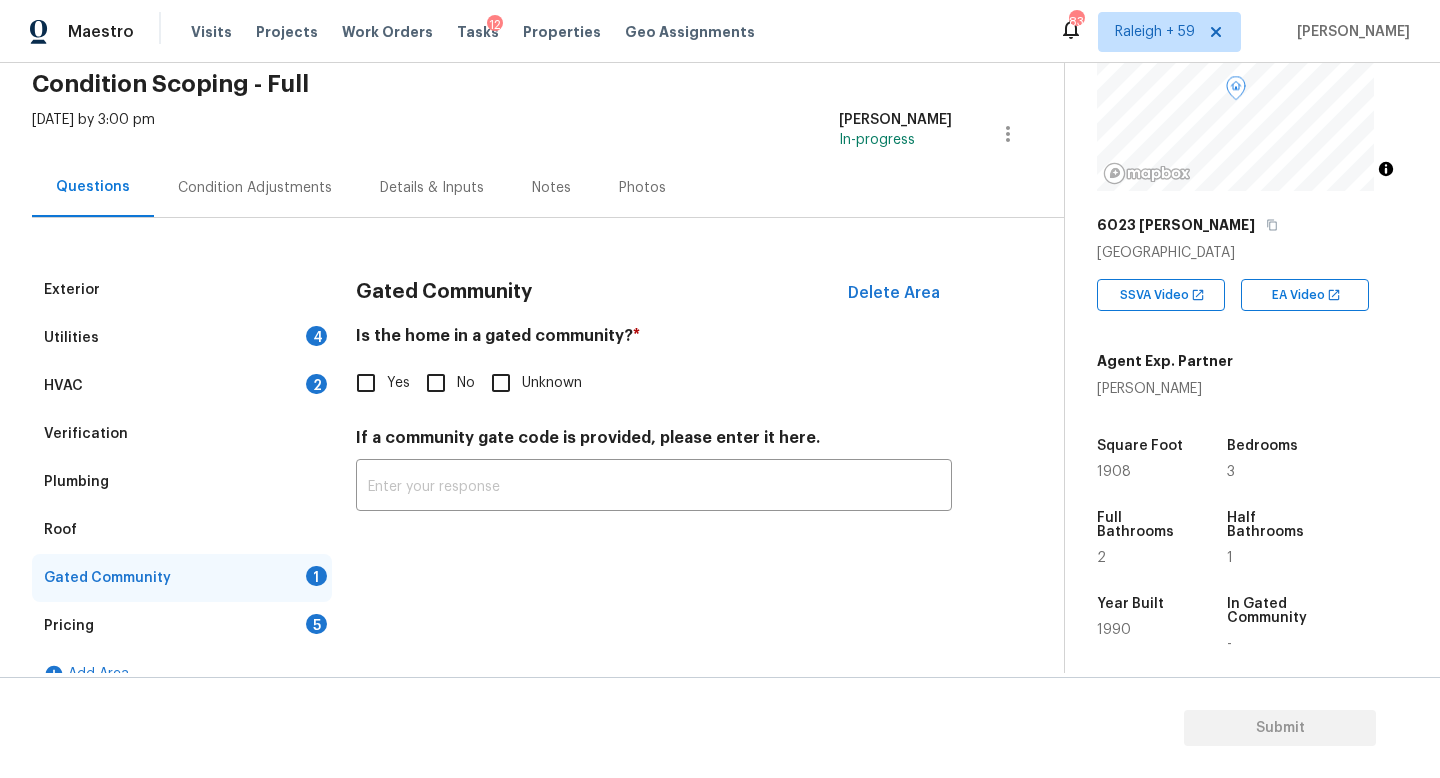 scroll, scrollTop: 0, scrollLeft: 0, axis: both 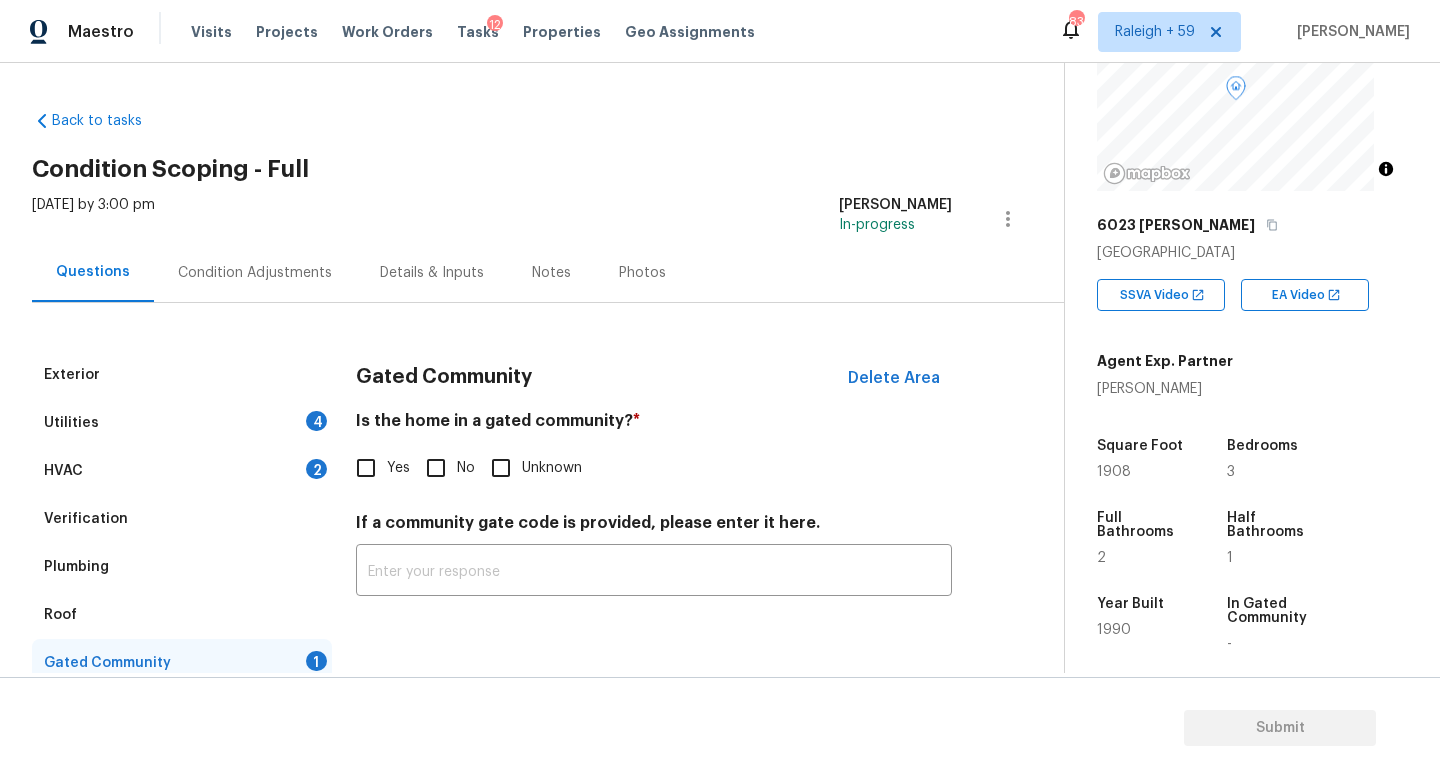 click on "No" at bounding box center [436, 468] 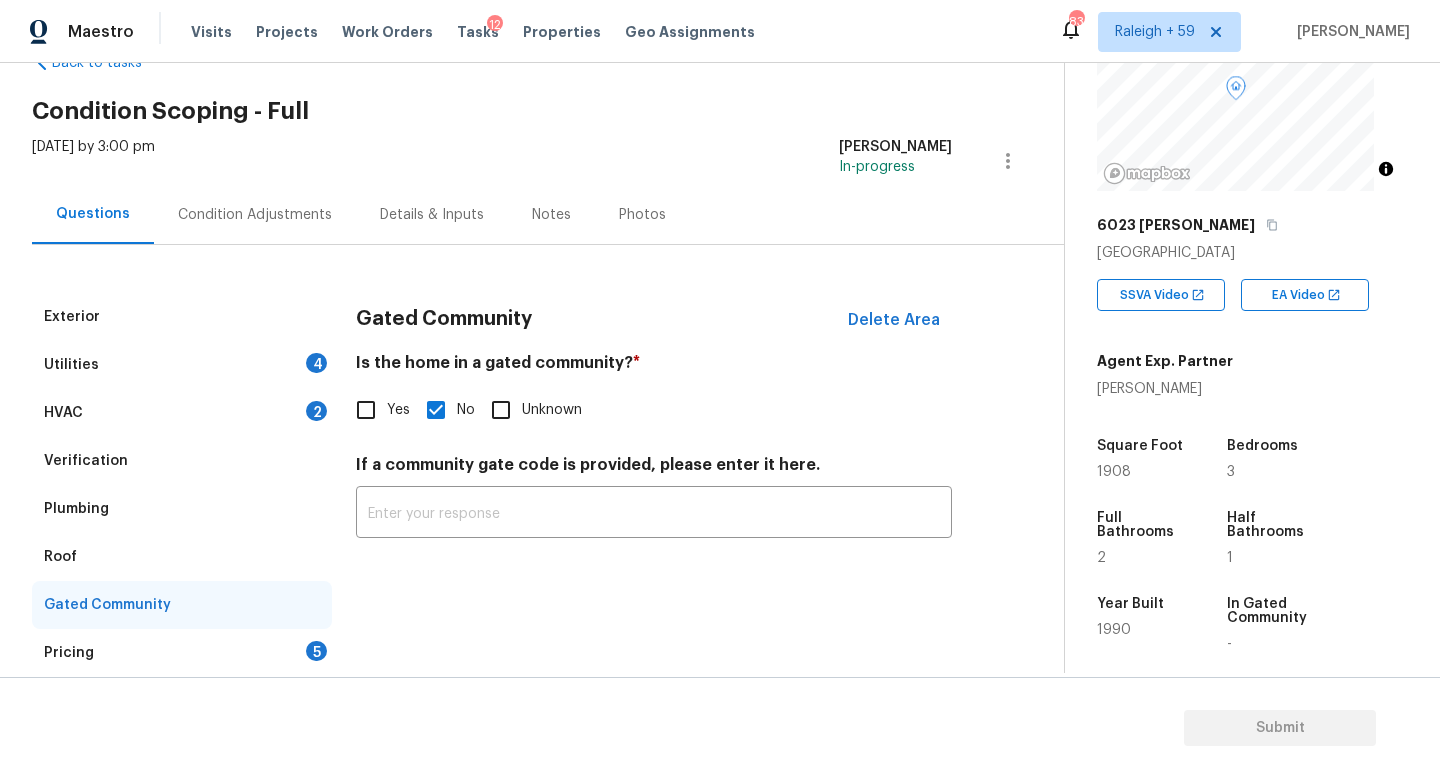 scroll, scrollTop: 131, scrollLeft: 0, axis: vertical 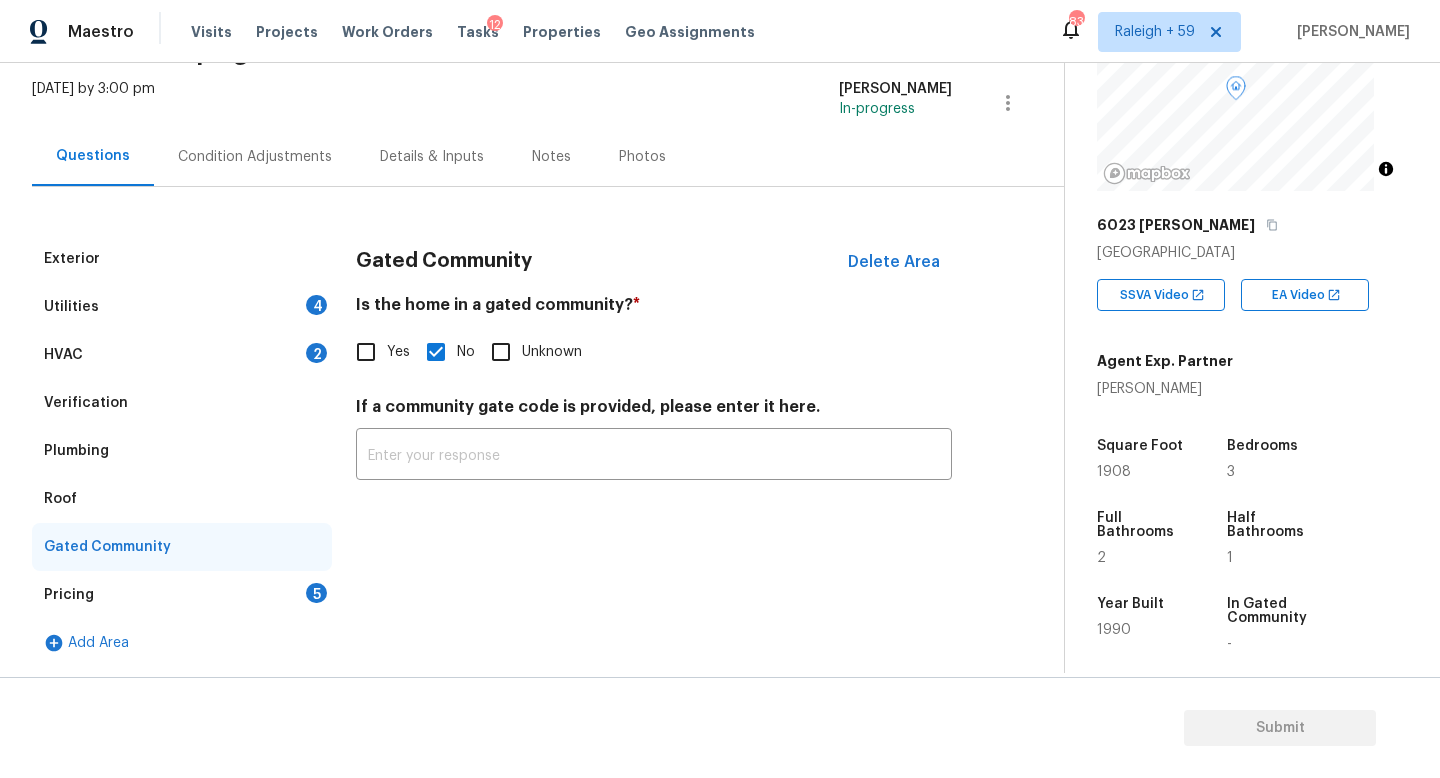 click on "HVAC 2" at bounding box center [182, 355] 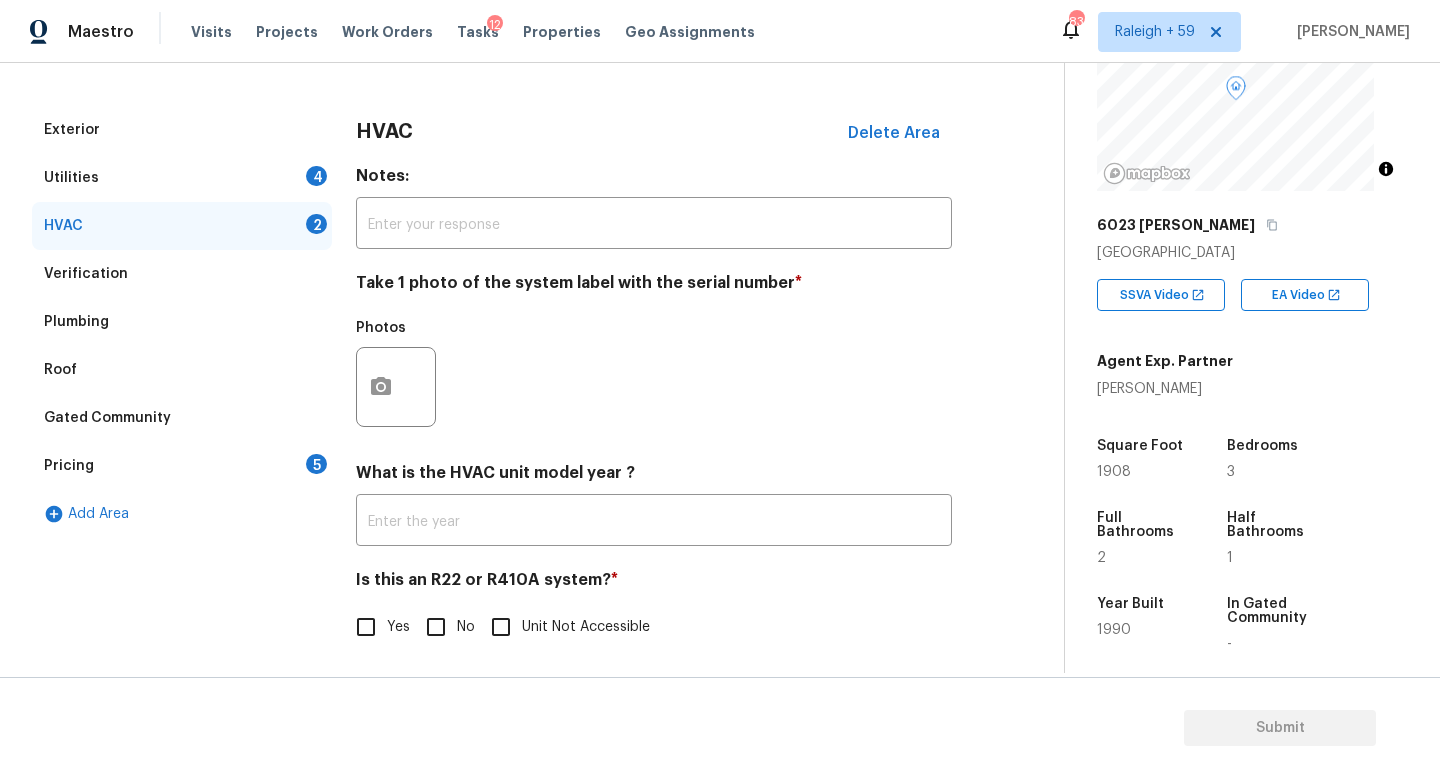 scroll, scrollTop: 245, scrollLeft: 0, axis: vertical 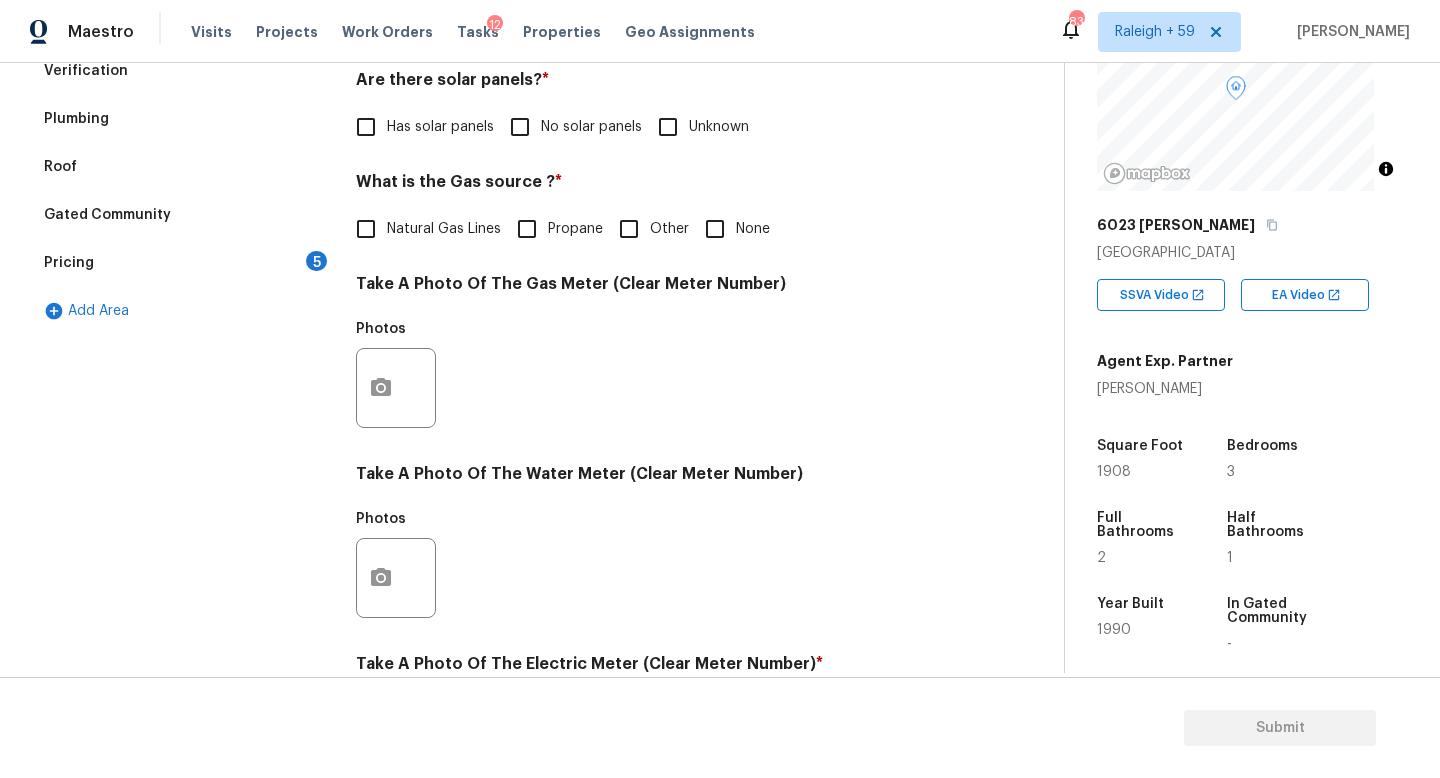 click on "No solar panels" at bounding box center (570, 127) 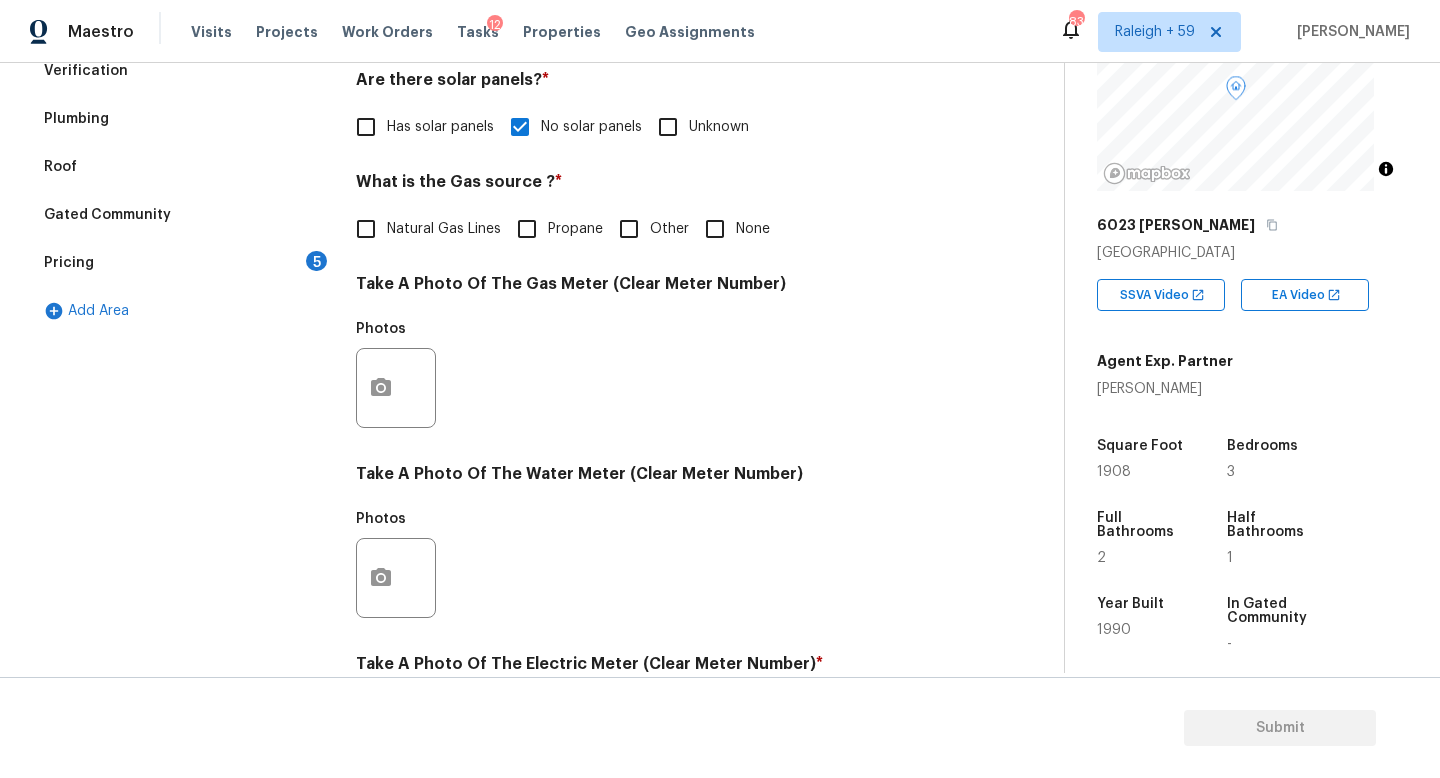 click on "Natural Gas Lines" at bounding box center (423, 229) 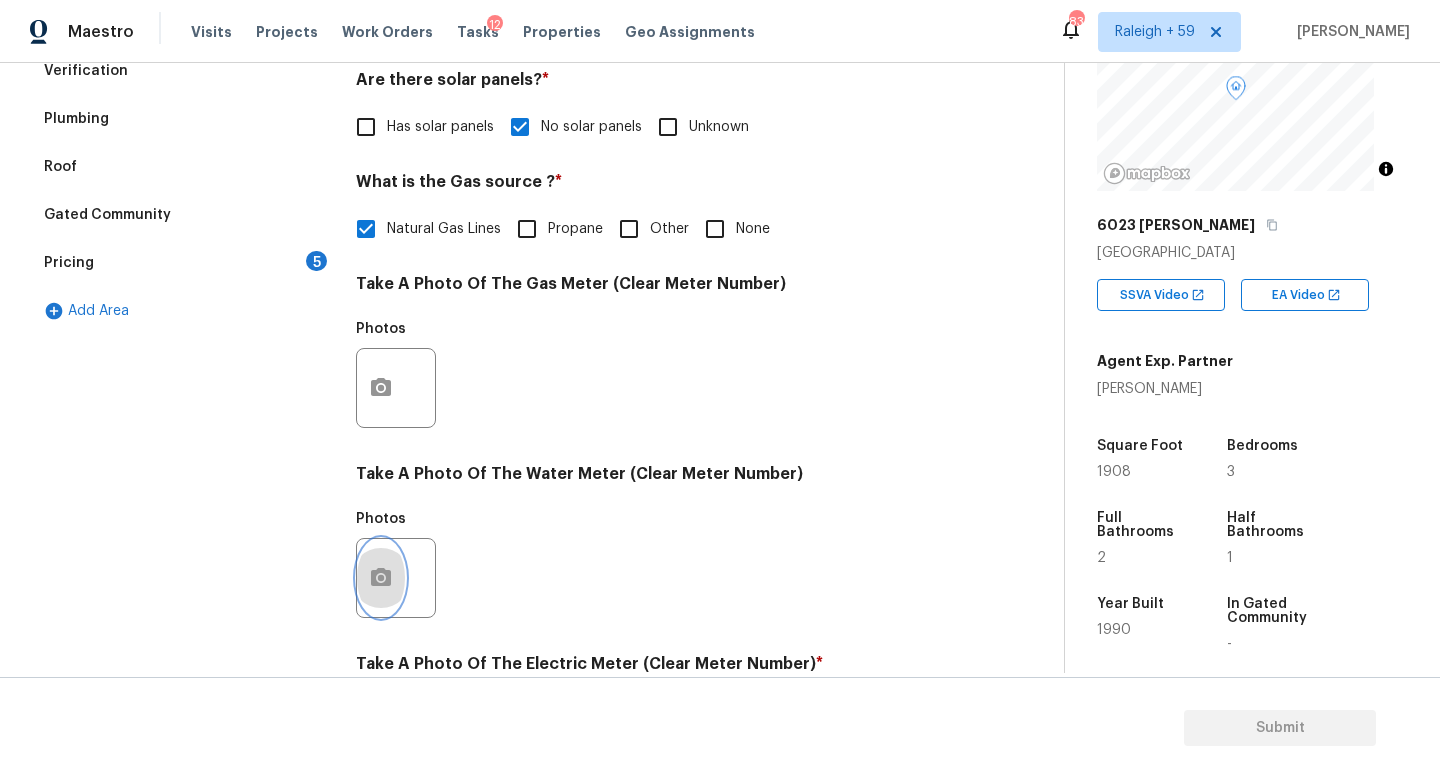 click 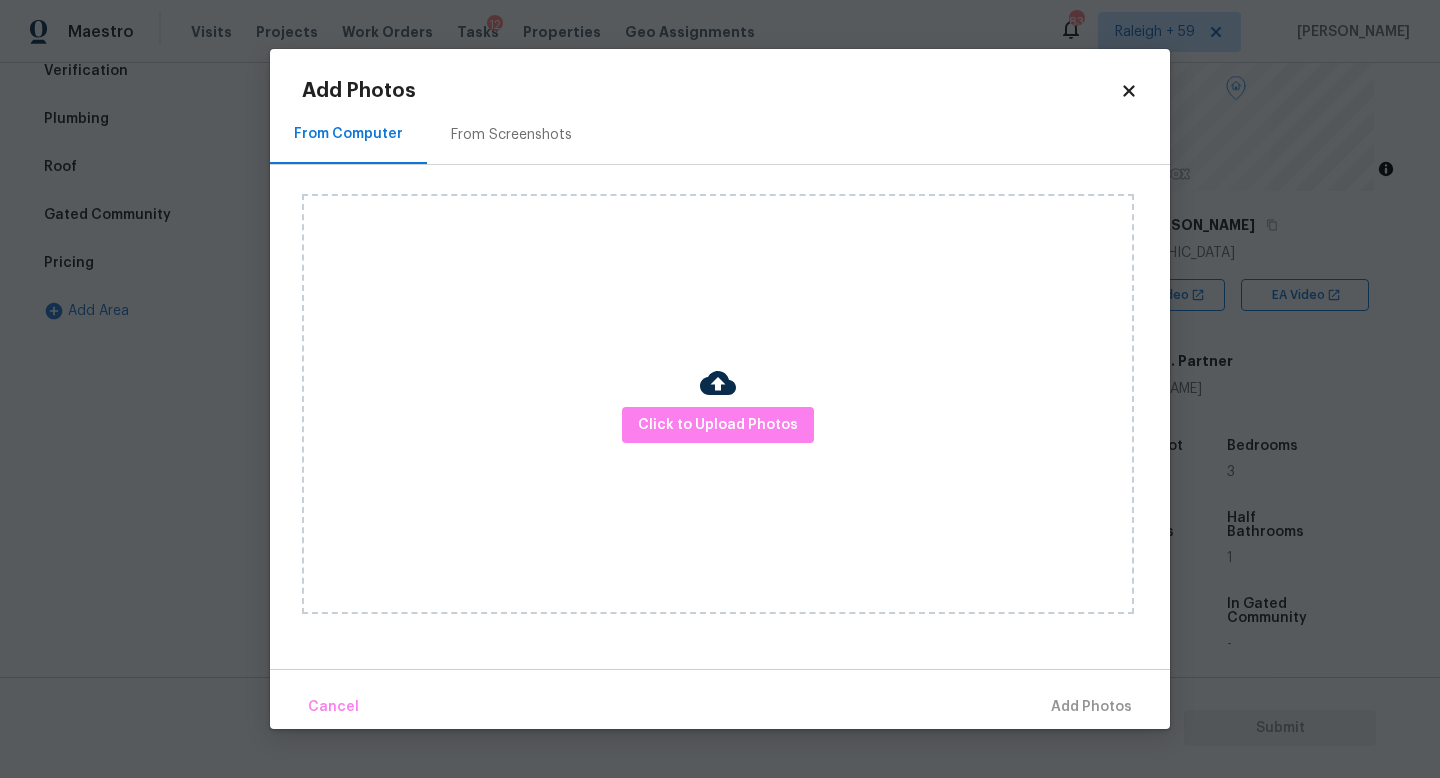 drag, startPoint x: 37, startPoint y: 510, endPoint x: 96, endPoint y: 533, distance: 63.324562 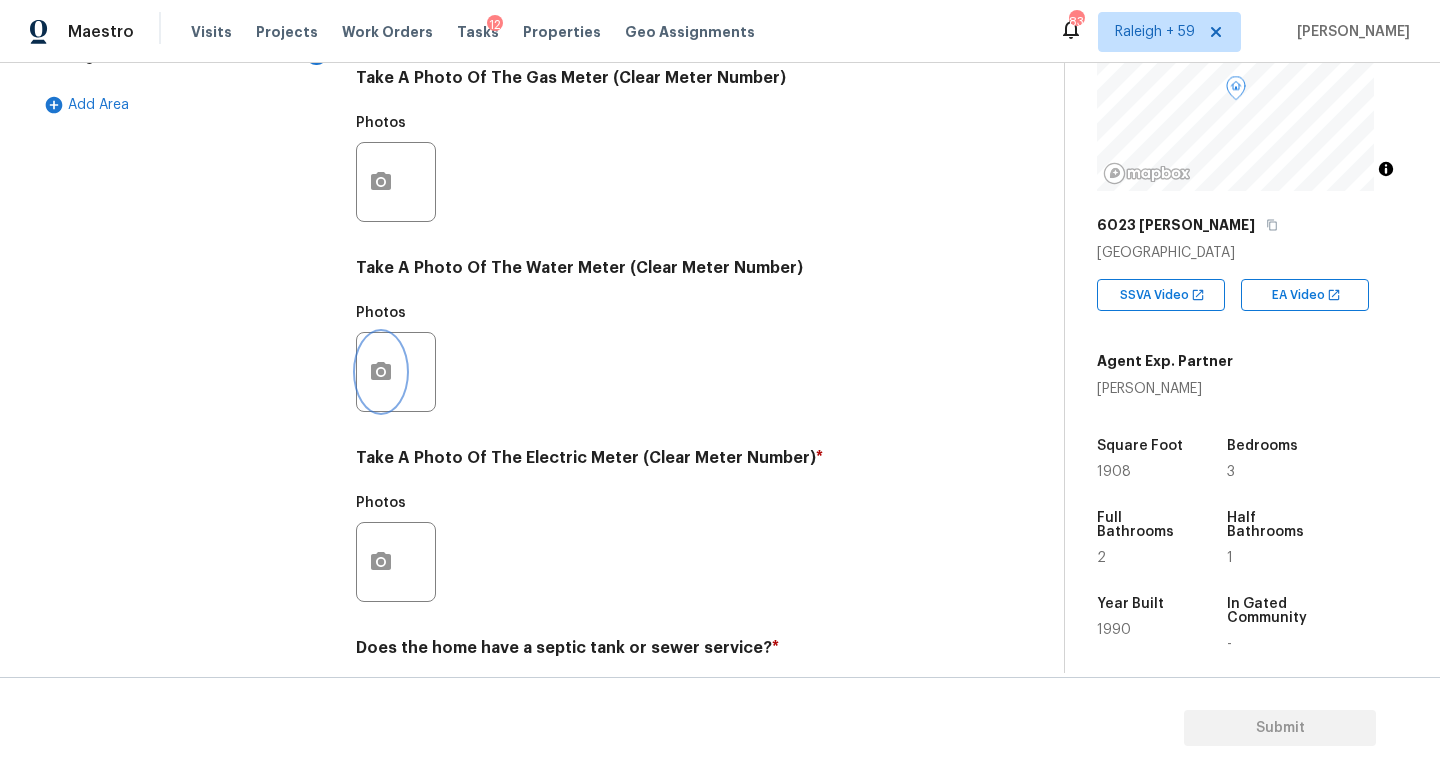 scroll, scrollTop: 742, scrollLeft: 0, axis: vertical 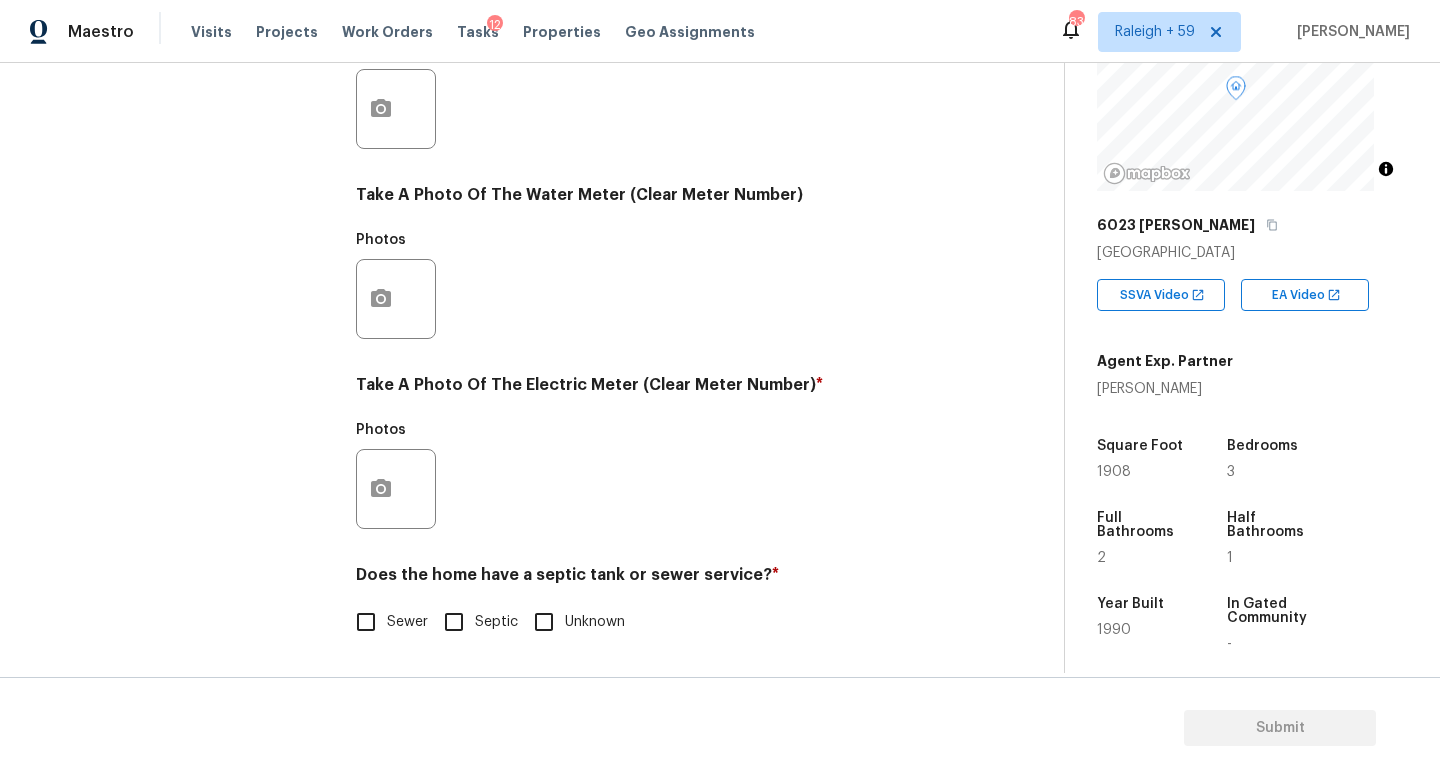 click at bounding box center [396, 489] 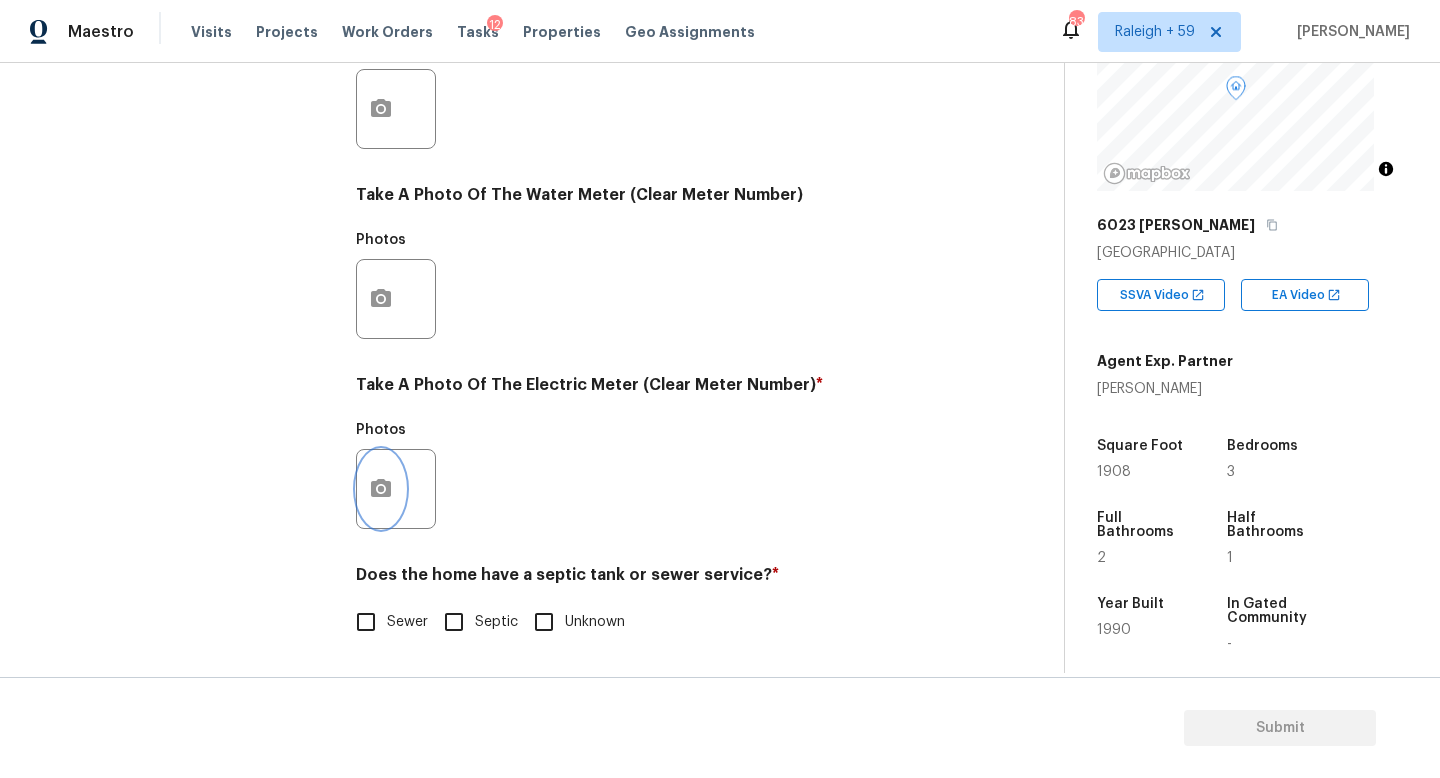 click at bounding box center [381, 489] 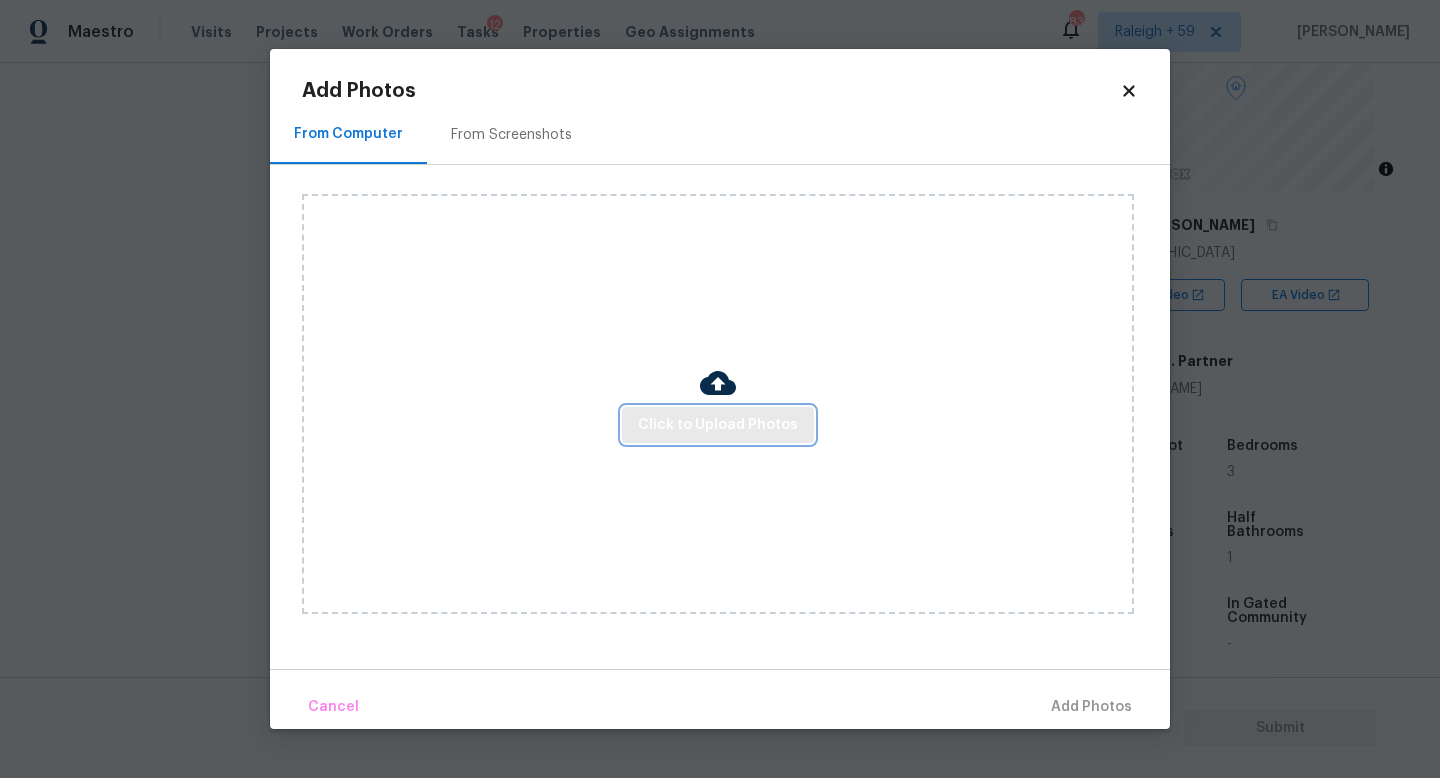 click on "Click to Upload Photos" at bounding box center (718, 425) 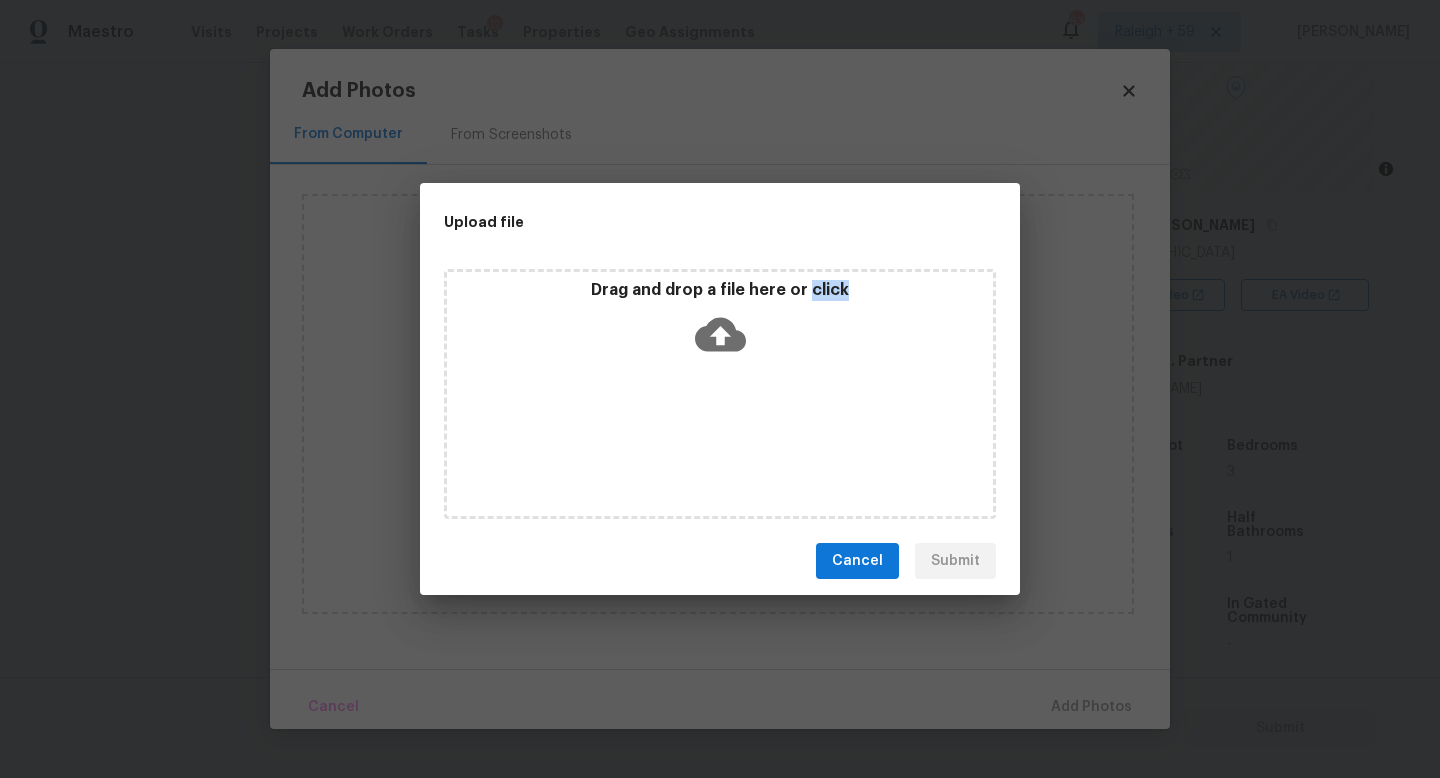 click on "Drag and drop a file here or click" at bounding box center (720, 394) 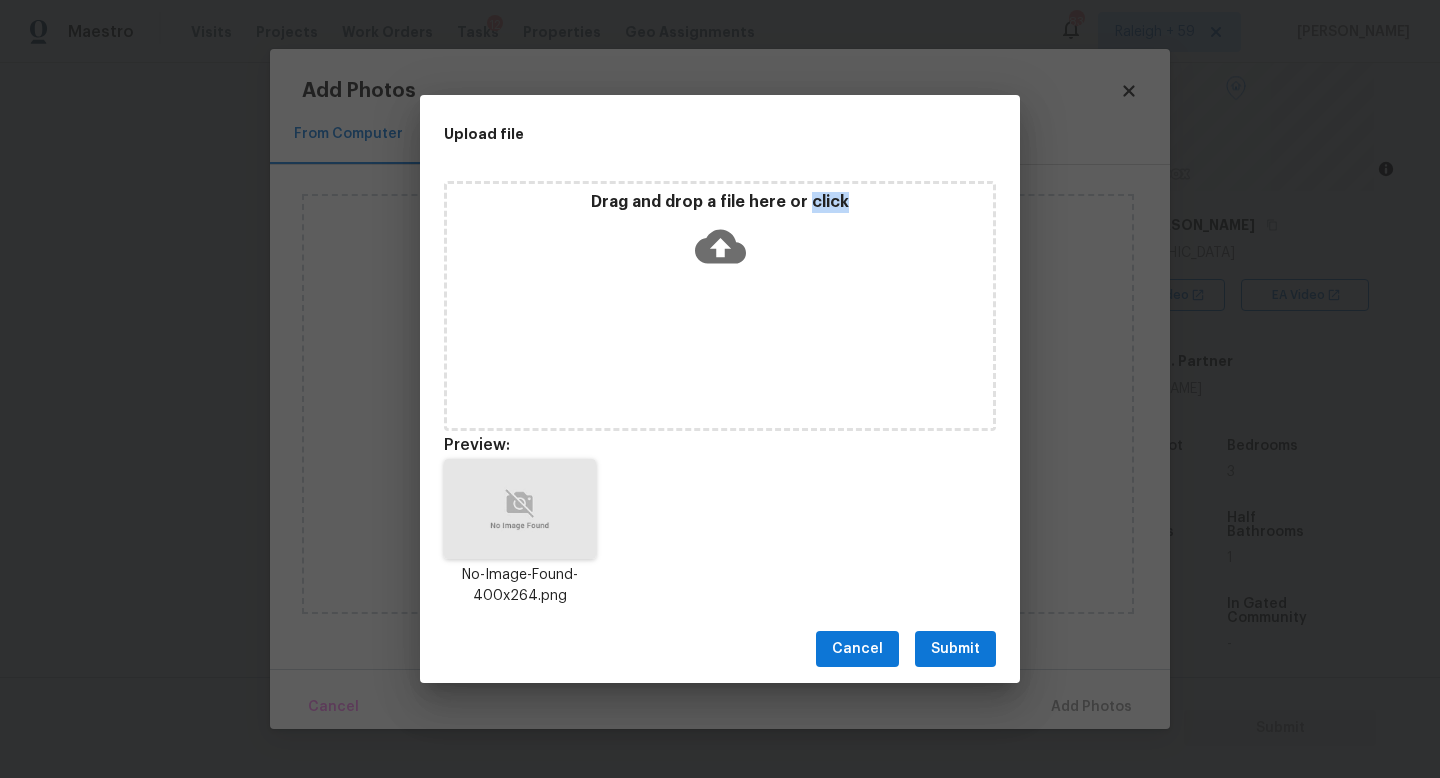click on "Submit" at bounding box center [955, 649] 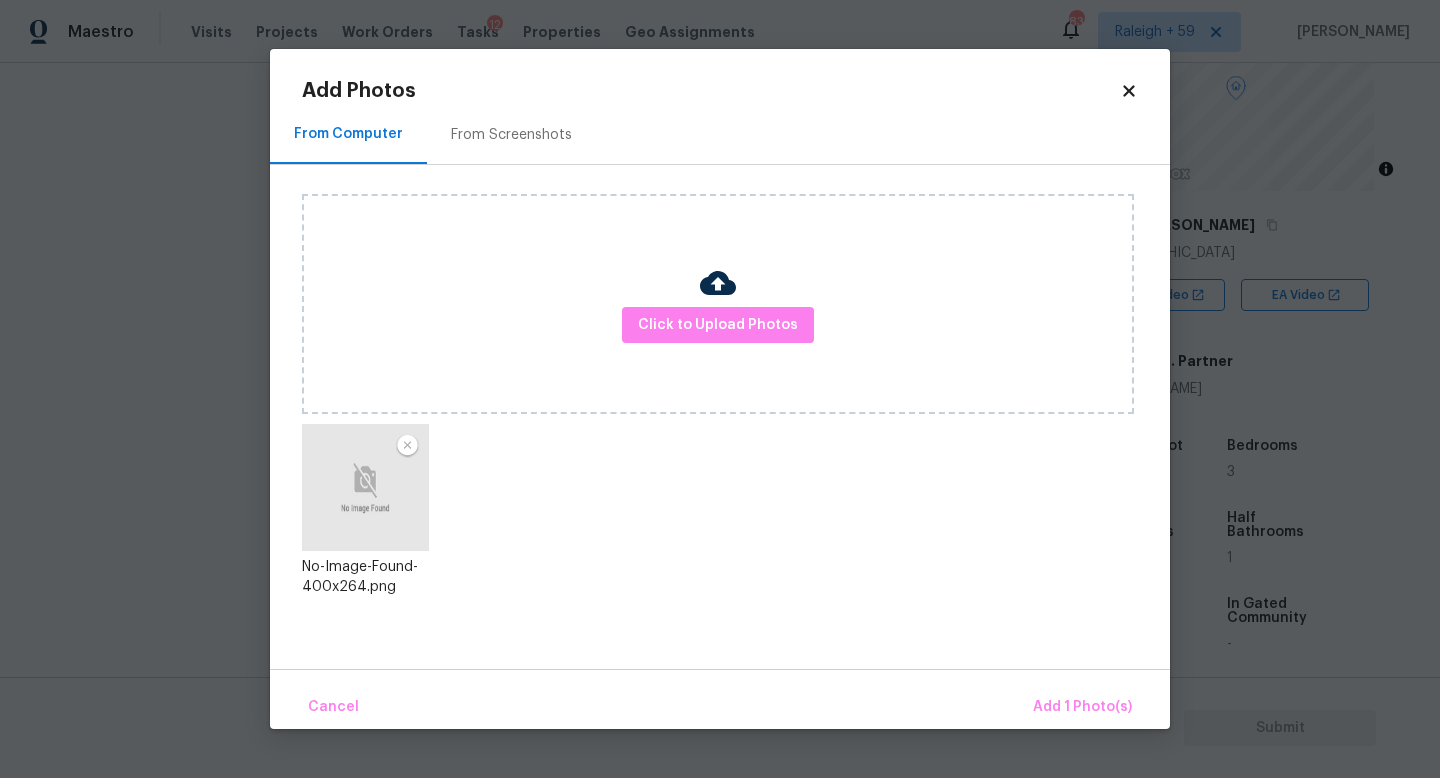 click on "Cancel Add 1 Photo(s)" at bounding box center (720, 699) 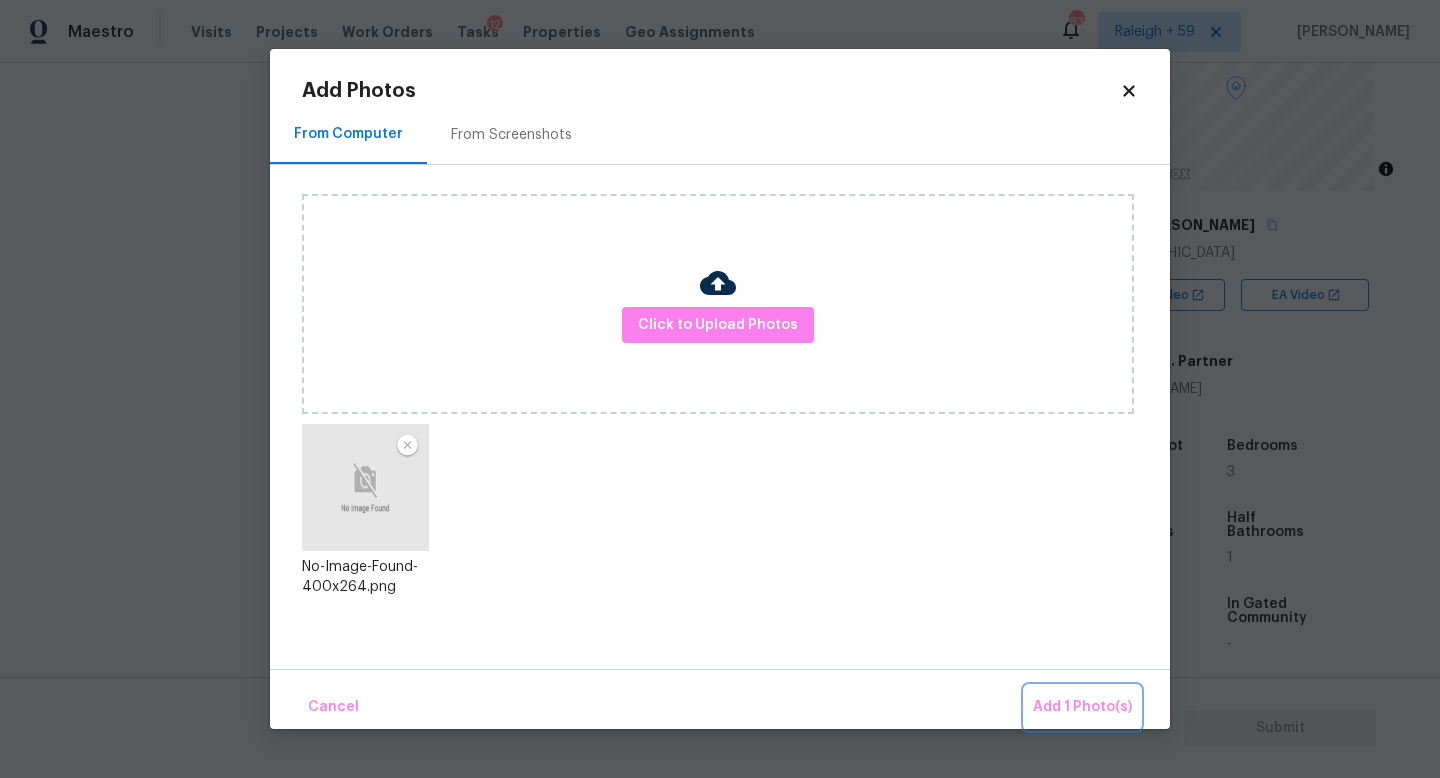 click on "Add 1 Photo(s)" at bounding box center (1082, 707) 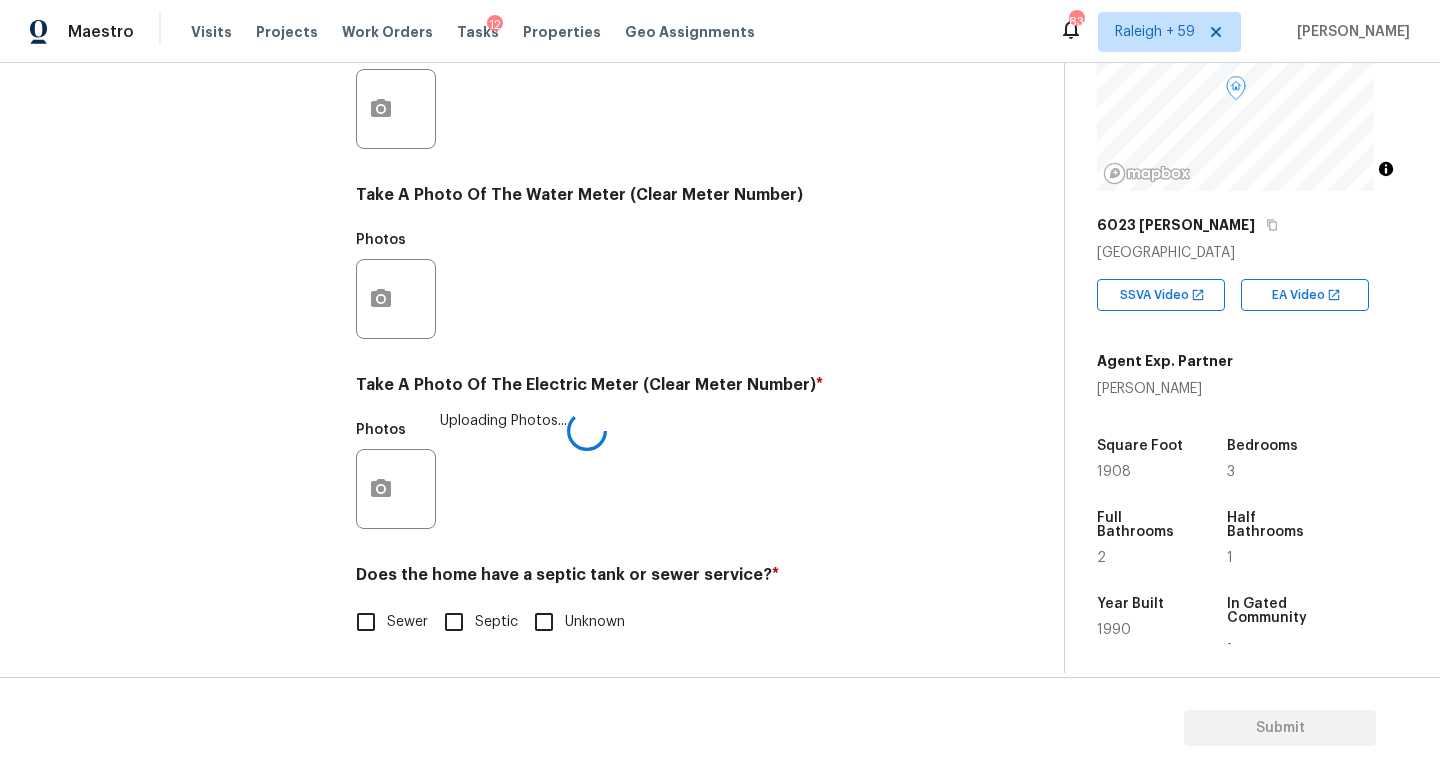 click on "Septic" at bounding box center (454, 622) 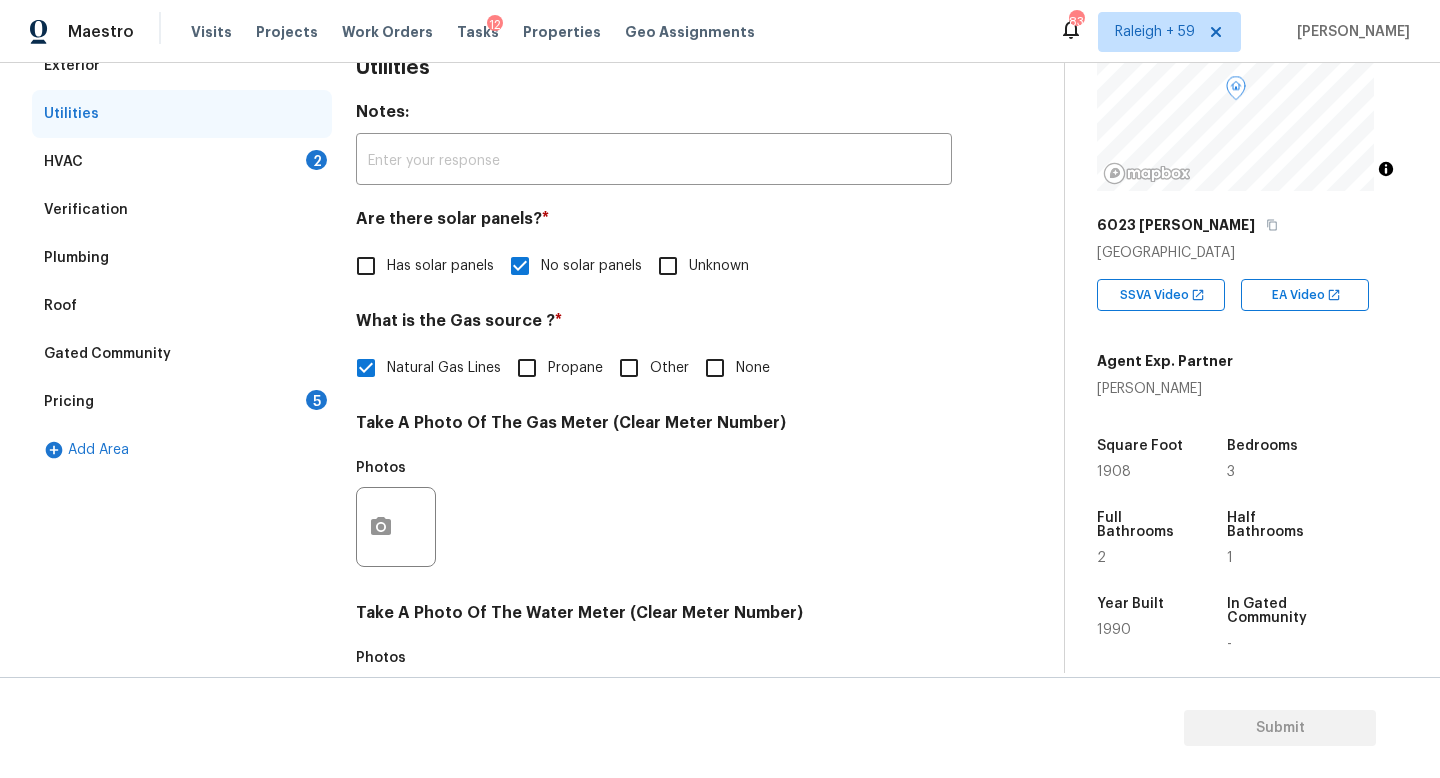 scroll, scrollTop: 186, scrollLeft: 0, axis: vertical 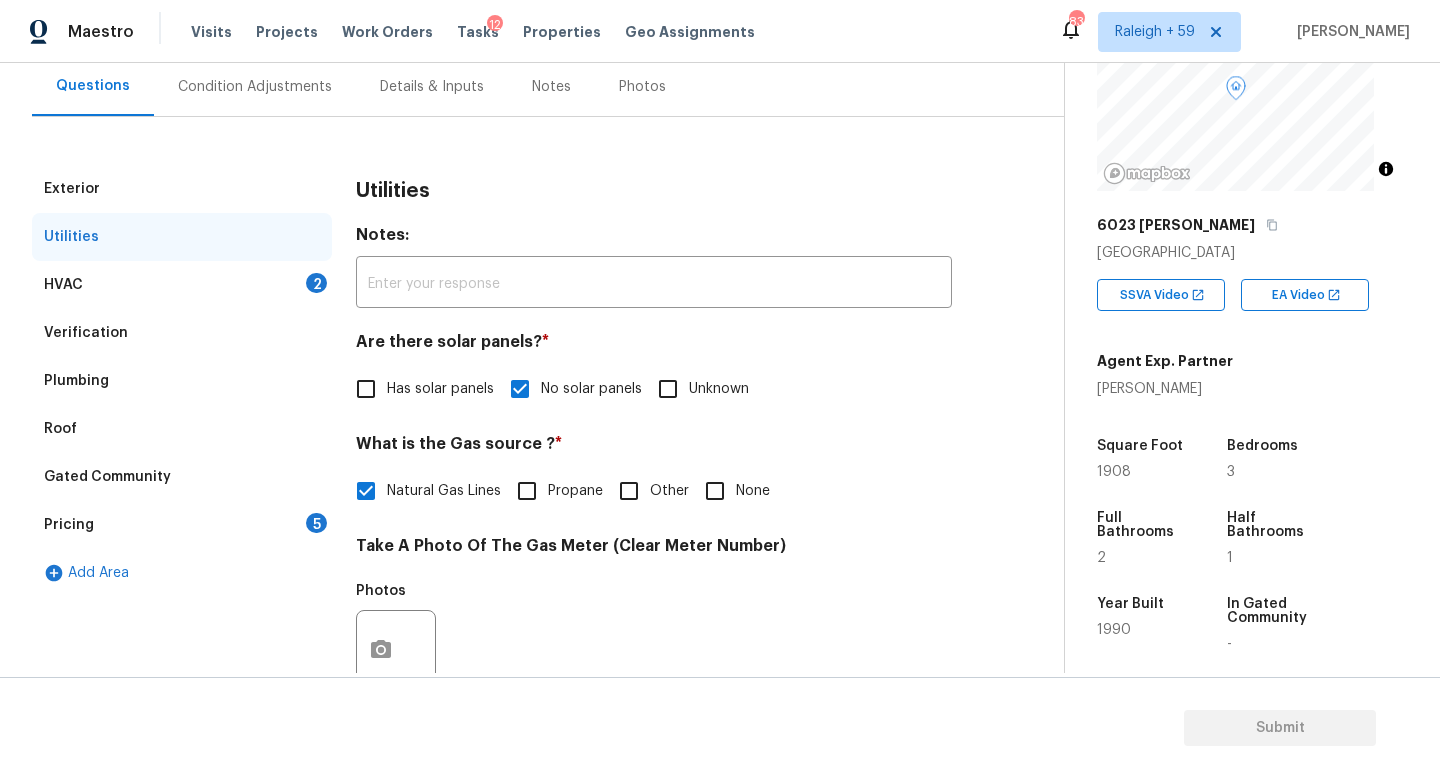 click on "HVAC 2" at bounding box center [182, 285] 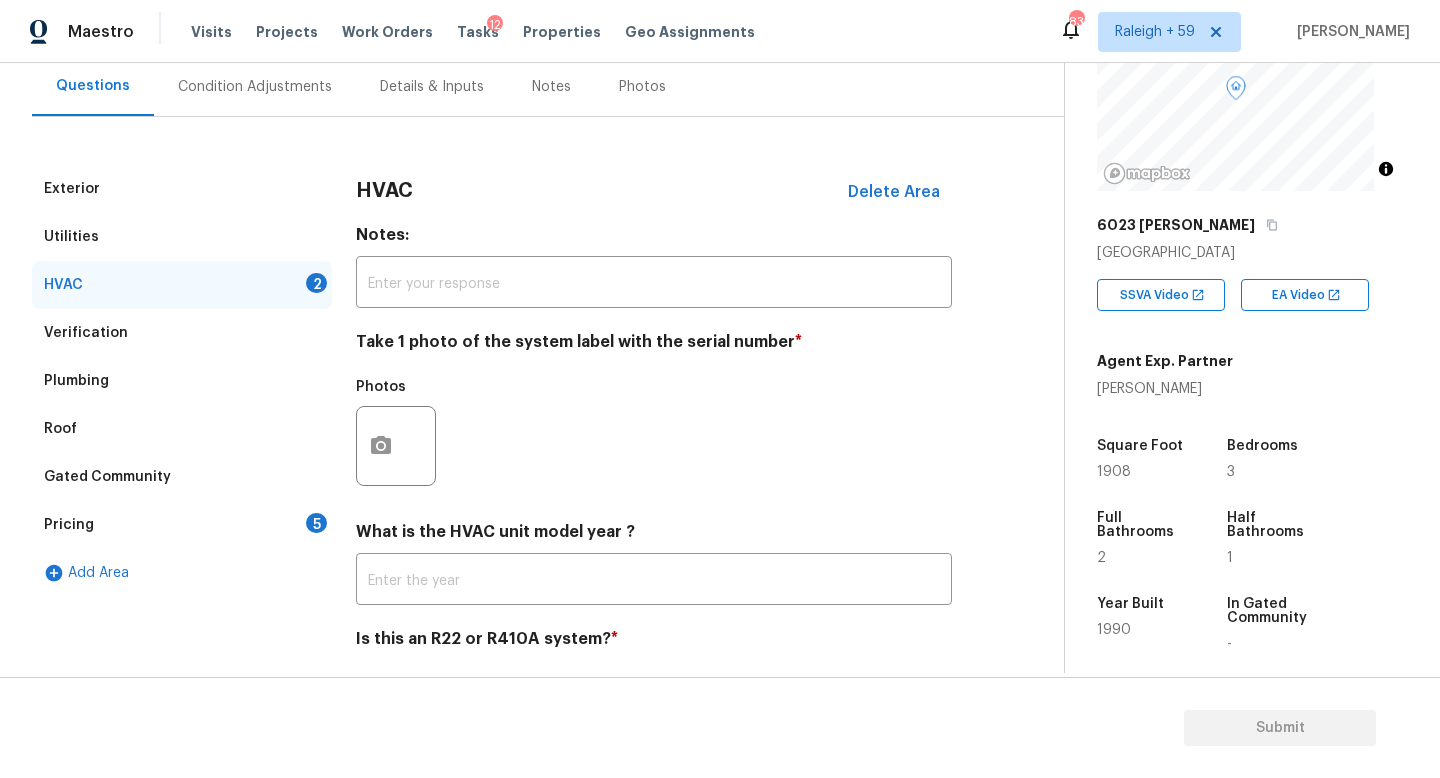 click on "Pricing 5" at bounding box center [182, 525] 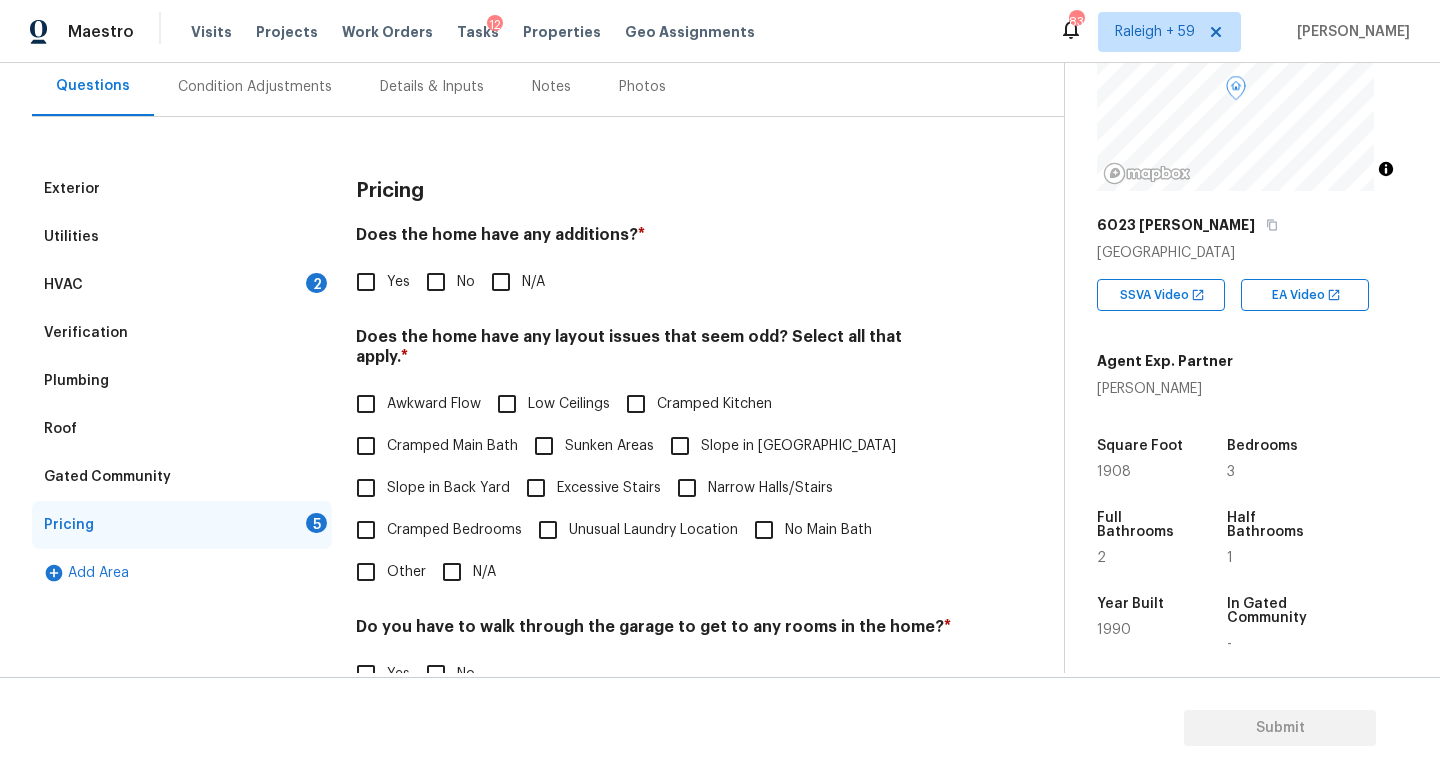drag, startPoint x: 462, startPoint y: 278, endPoint x: 470, endPoint y: 343, distance: 65.490456 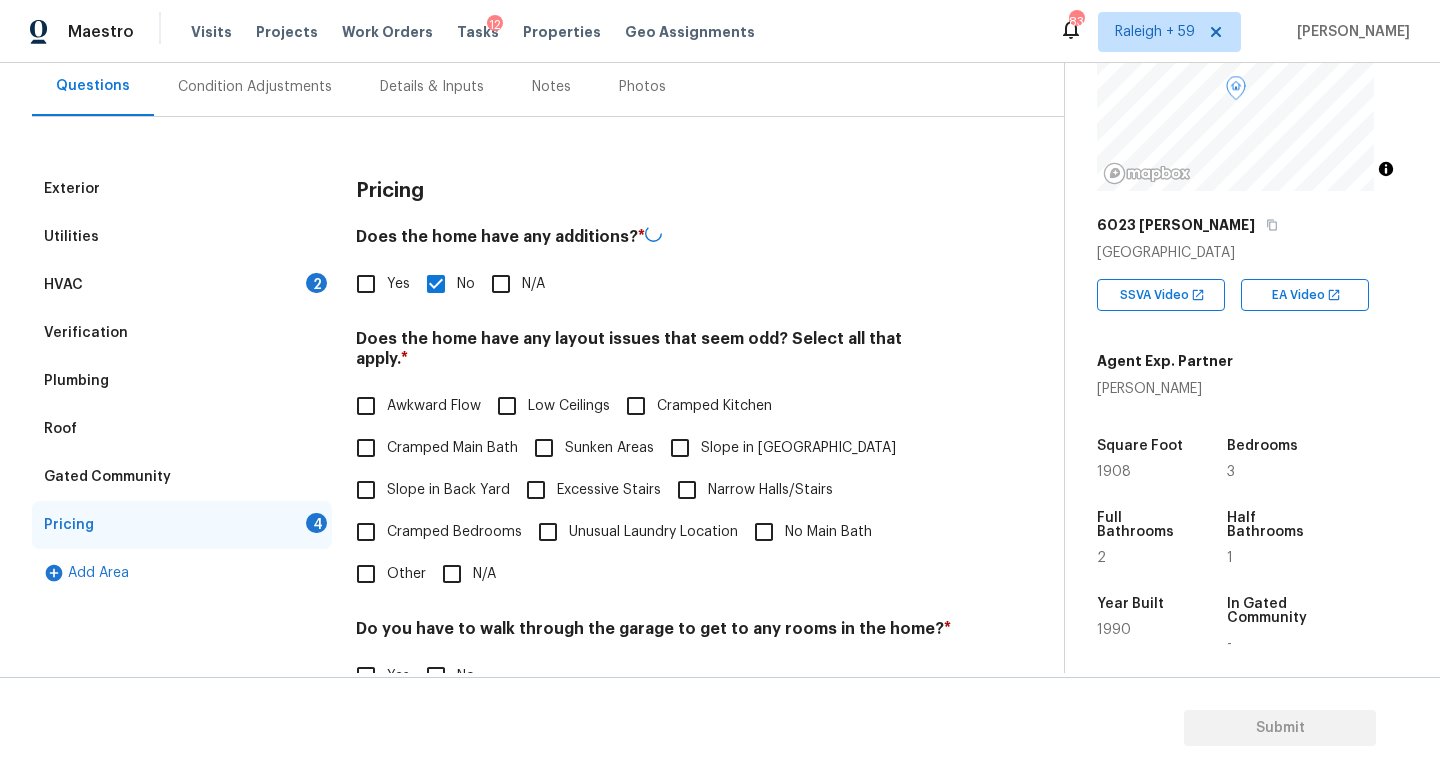 click on "N/A" at bounding box center (452, 574) 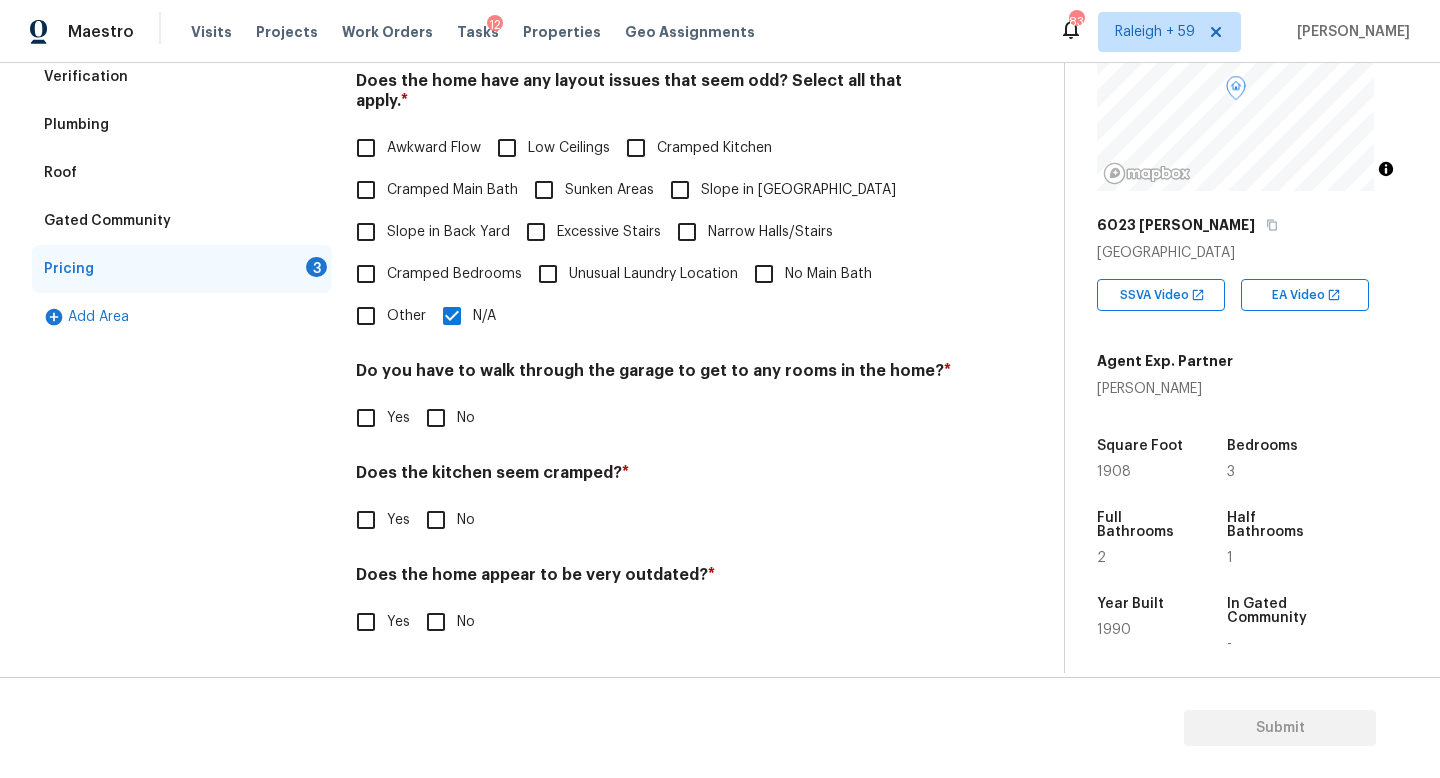 scroll, scrollTop: 457, scrollLeft: 0, axis: vertical 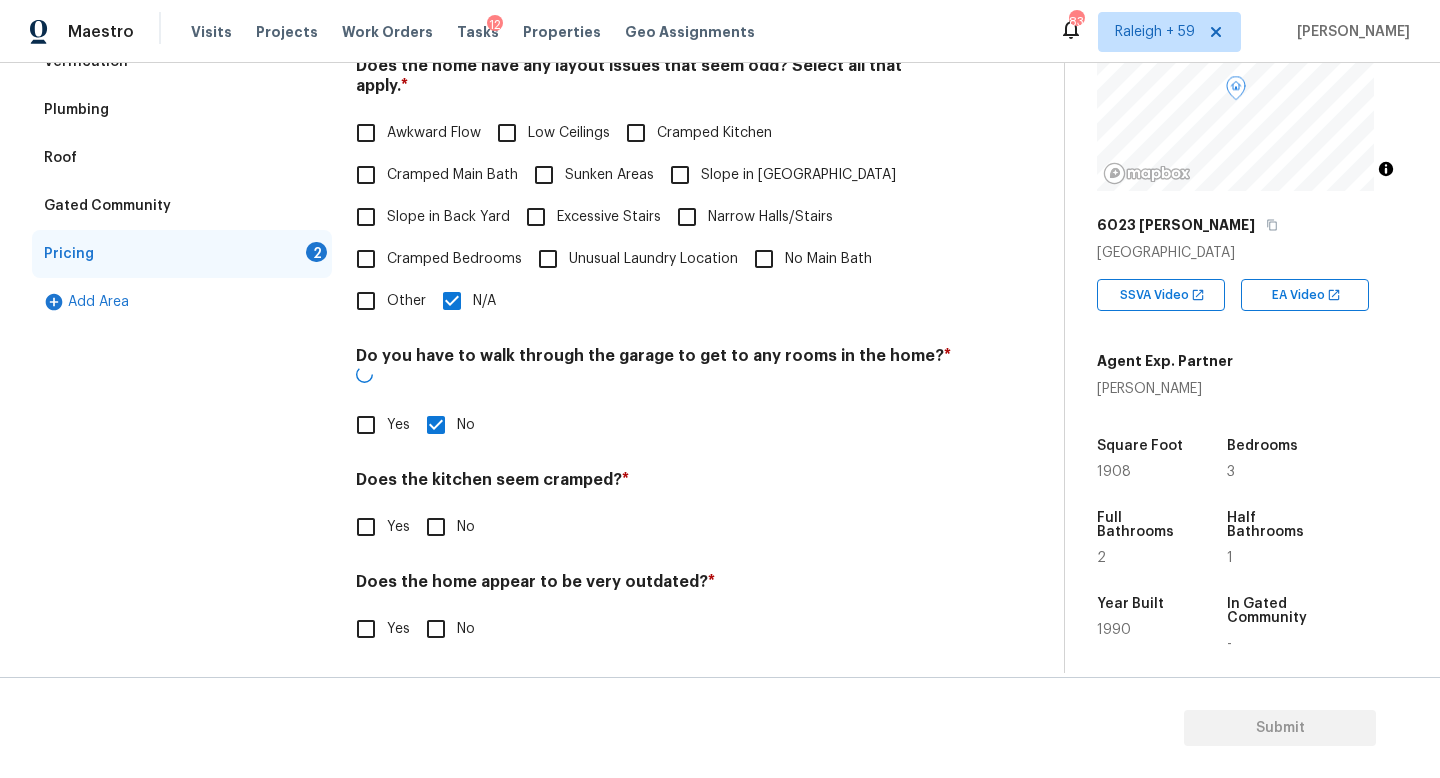 click on "No" at bounding box center [436, 527] 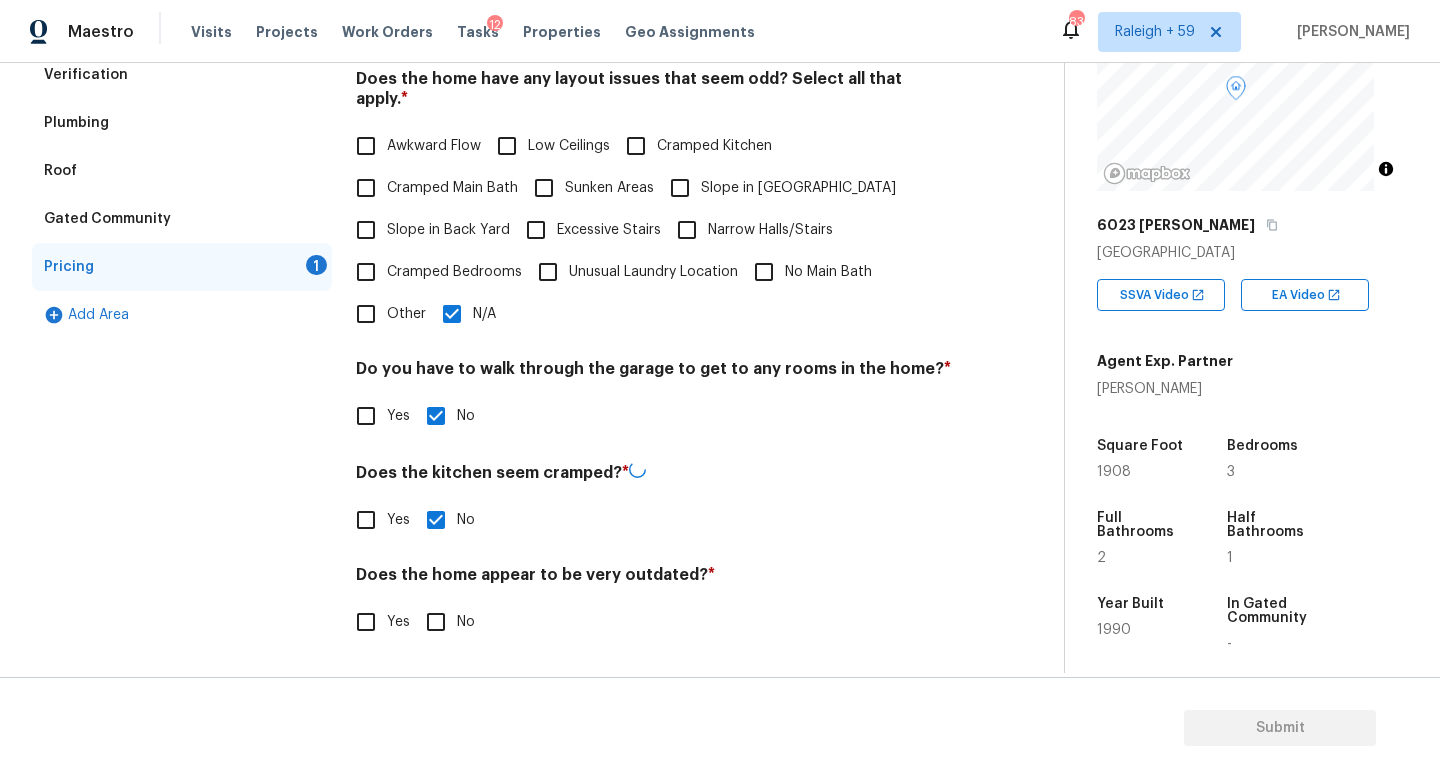 click on "No" at bounding box center (436, 622) 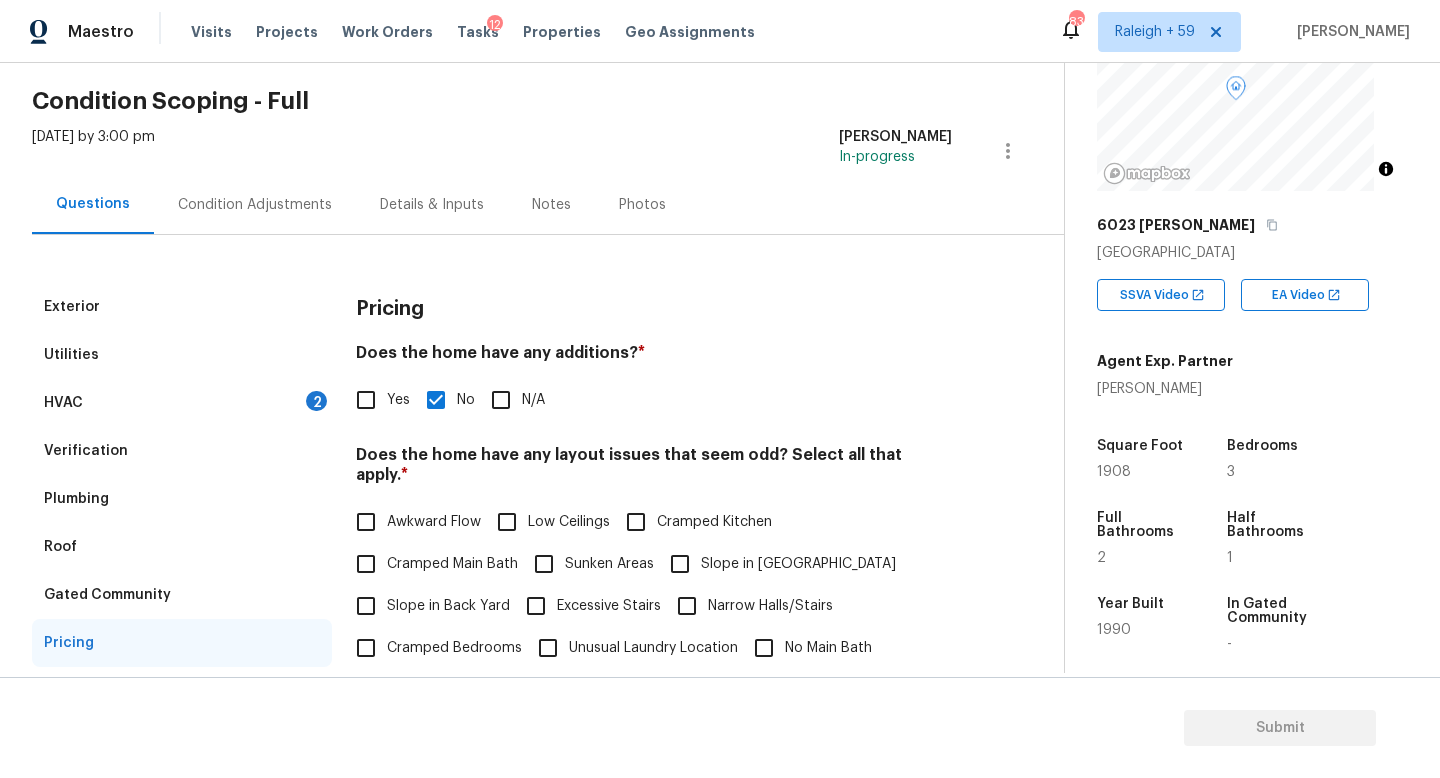 scroll, scrollTop: 0, scrollLeft: 0, axis: both 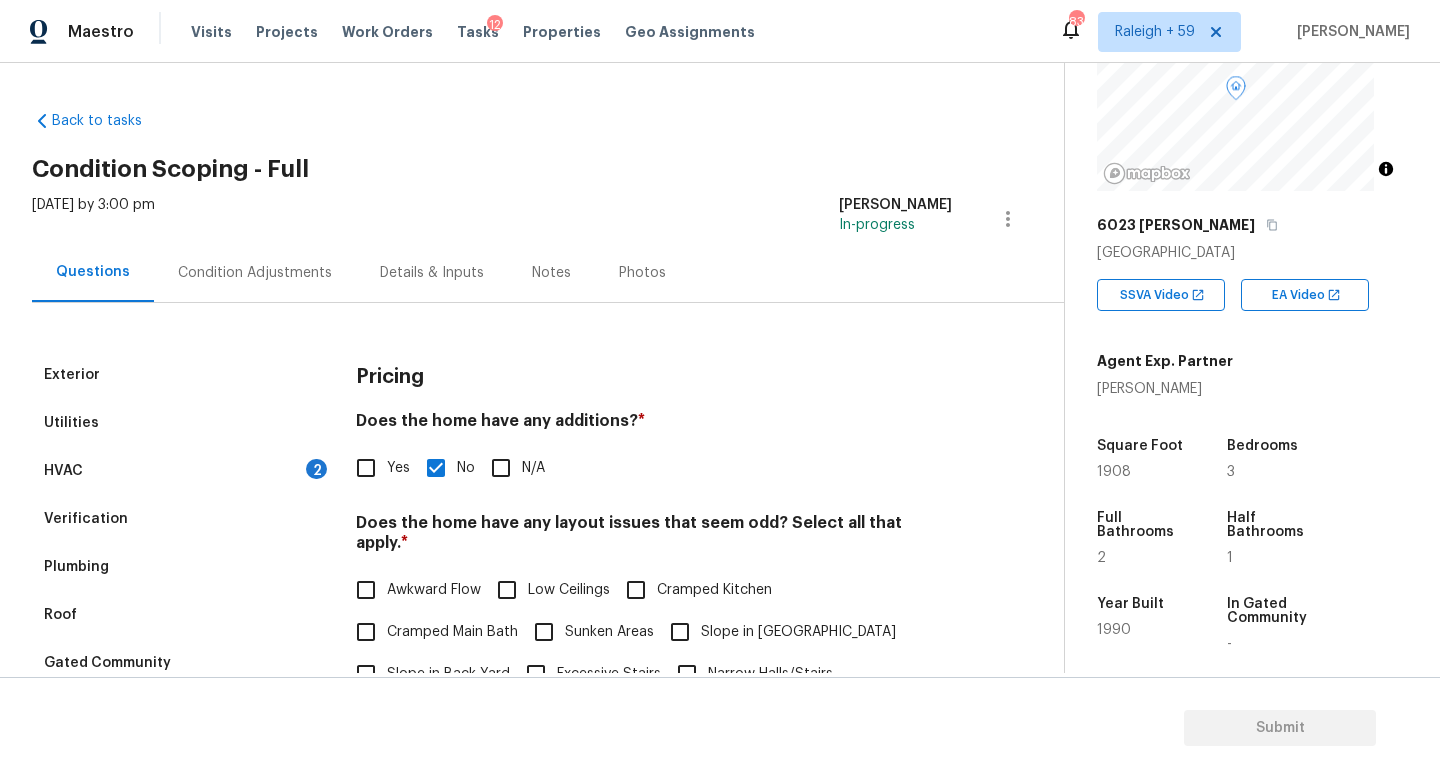click on "Condition Adjustments" at bounding box center (255, 272) 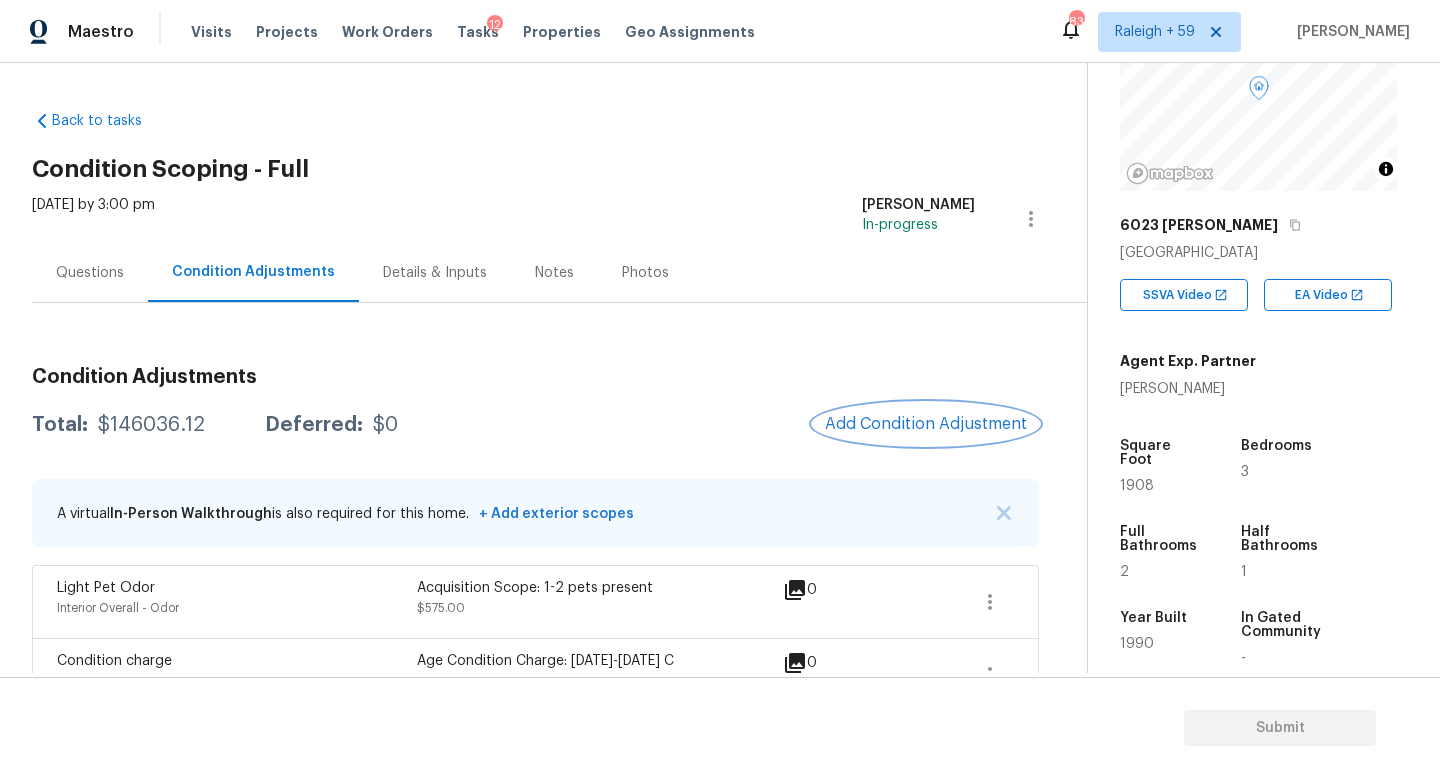 click on "Add Condition Adjustment" at bounding box center [926, 424] 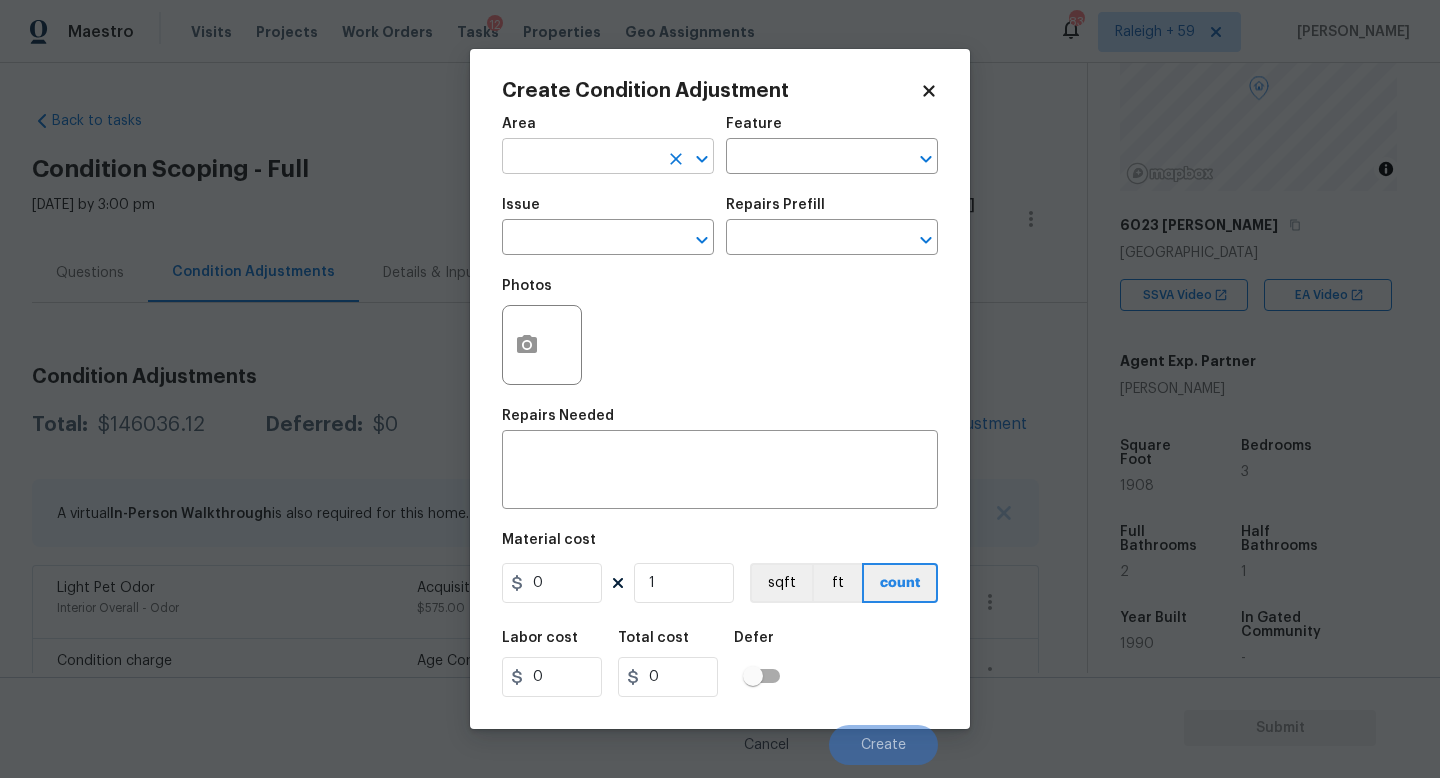 click at bounding box center (580, 158) 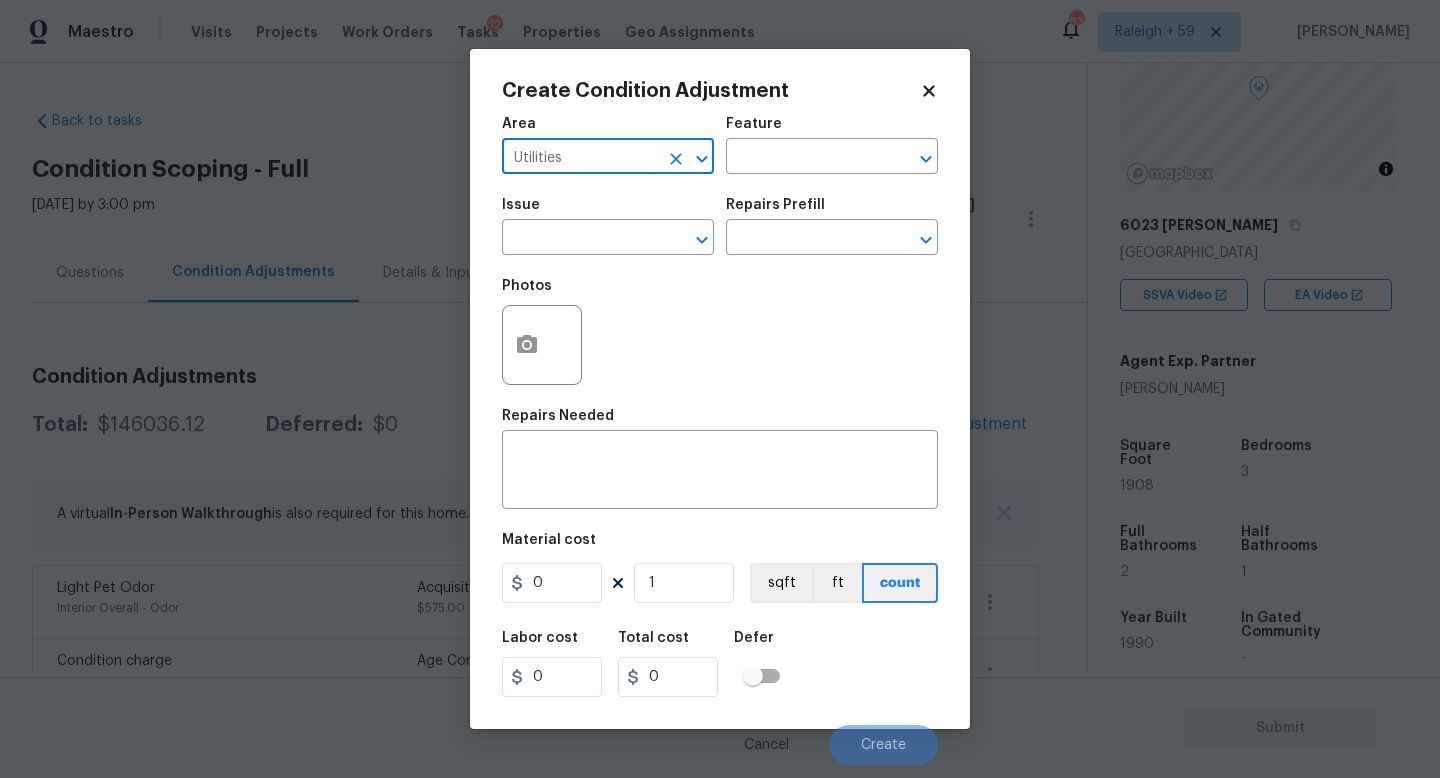 type on "Utilities" 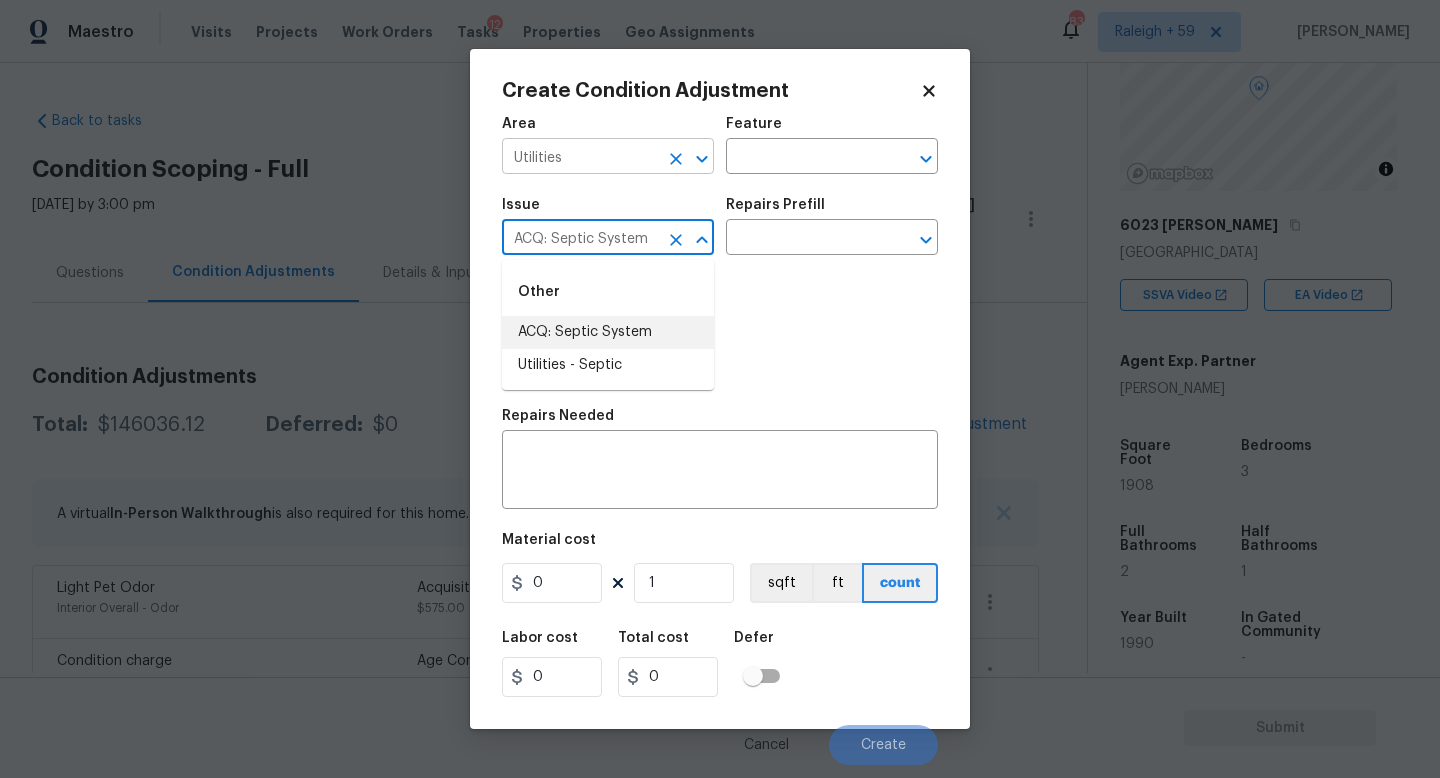 type on "ACQ: Septic System" 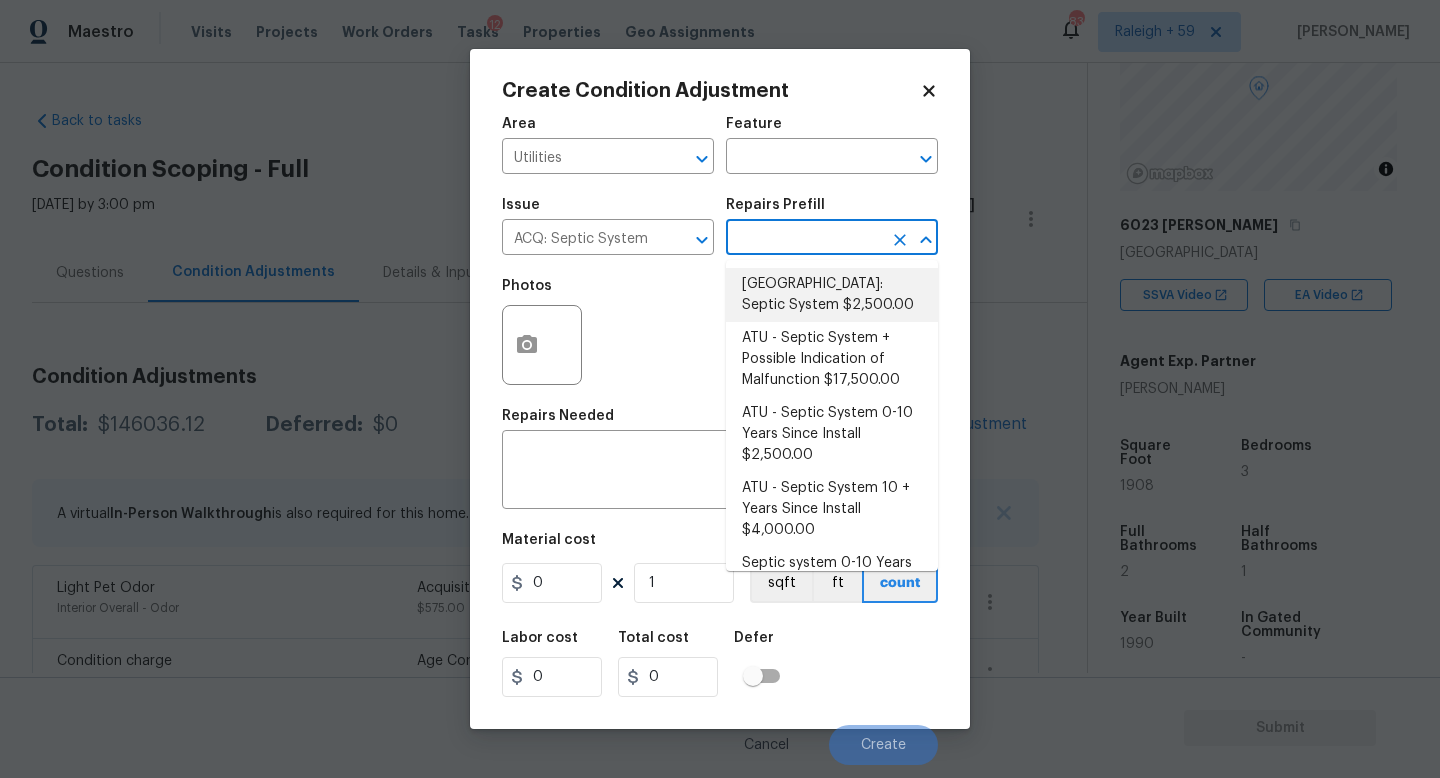 click on "[GEOGRAPHIC_DATA]: Septic System $2,500.00" at bounding box center (832, 295) 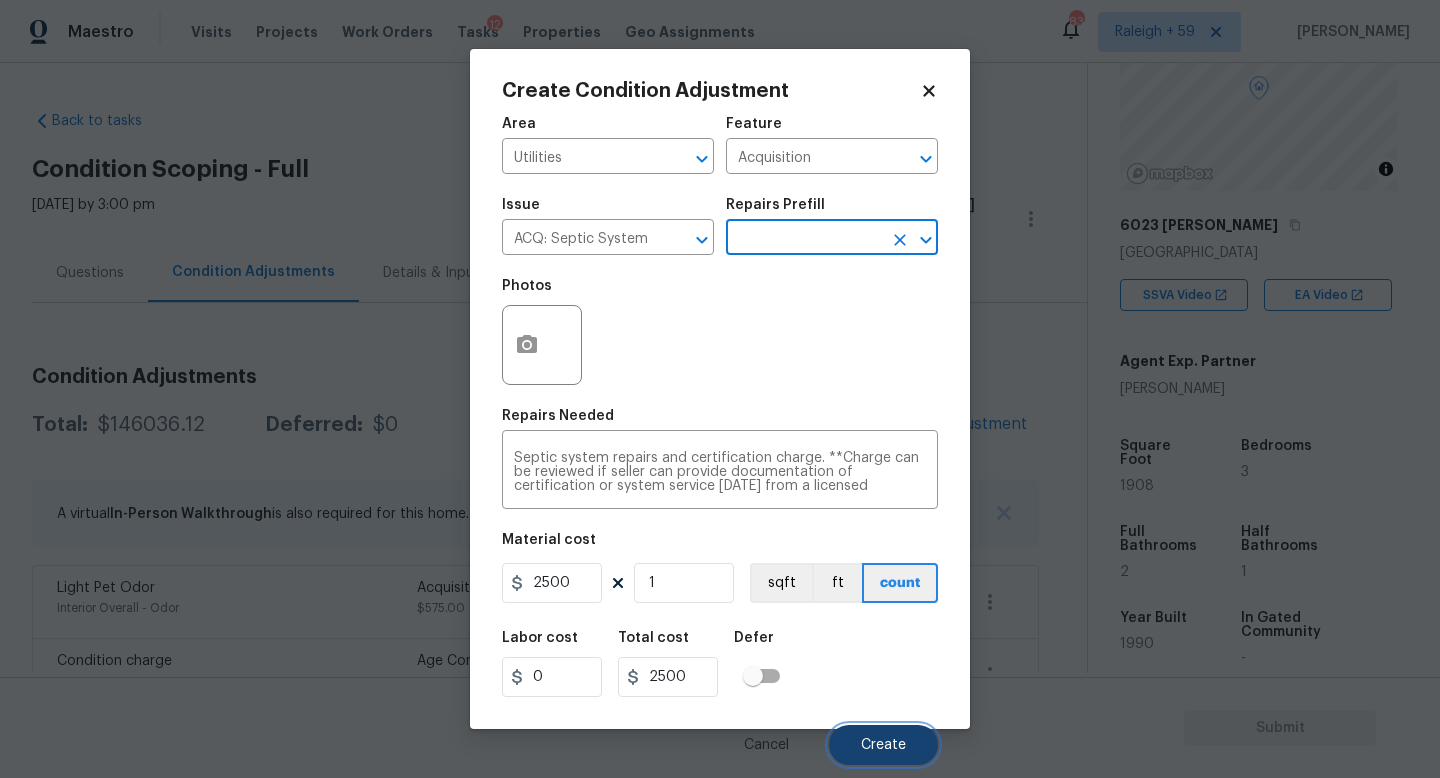 click on "Create" at bounding box center (883, 745) 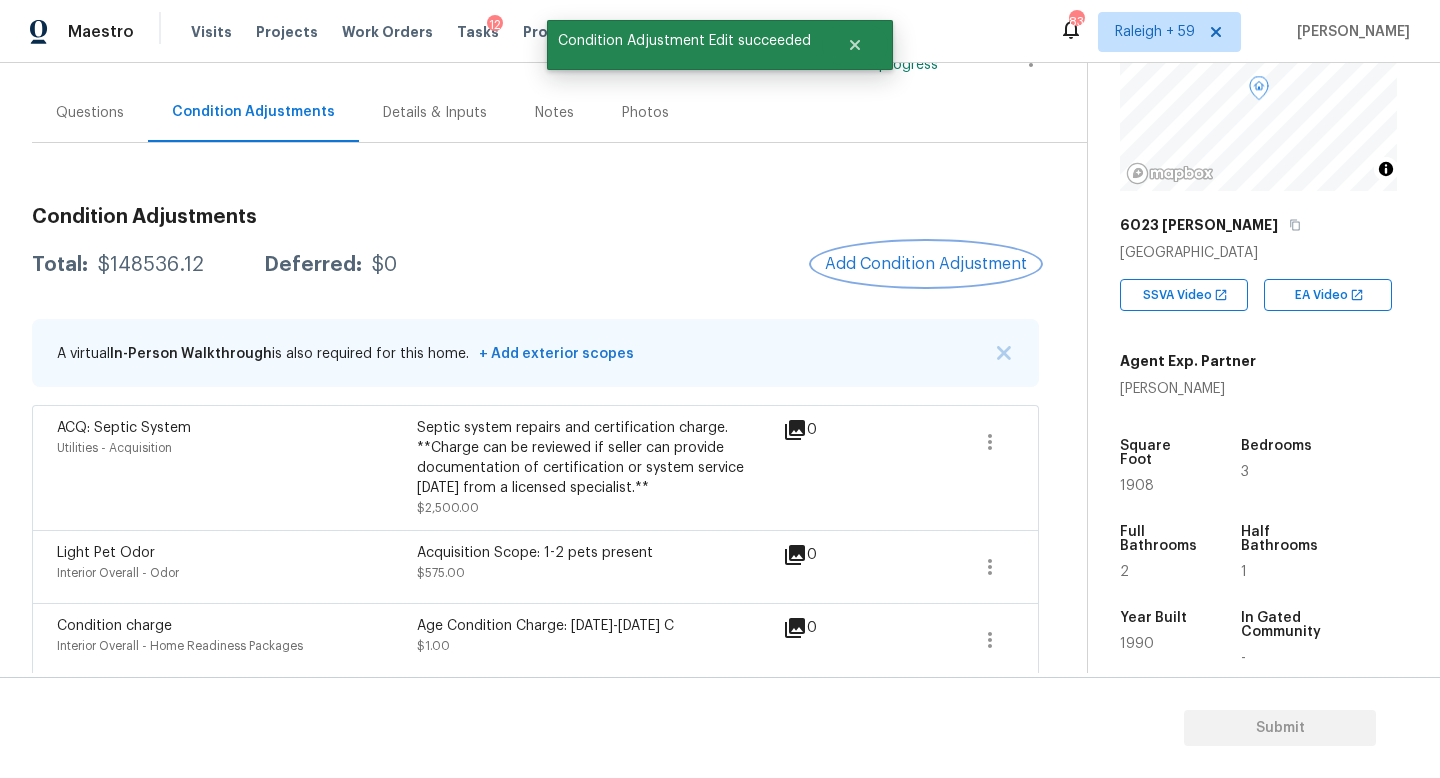 scroll, scrollTop: 0, scrollLeft: 0, axis: both 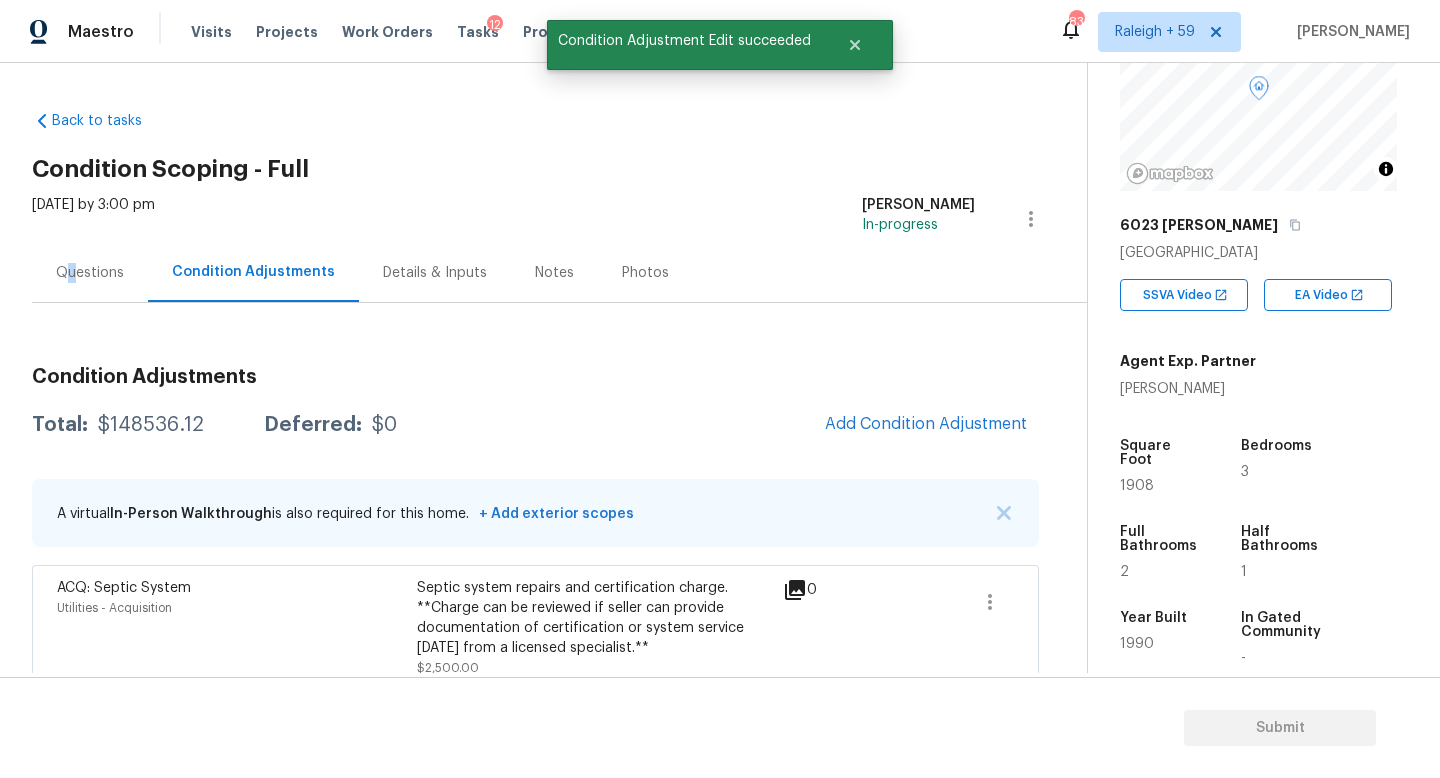 click on "Questions" at bounding box center (90, 273) 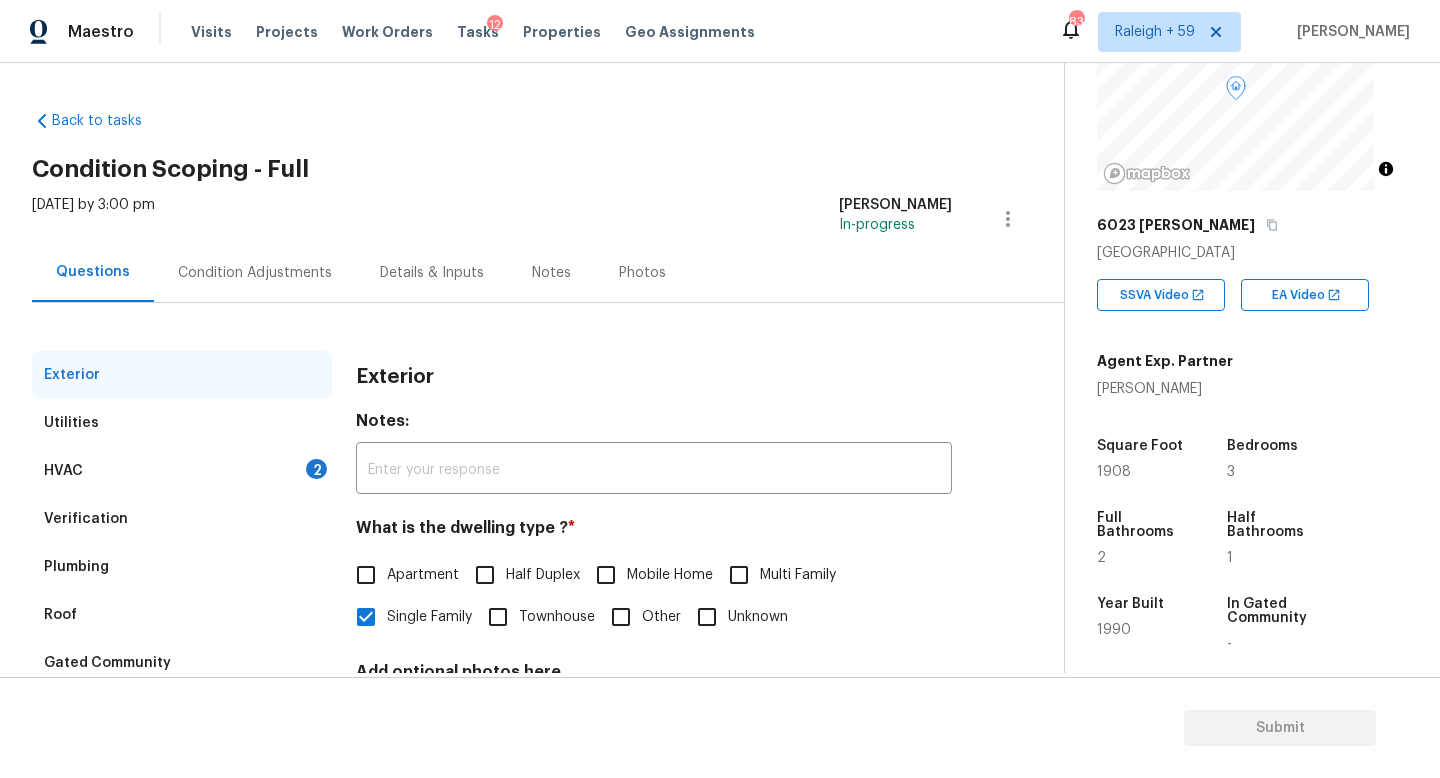click on "Condition Adjustments" at bounding box center [255, 272] 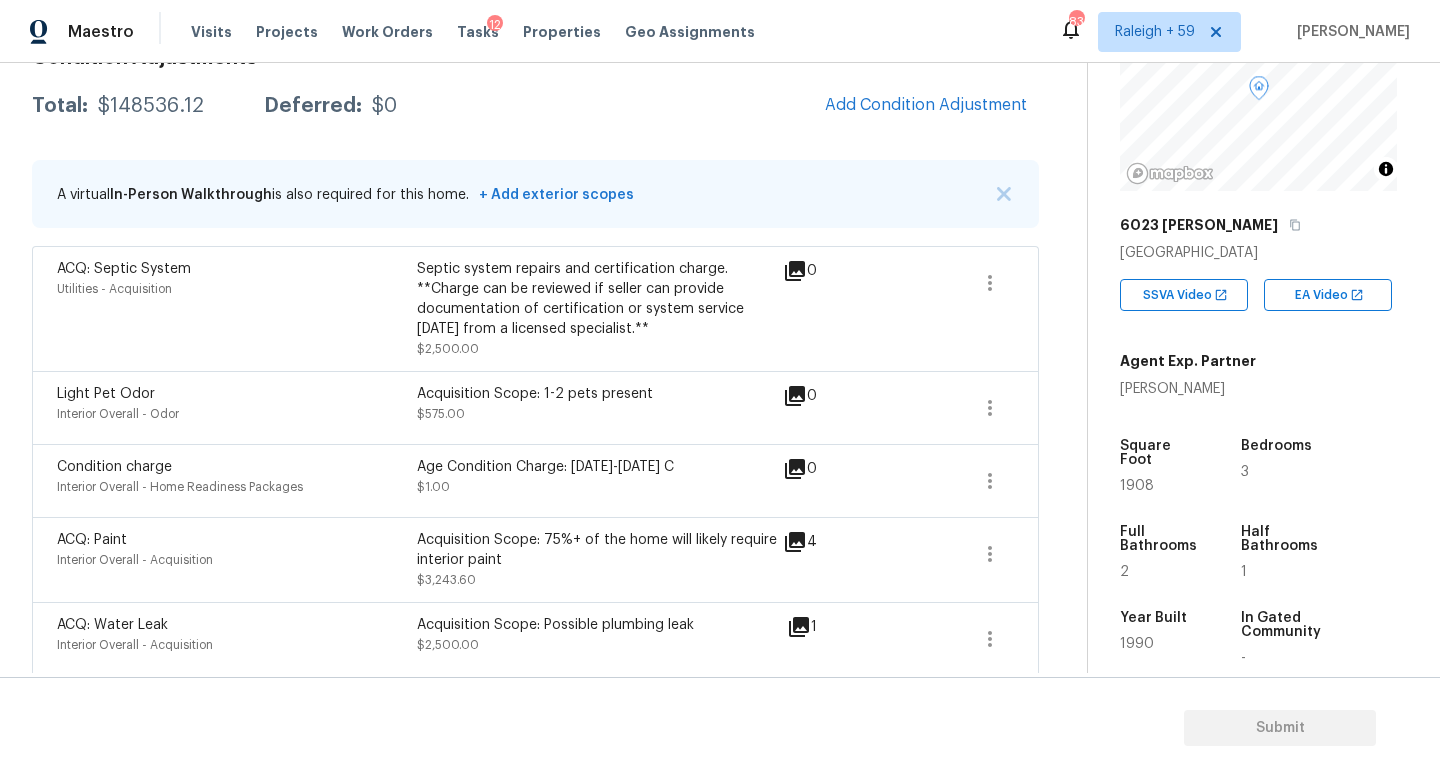 scroll, scrollTop: 0, scrollLeft: 0, axis: both 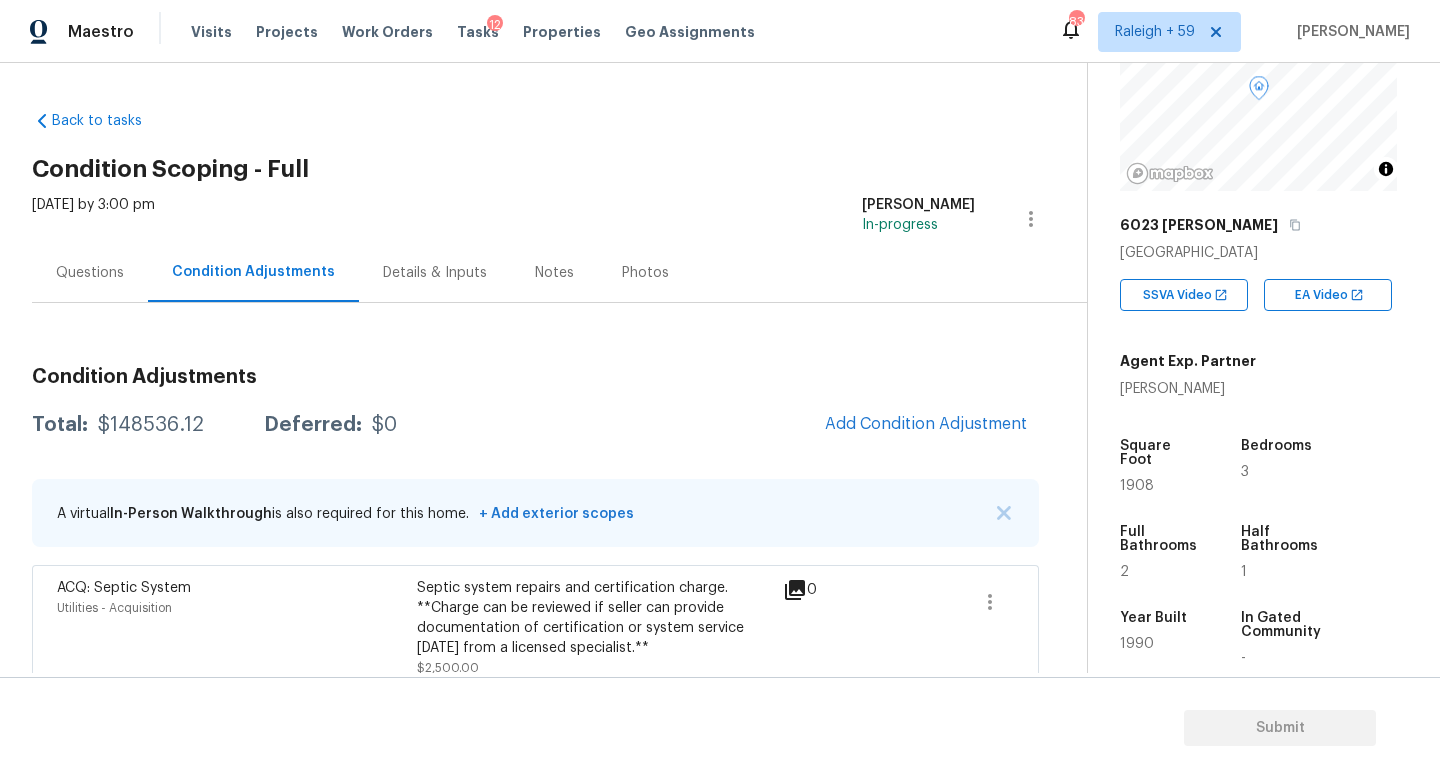 click on "Questions" at bounding box center (90, 272) 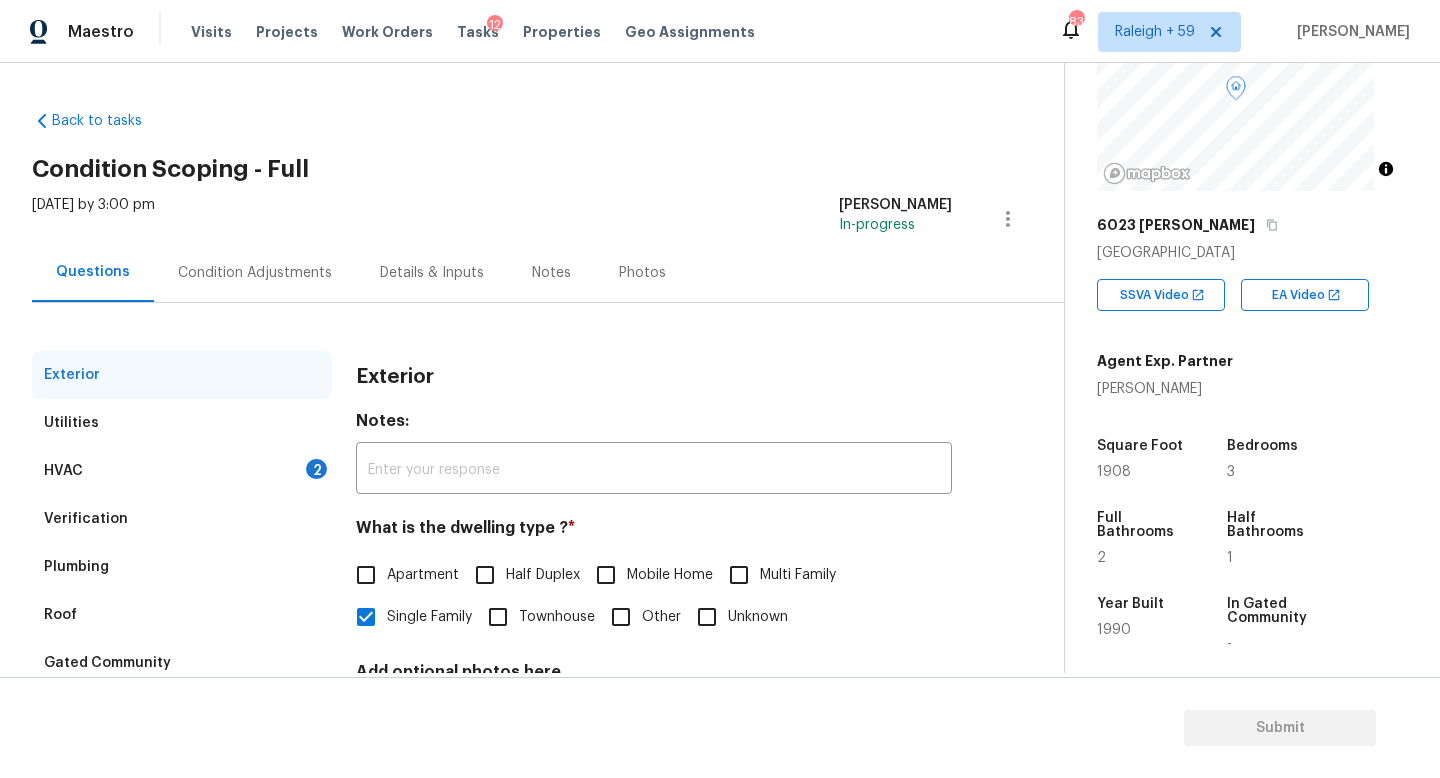 click on "Verification" at bounding box center (182, 519) 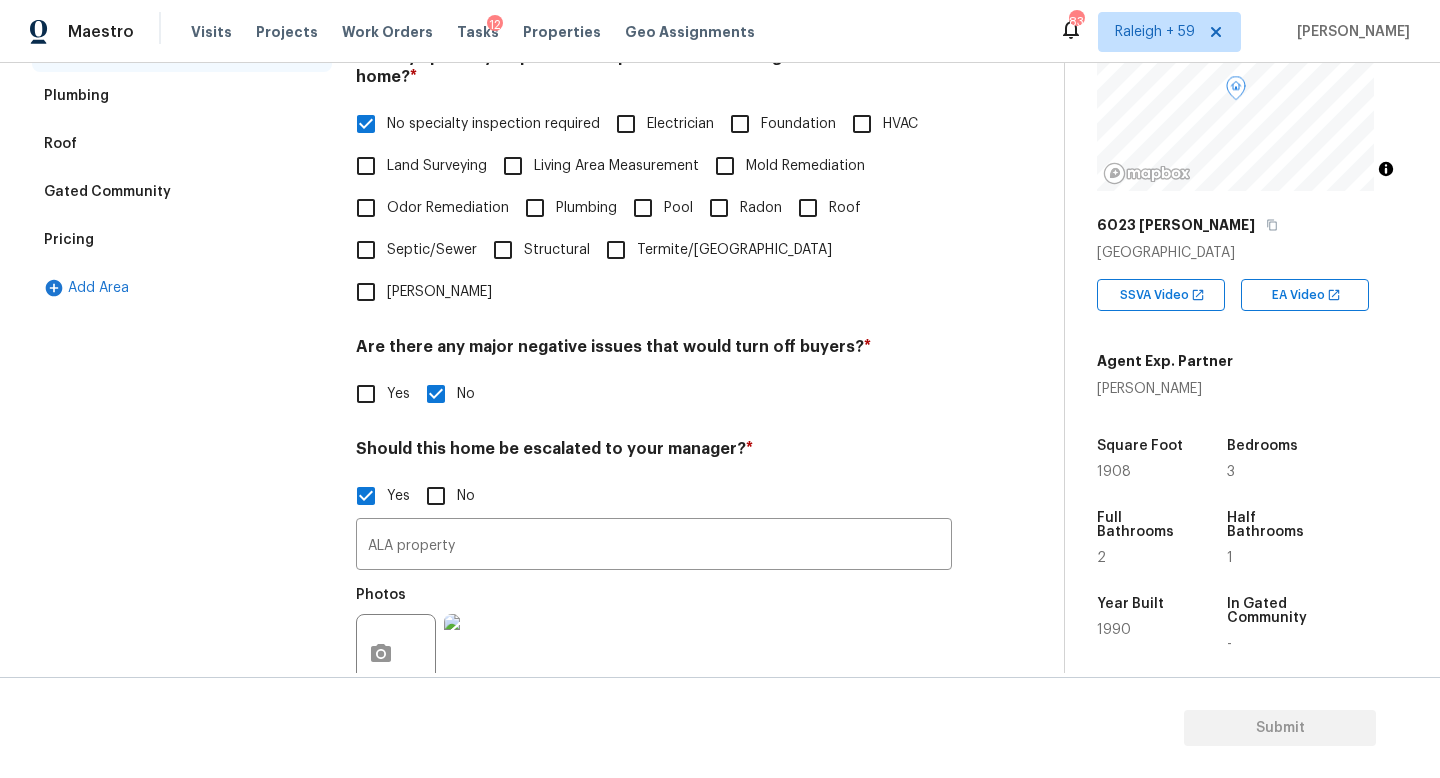 scroll, scrollTop: 655, scrollLeft: 0, axis: vertical 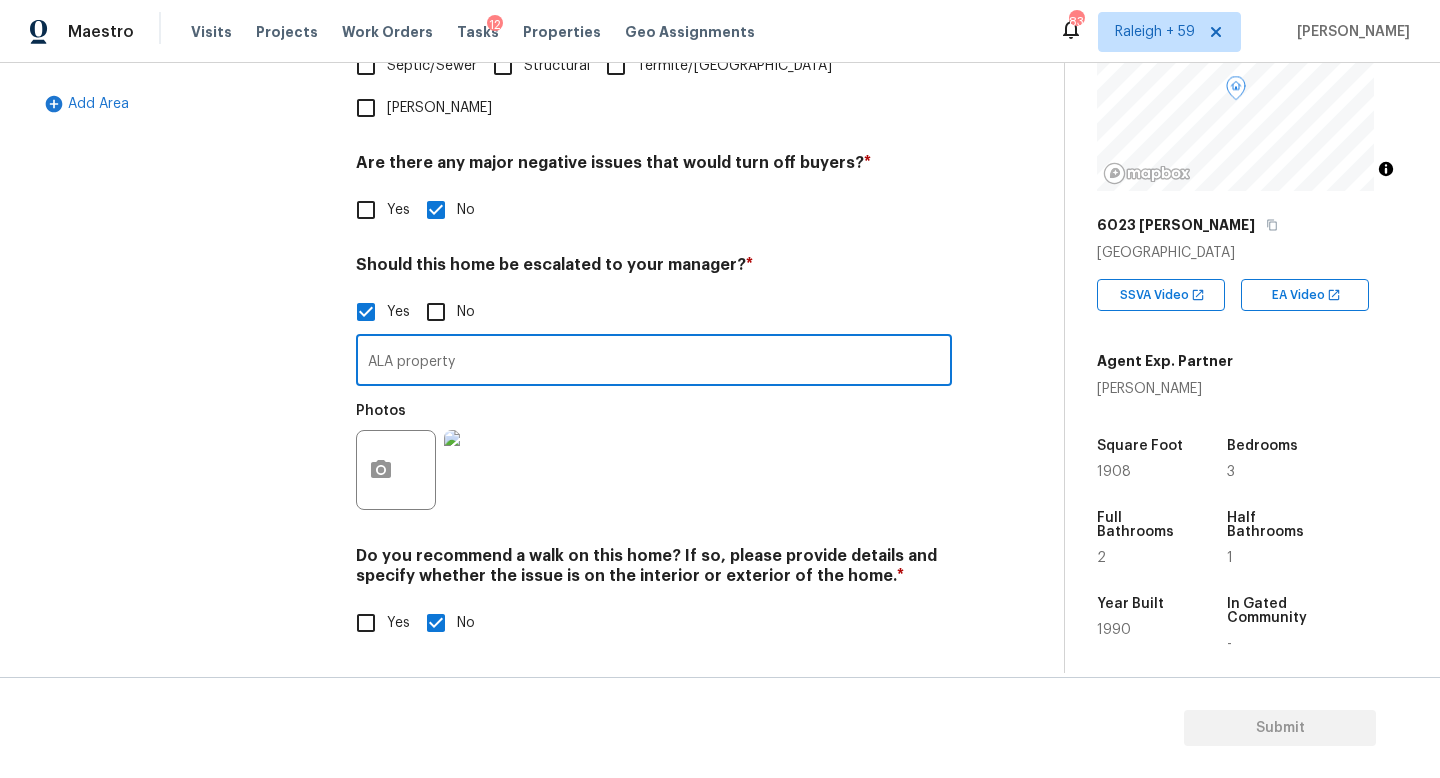 click on "ALA property" at bounding box center [654, 362] 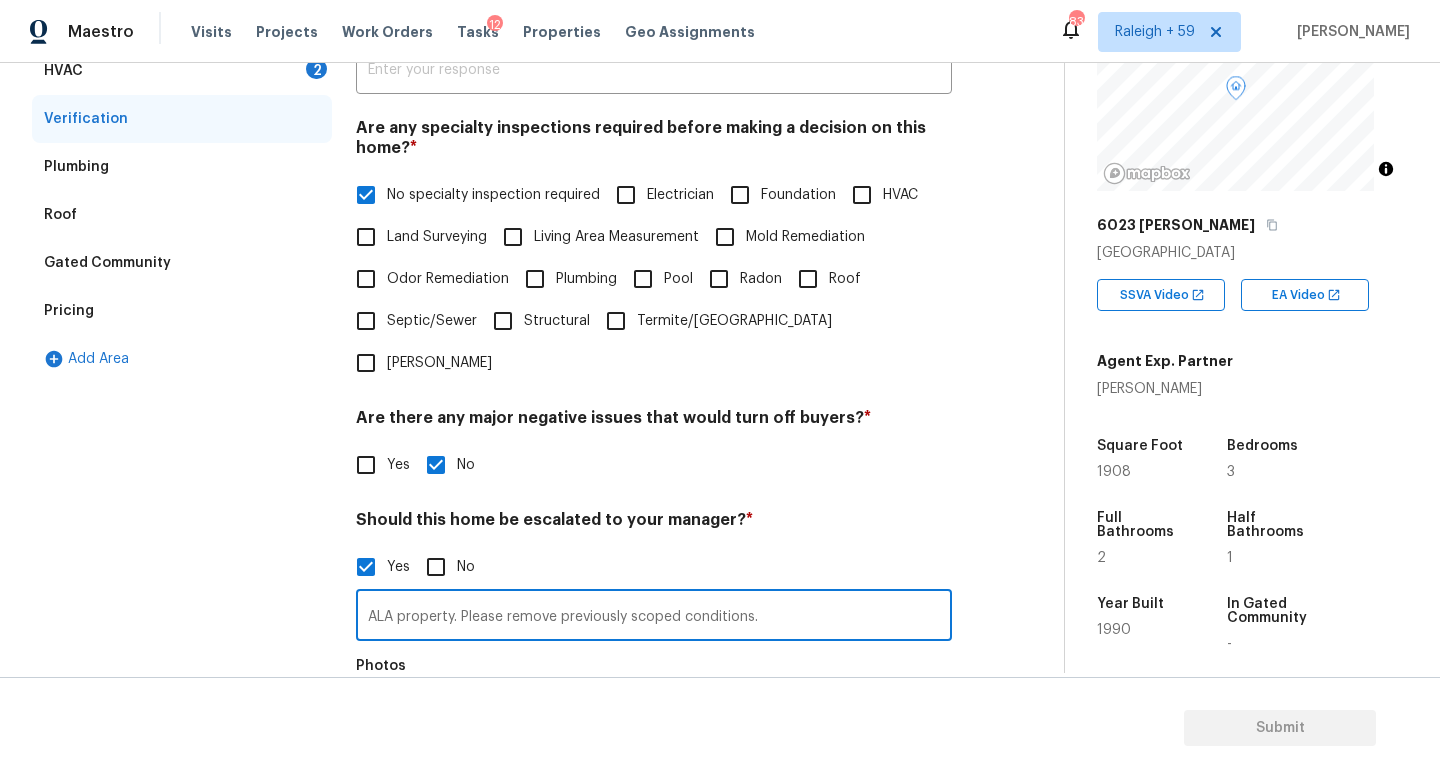 scroll, scrollTop: 0, scrollLeft: 0, axis: both 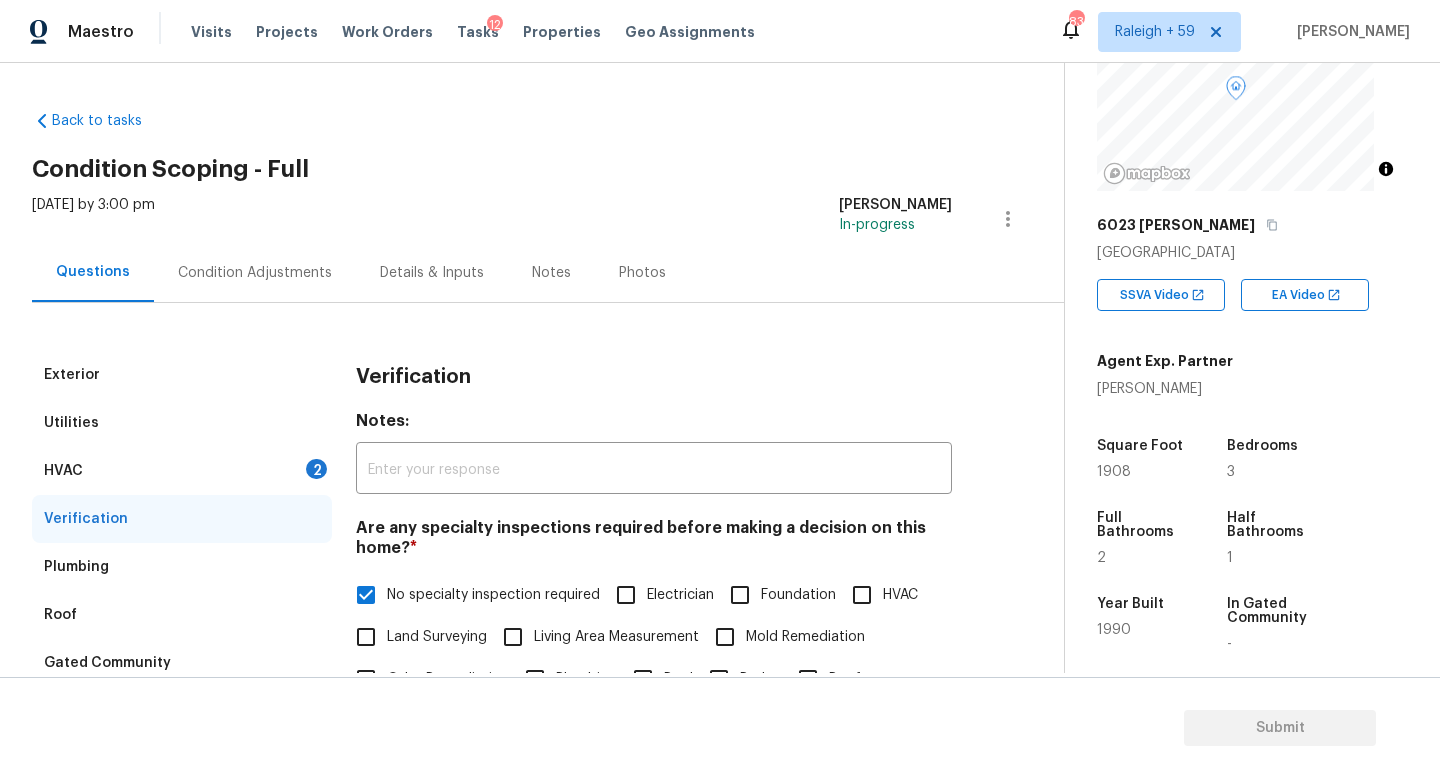 type on "ALA property. Please remove previously scoped conditions." 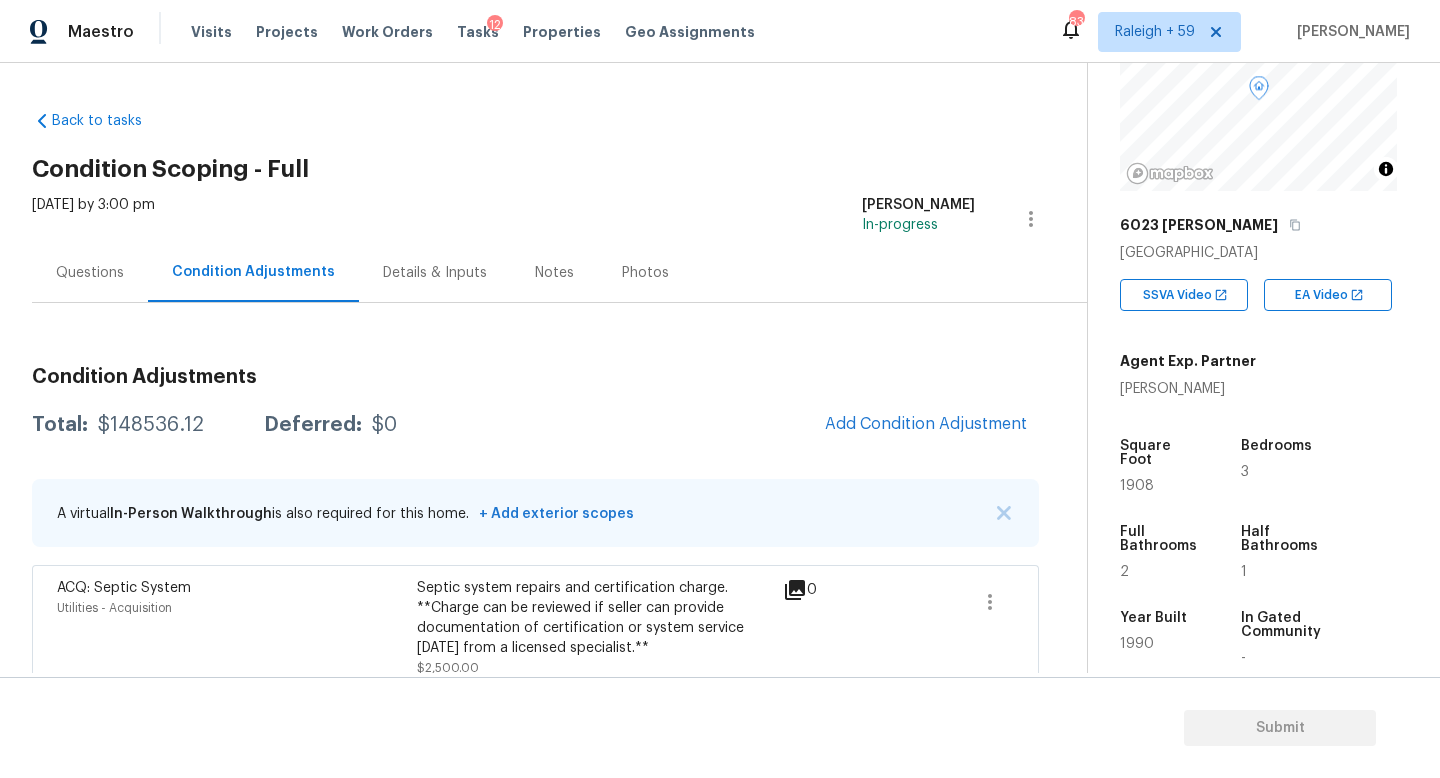 click on "Details & Inputs" at bounding box center [435, 272] 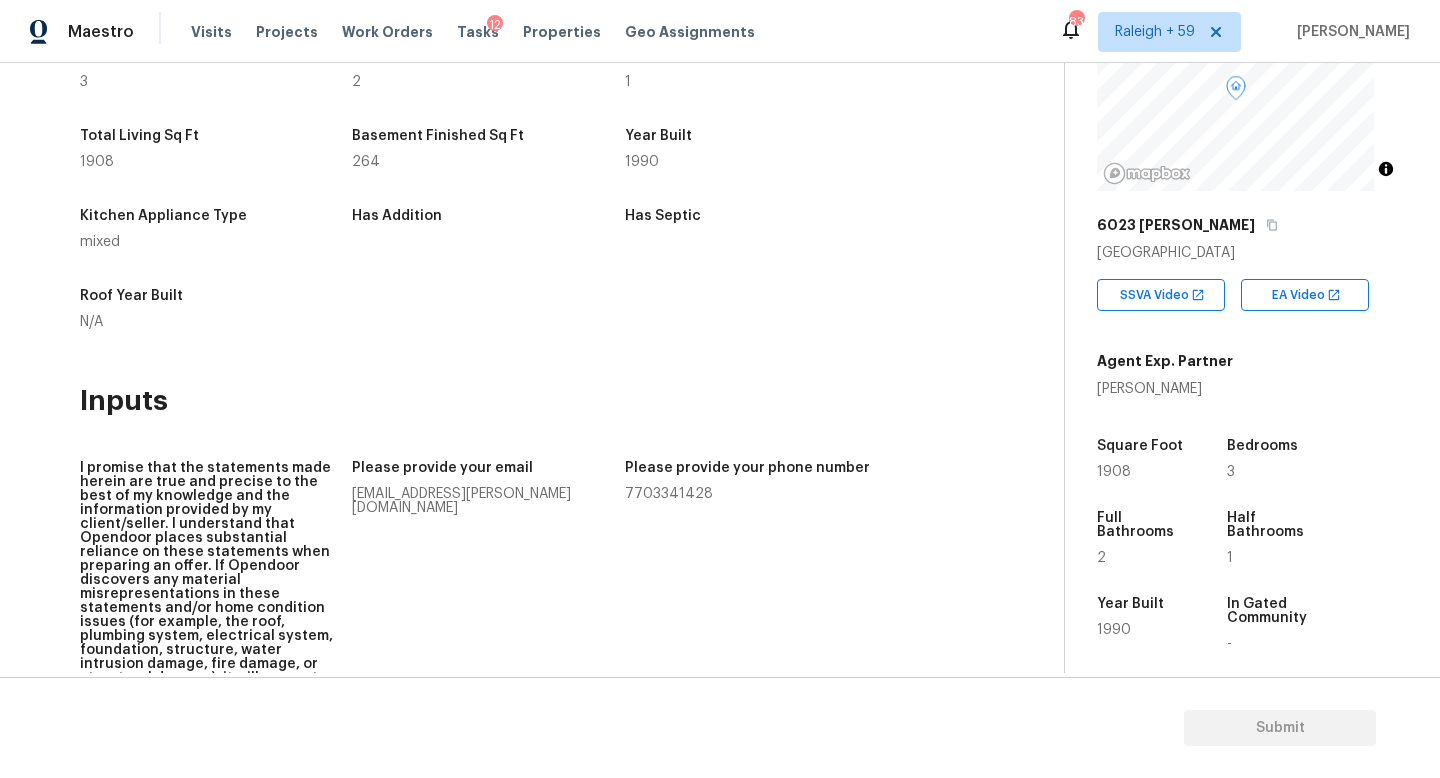 scroll, scrollTop: 0, scrollLeft: 0, axis: both 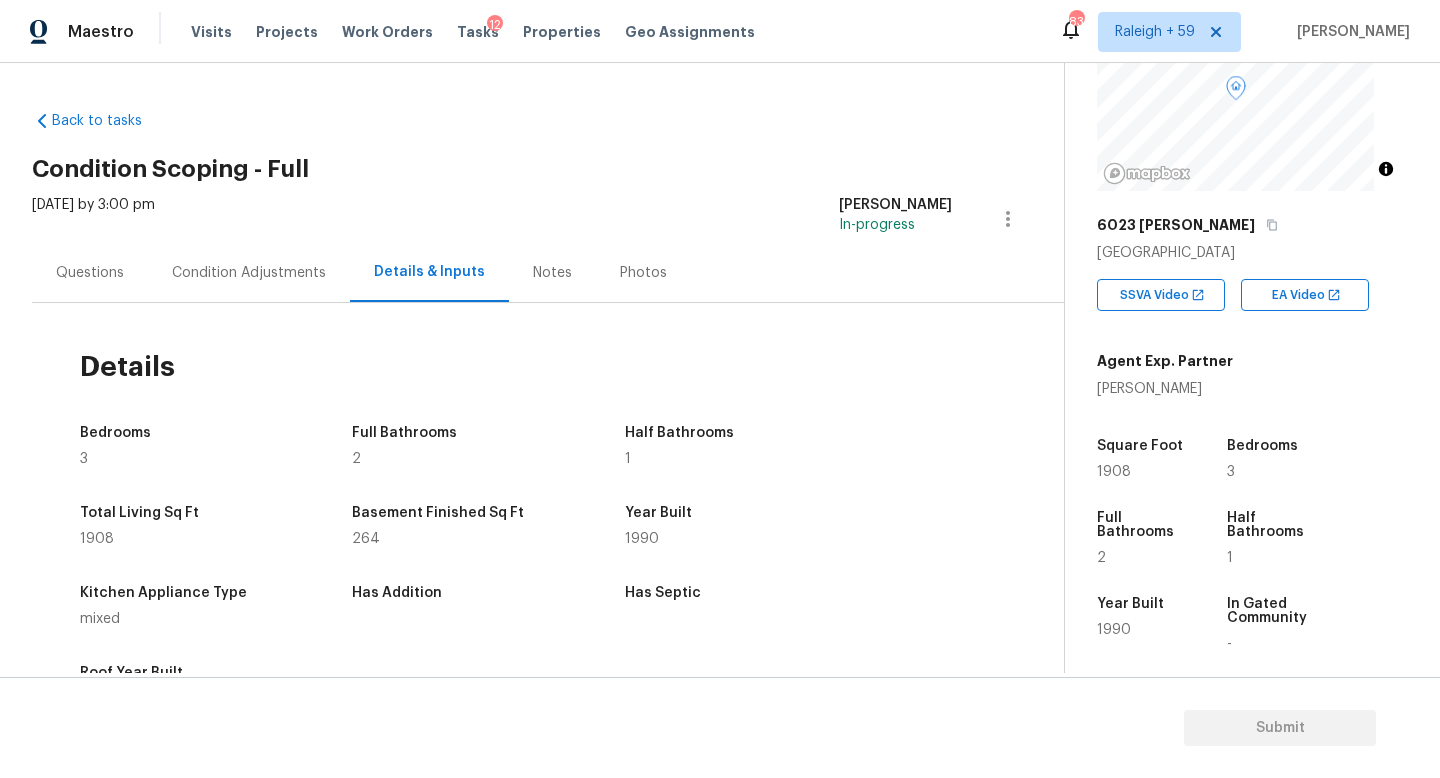 click on "Condition Adjustments" at bounding box center [249, 272] 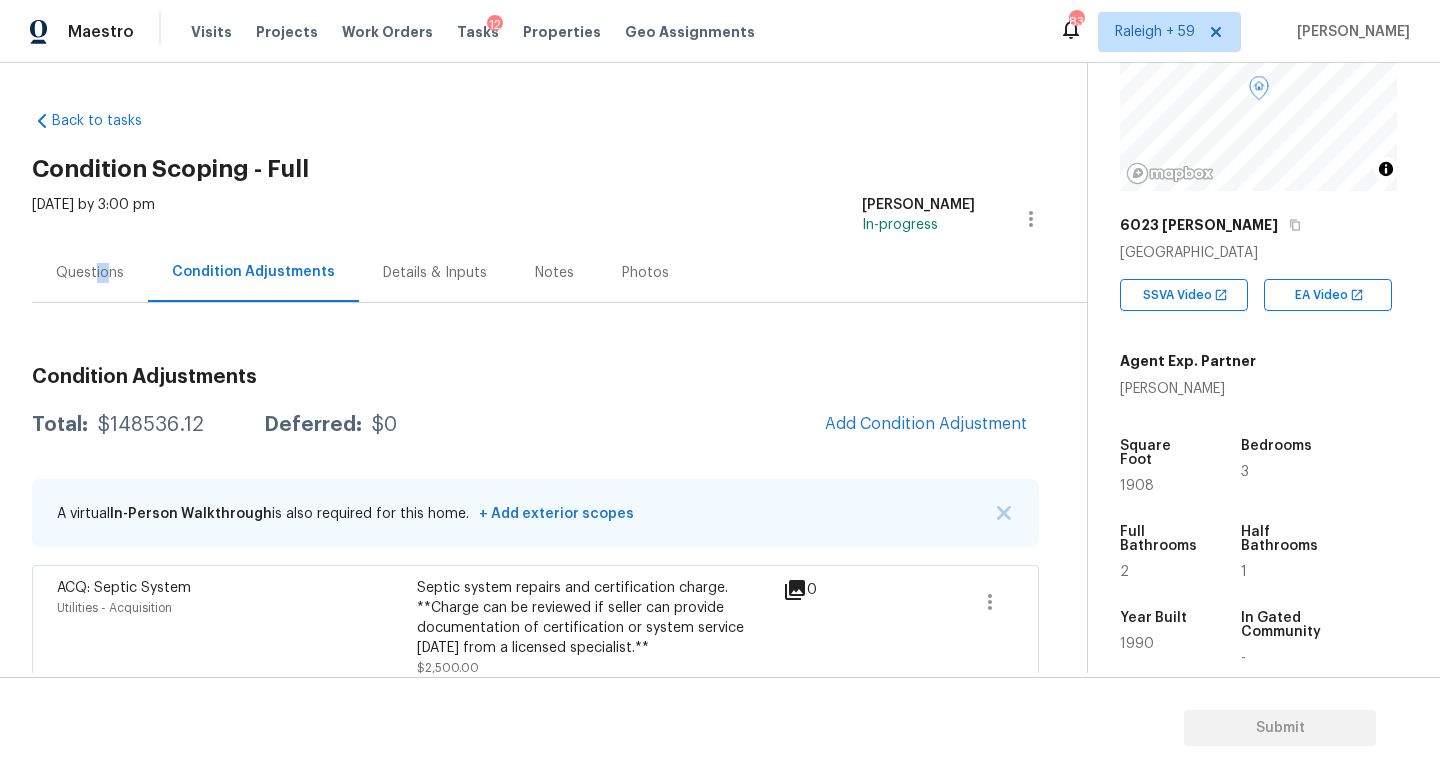click on "Questions" at bounding box center [90, 273] 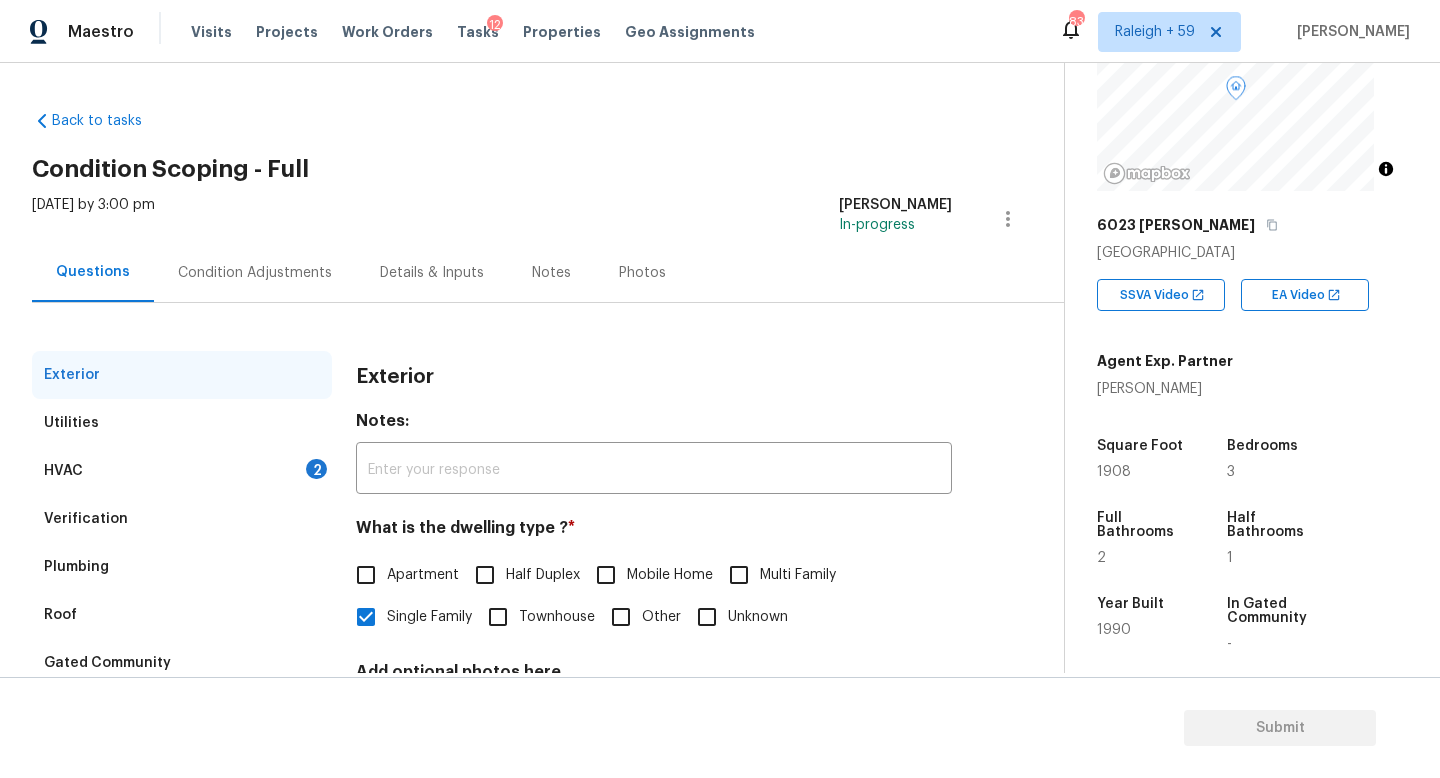 click on "Condition Adjustments" at bounding box center [255, 273] 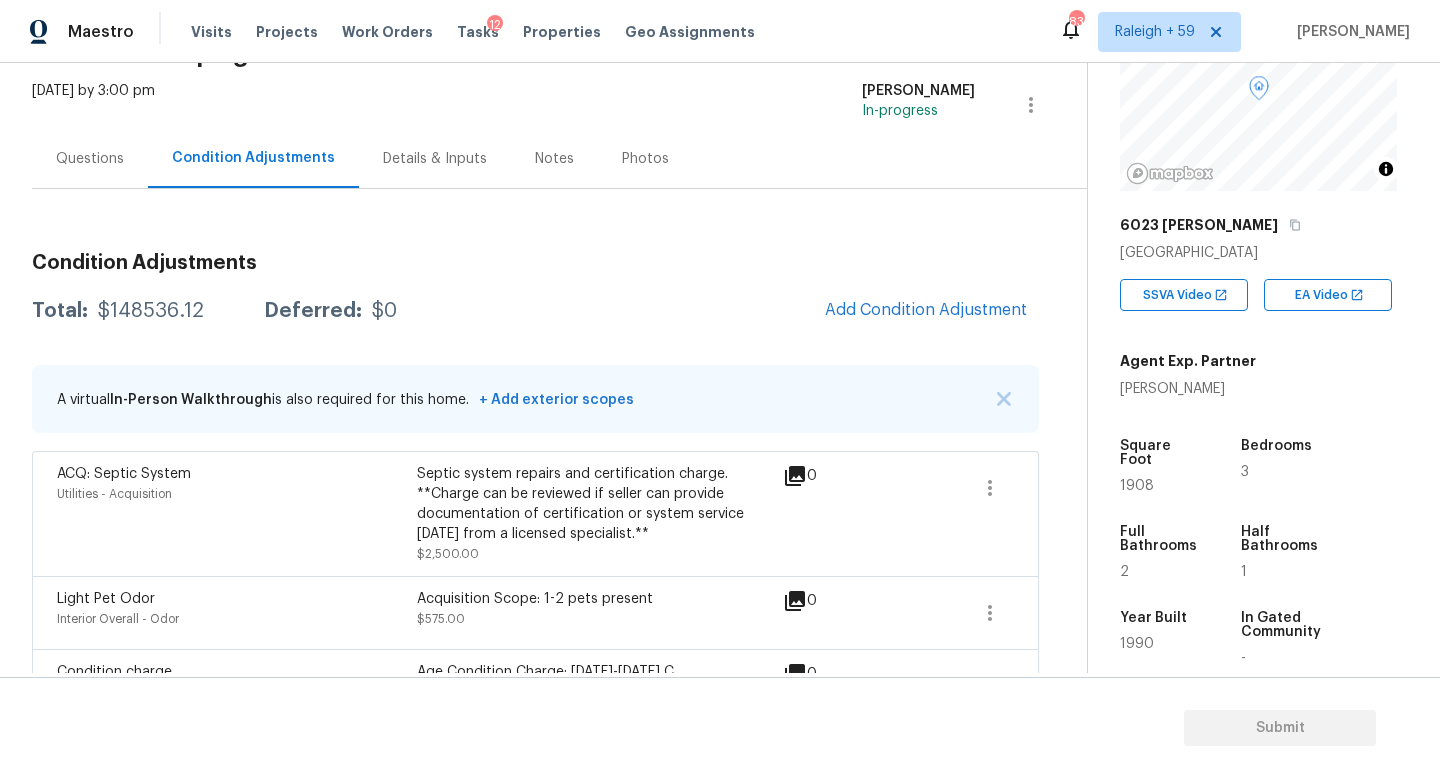 scroll, scrollTop: 167, scrollLeft: 0, axis: vertical 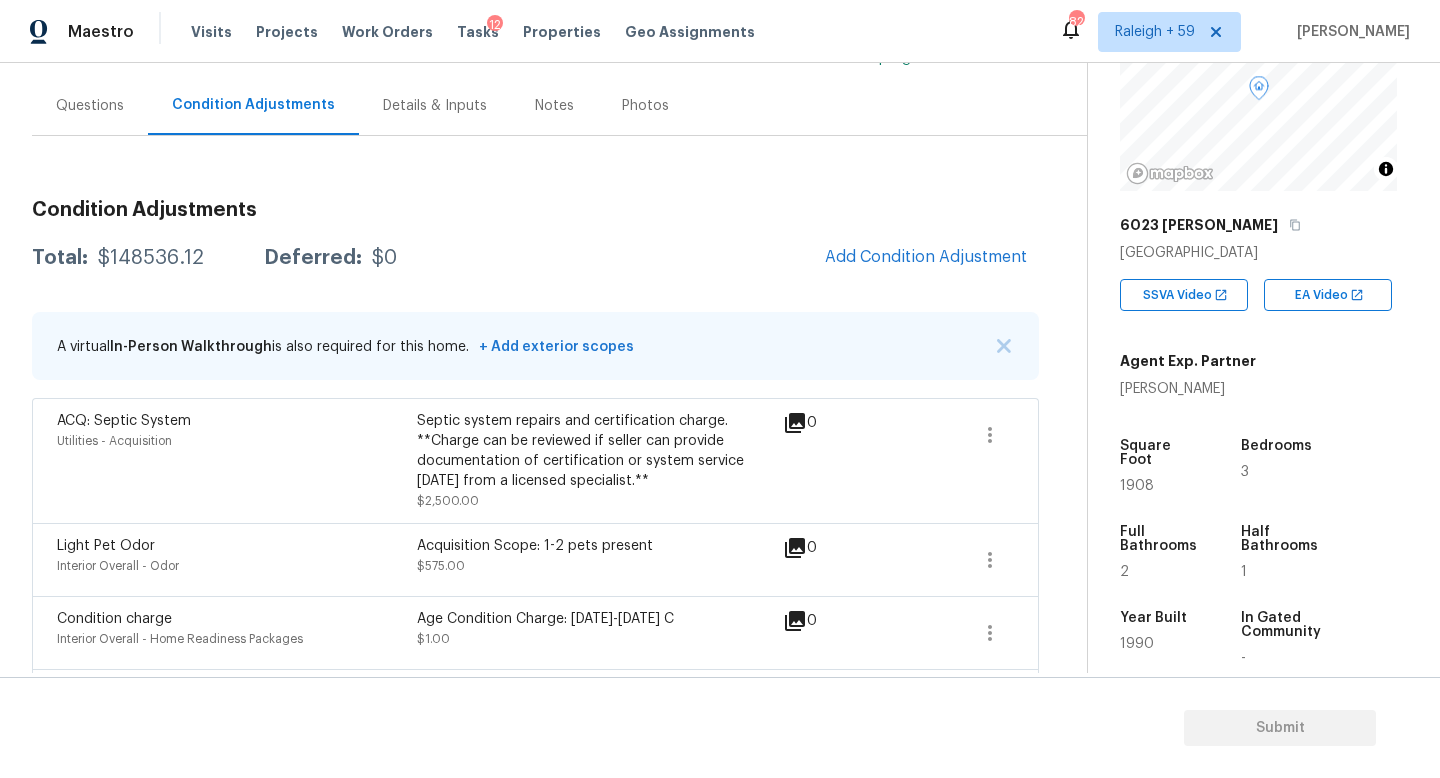 click on "Questions" at bounding box center [90, 105] 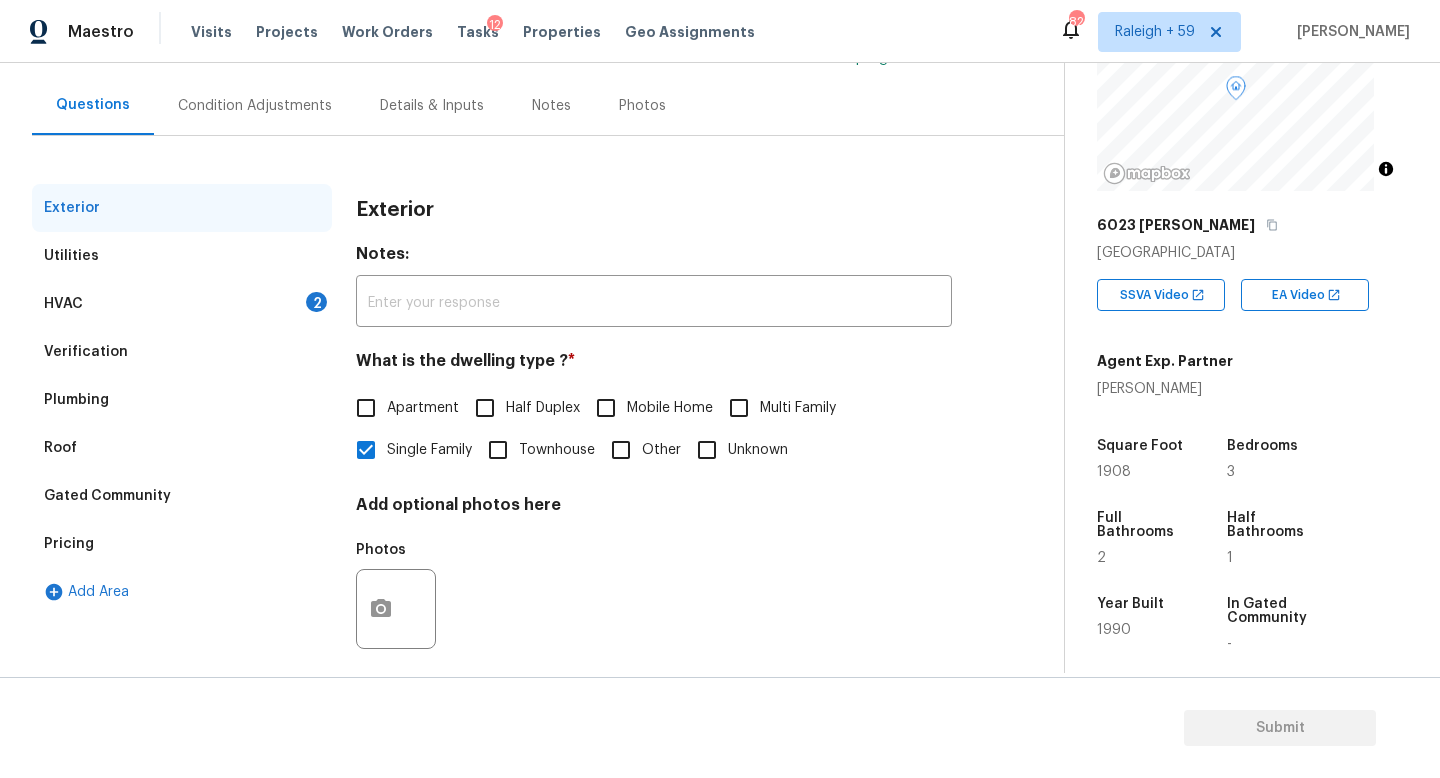click on "Condition Adjustments" at bounding box center [255, 105] 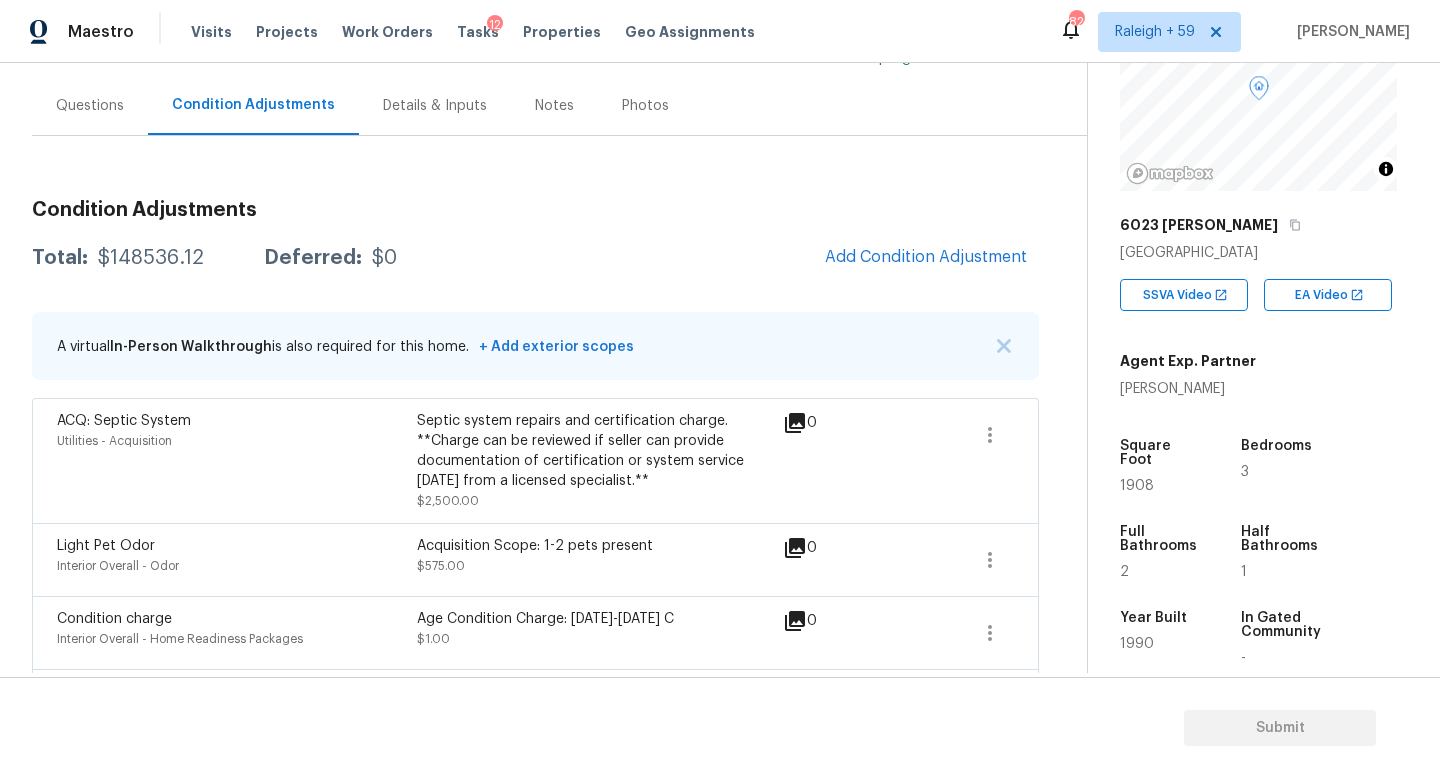 click on "Questions" at bounding box center [90, 106] 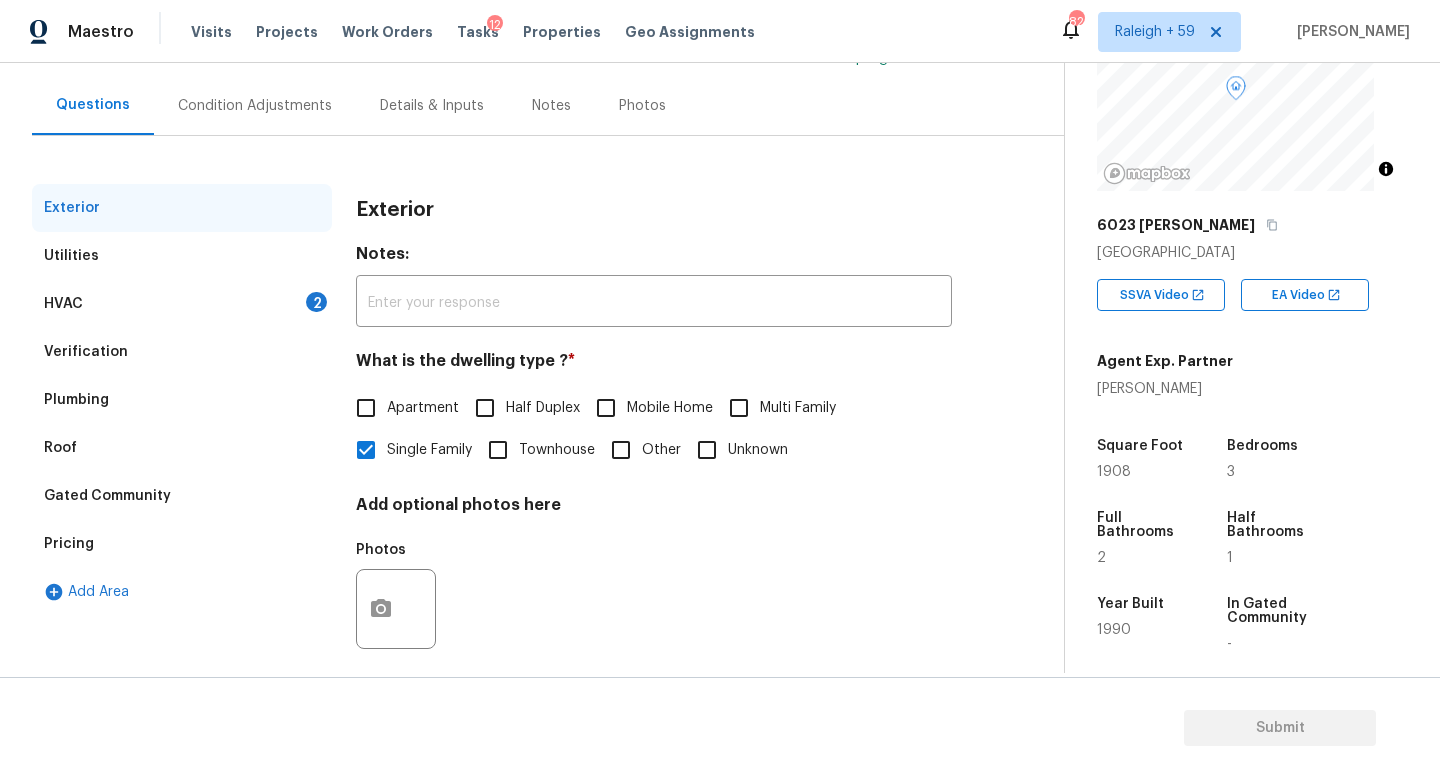 drag, startPoint x: 197, startPoint y: 309, endPoint x: 212, endPoint y: 308, distance: 15.033297 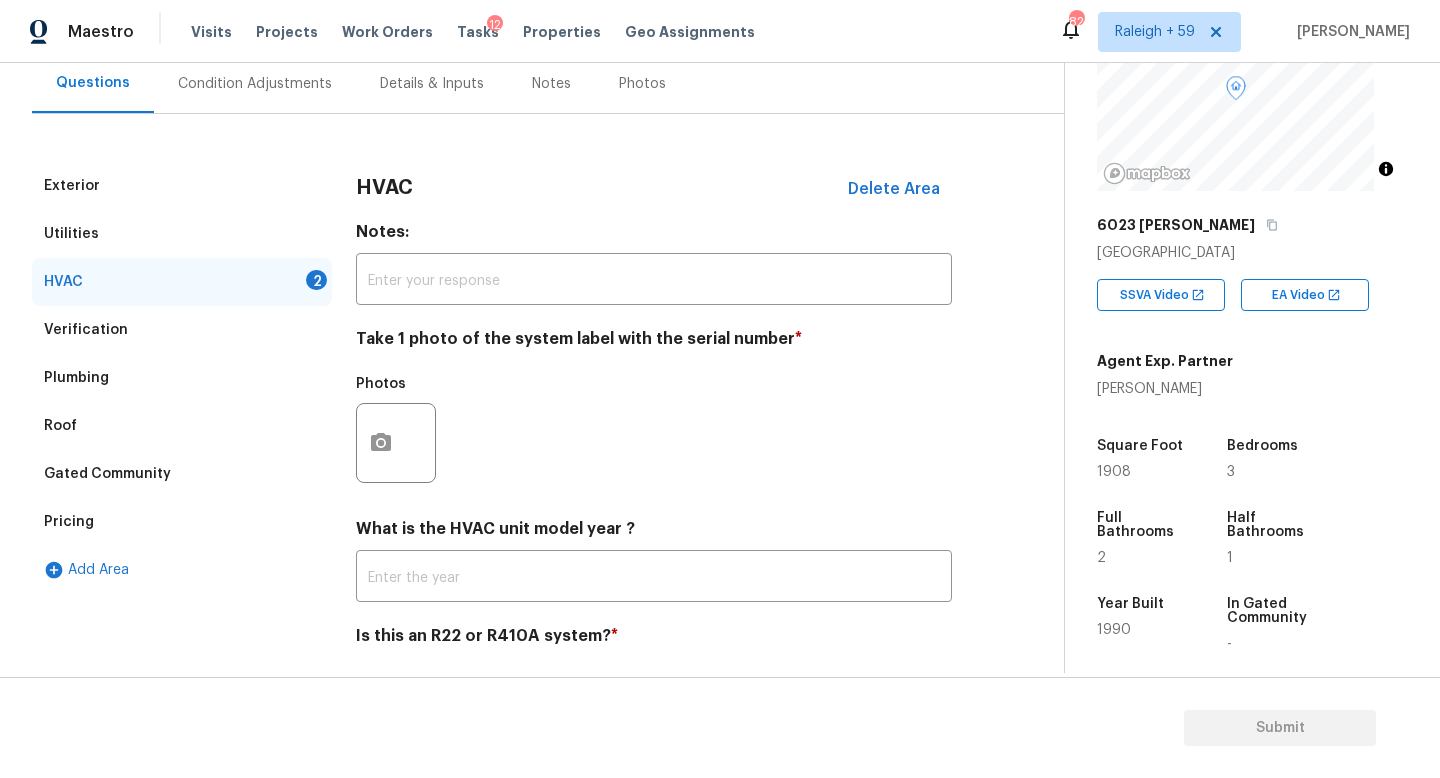 scroll, scrollTop: 213, scrollLeft: 0, axis: vertical 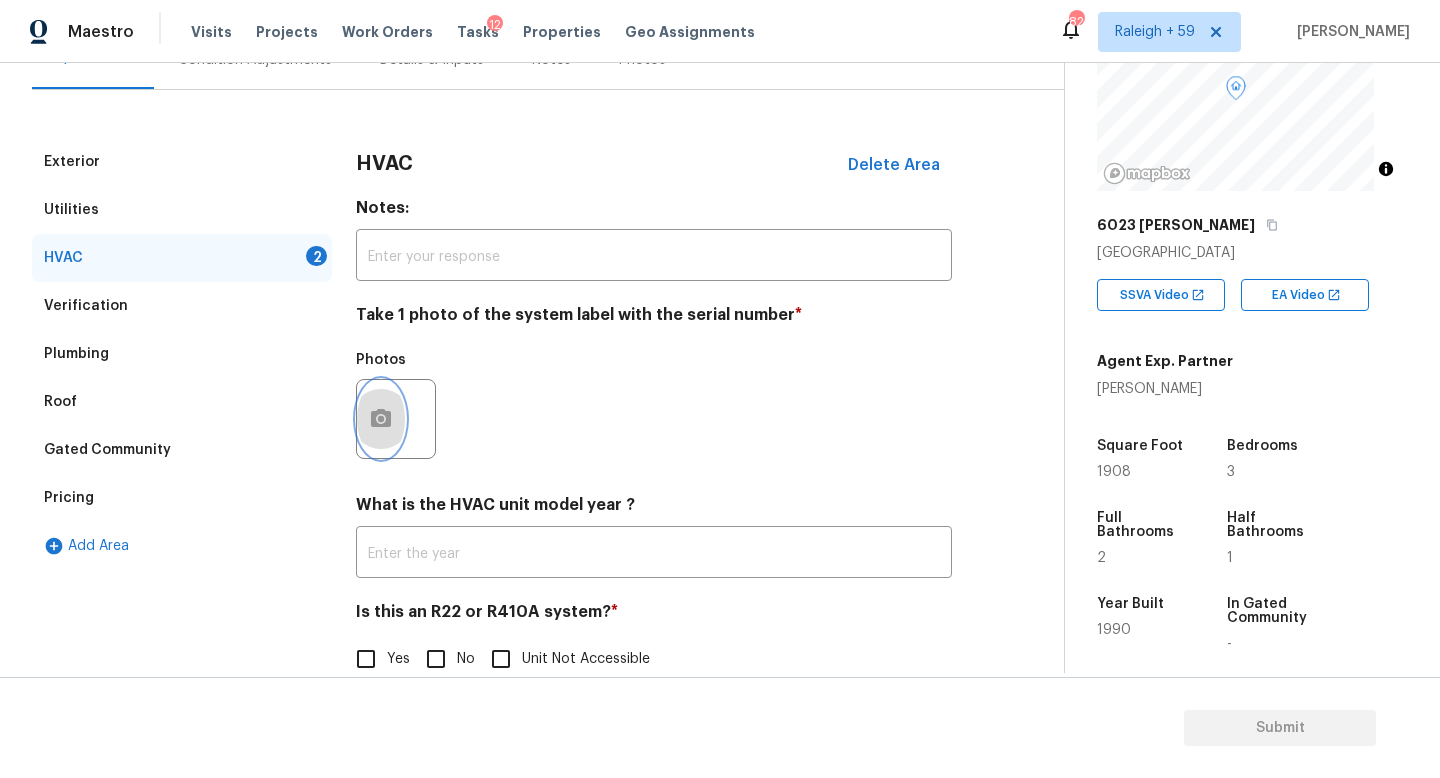 click 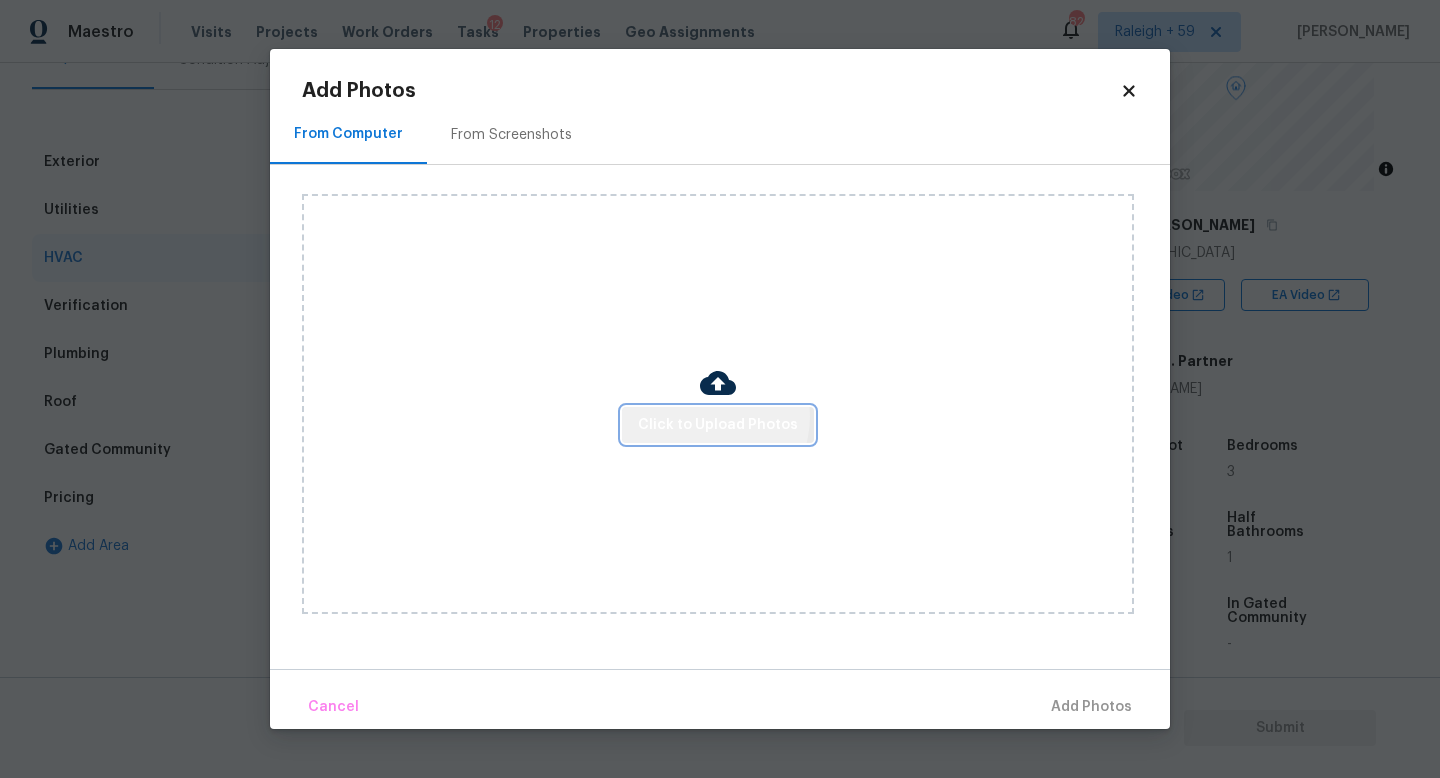 click on "Click to Upload Photos" at bounding box center (718, 425) 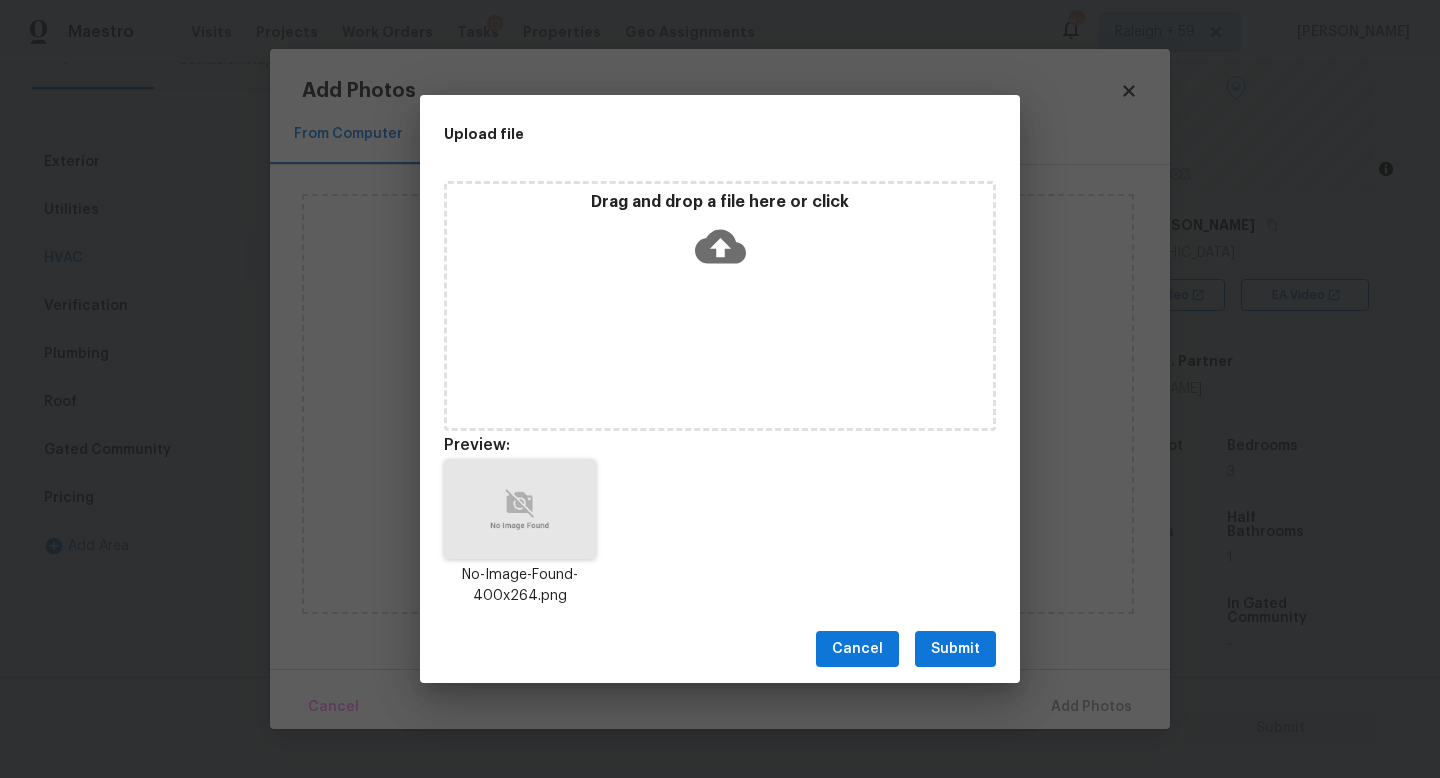 click on "Submit" at bounding box center [955, 649] 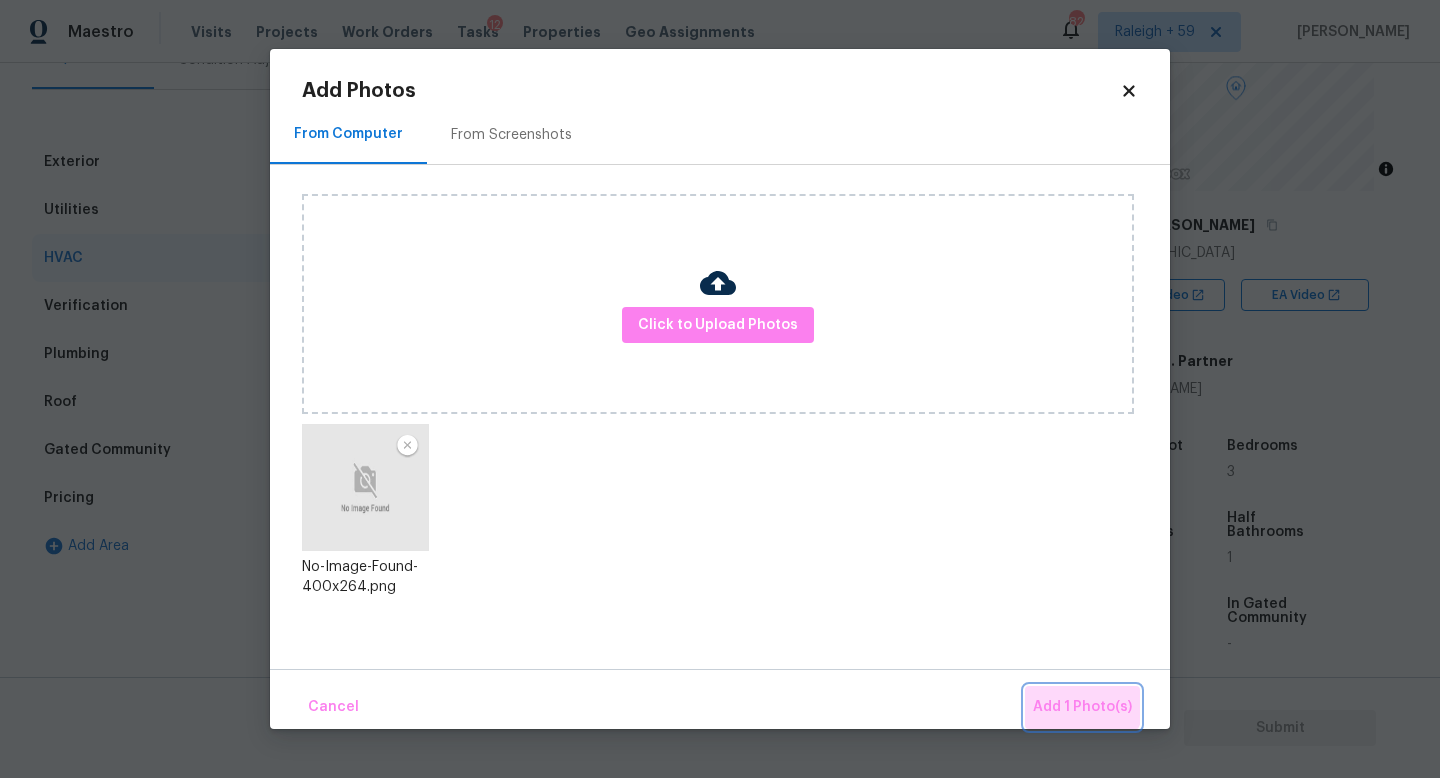 click on "Add 1 Photo(s)" at bounding box center (1082, 707) 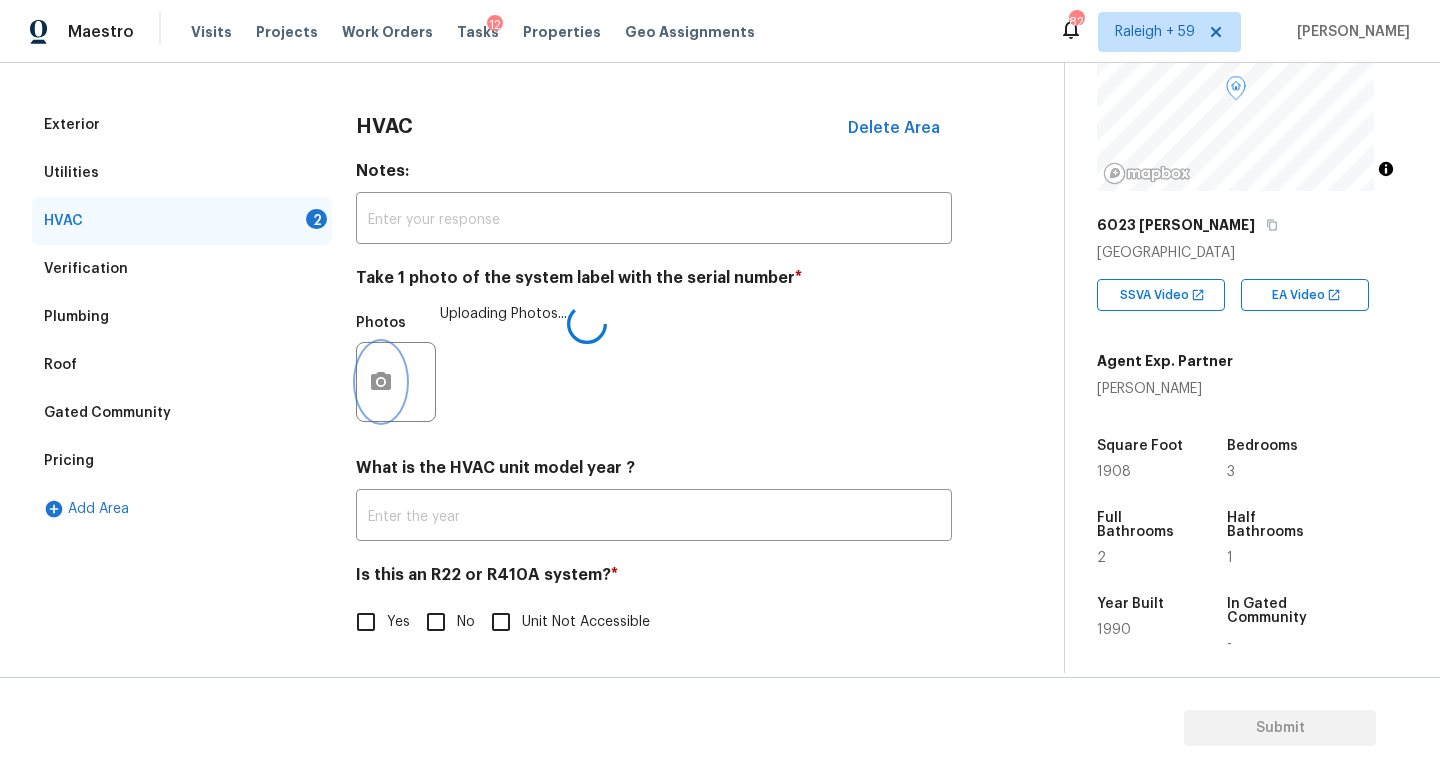 scroll, scrollTop: 266, scrollLeft: 0, axis: vertical 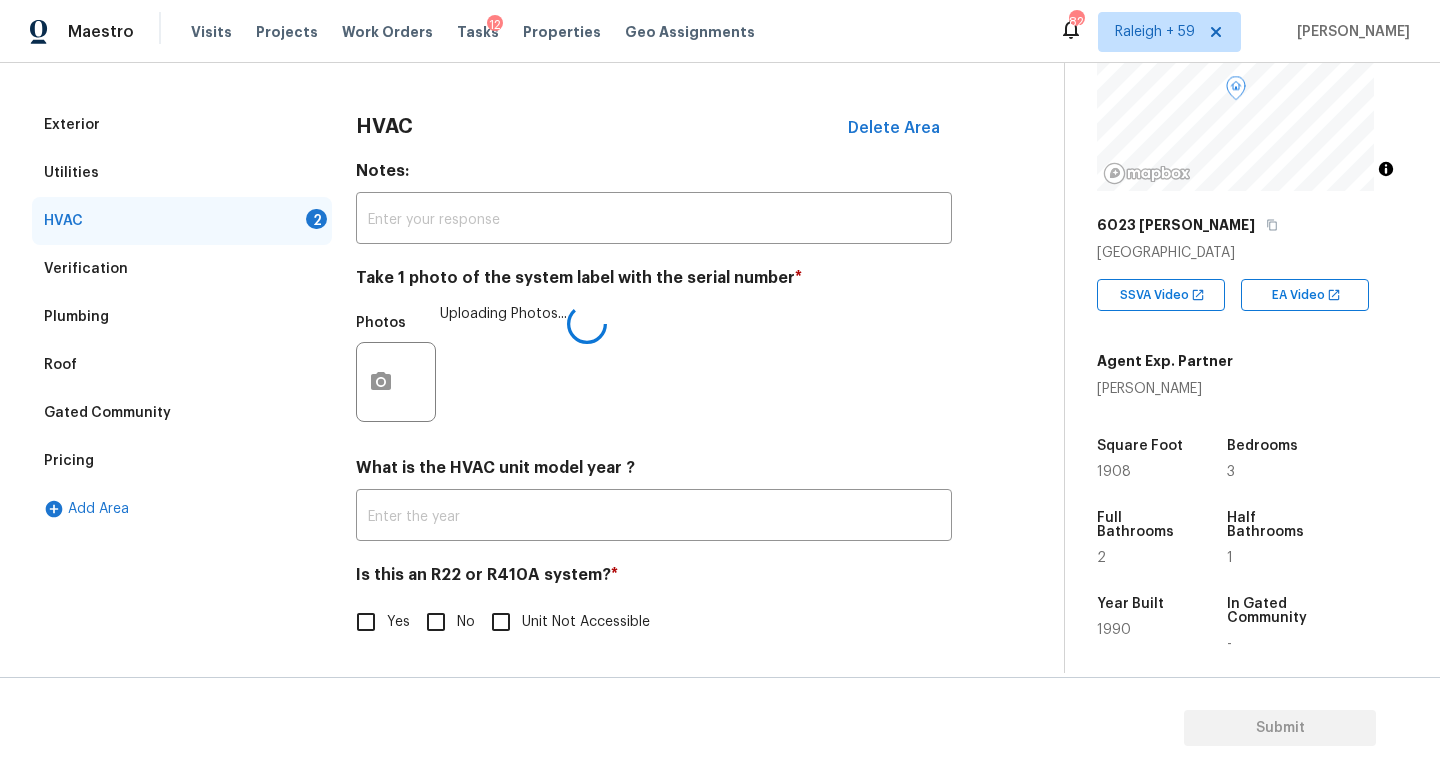click on "No" at bounding box center [436, 622] 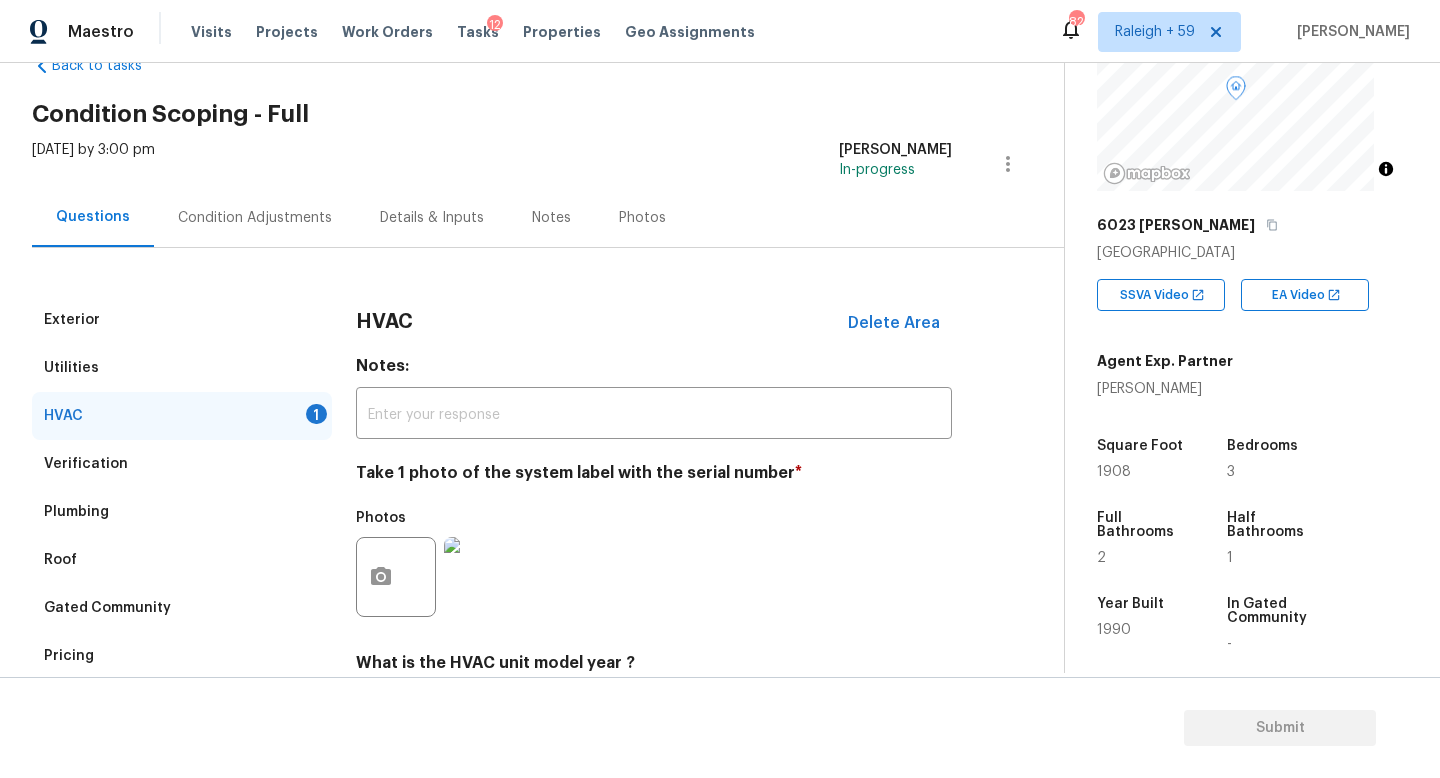 scroll, scrollTop: 0, scrollLeft: 0, axis: both 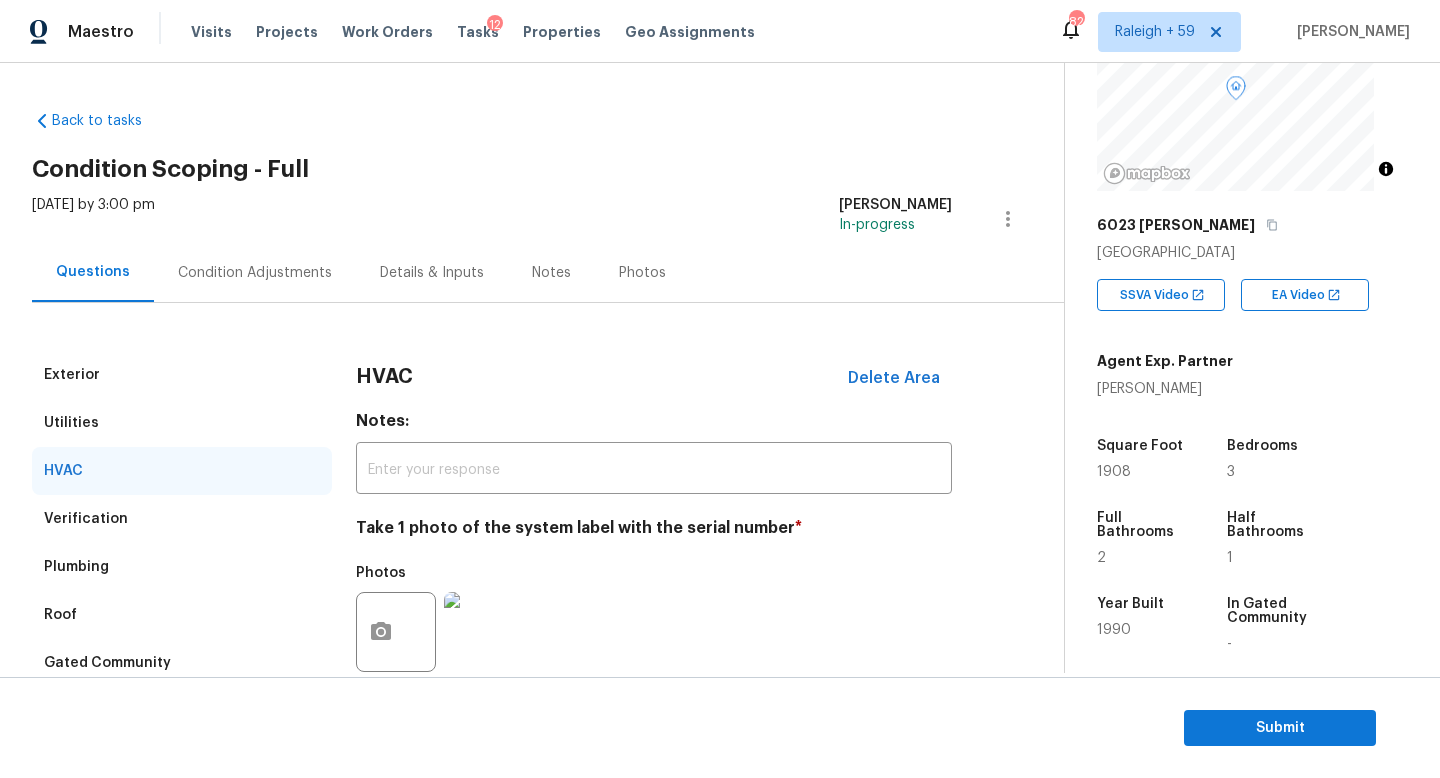 drag, startPoint x: 289, startPoint y: 289, endPoint x: 282, endPoint y: 304, distance: 16.552946 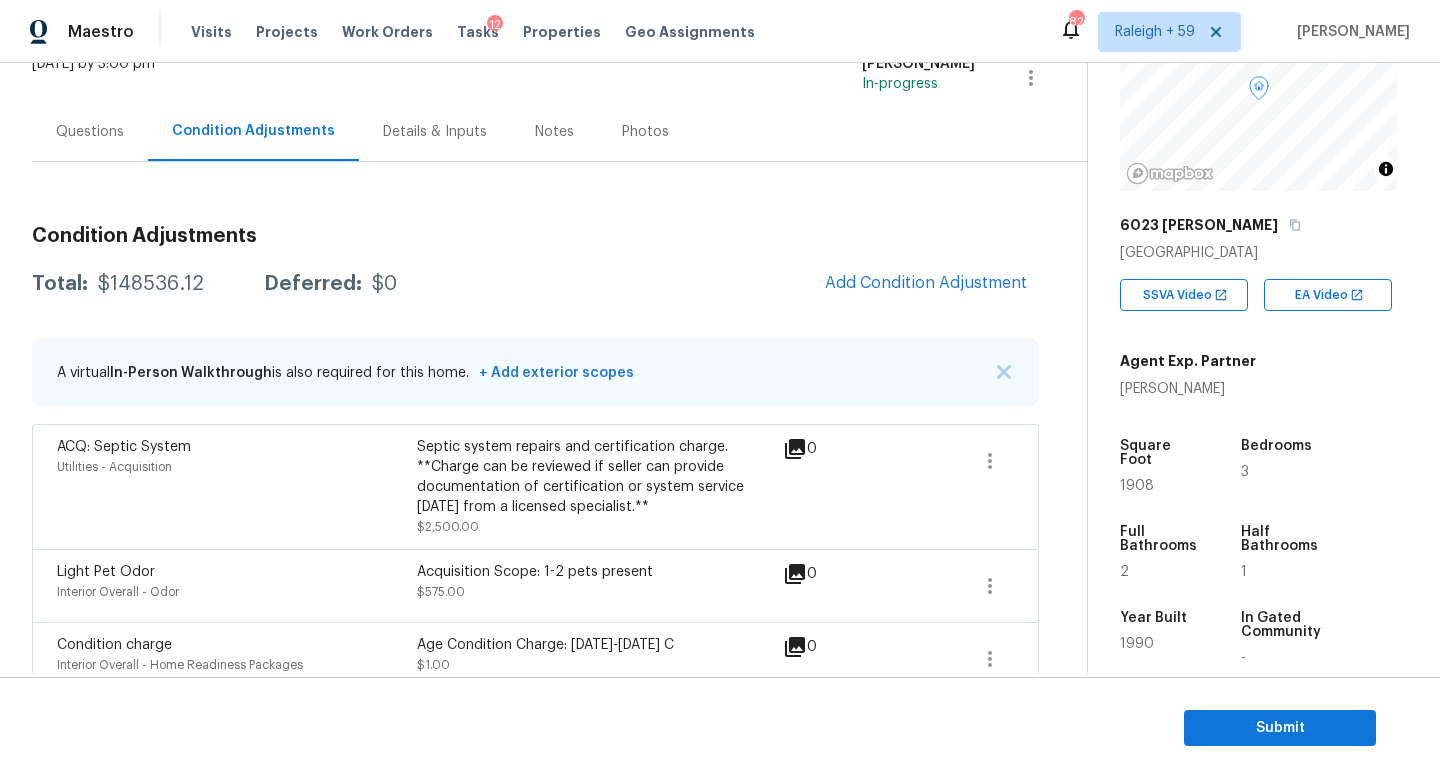 scroll, scrollTop: 204, scrollLeft: 0, axis: vertical 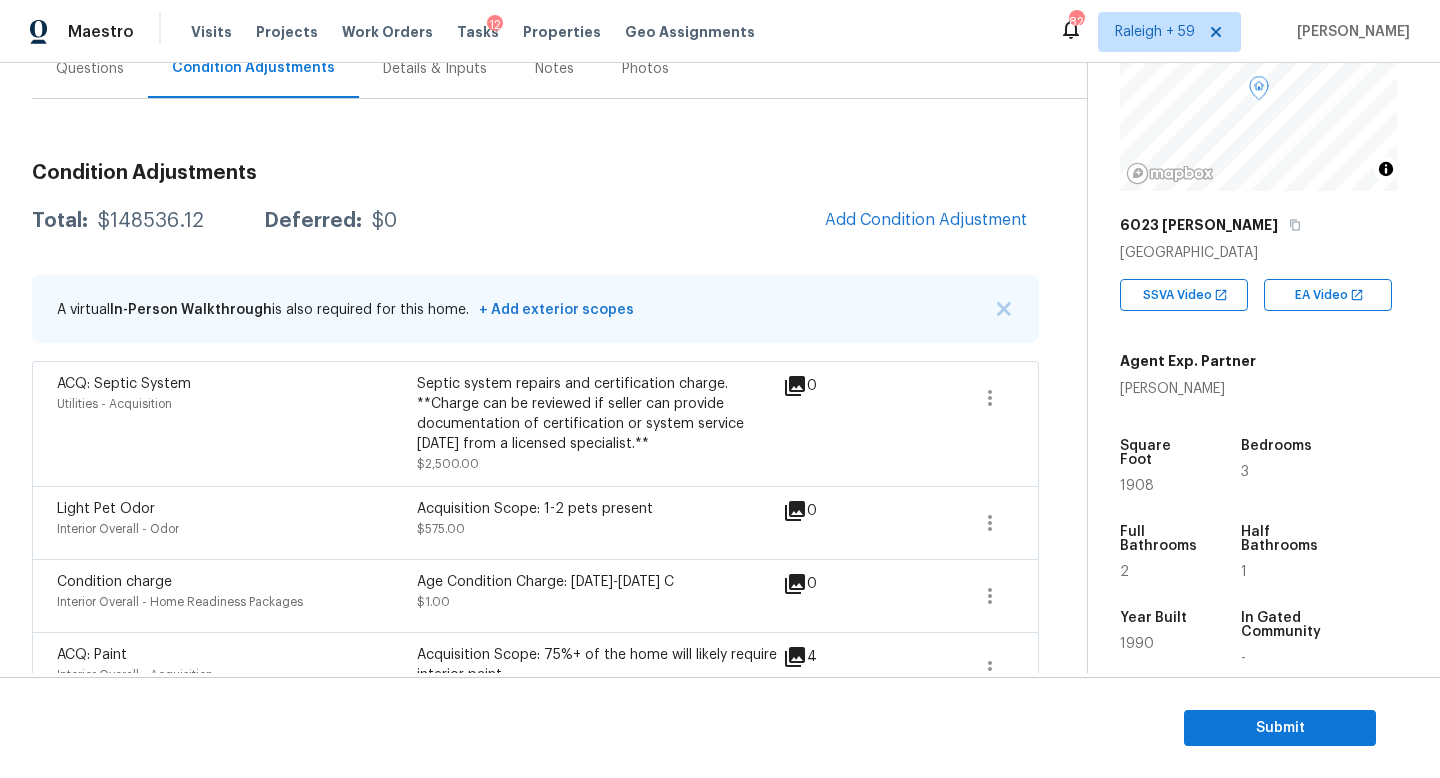 click on "Details & Inputs" at bounding box center [435, 68] 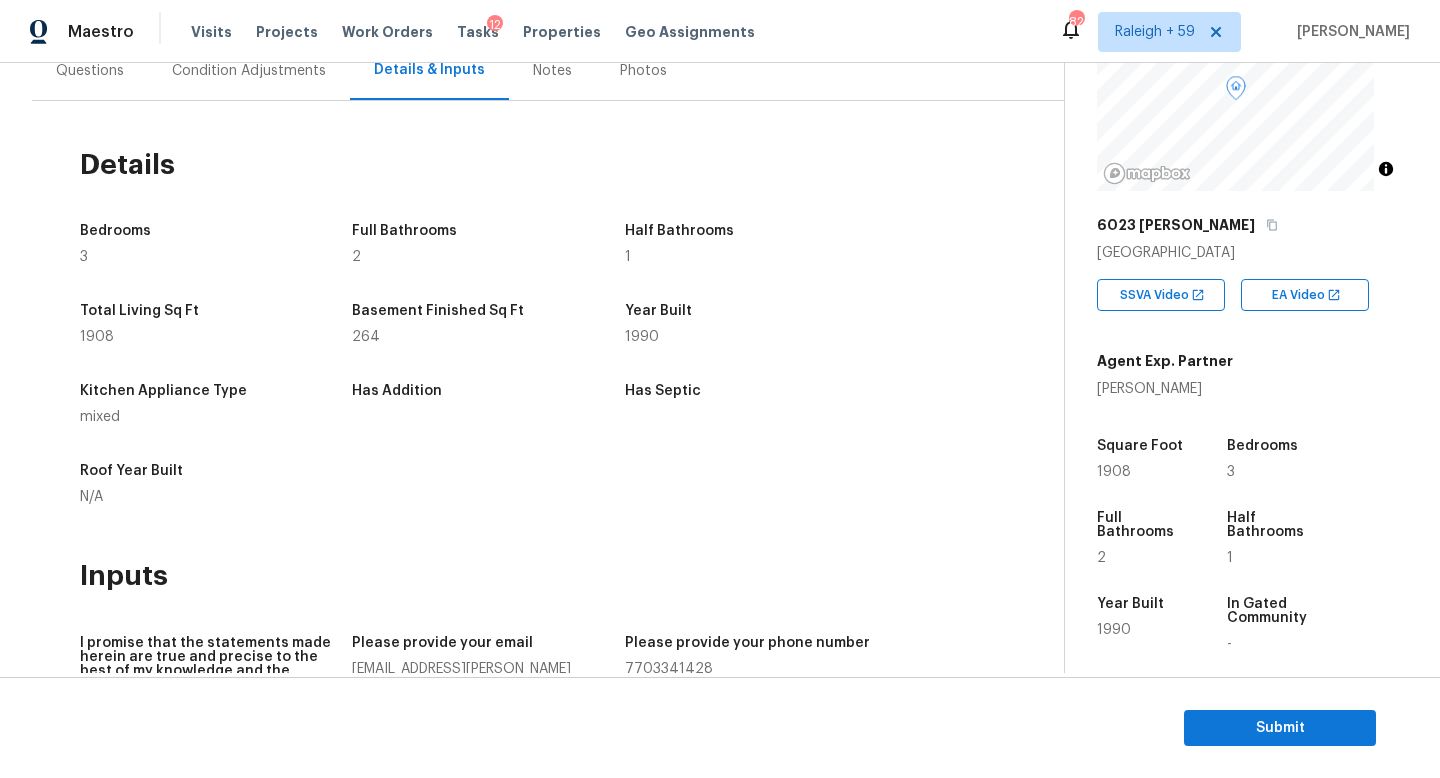scroll, scrollTop: 0, scrollLeft: 0, axis: both 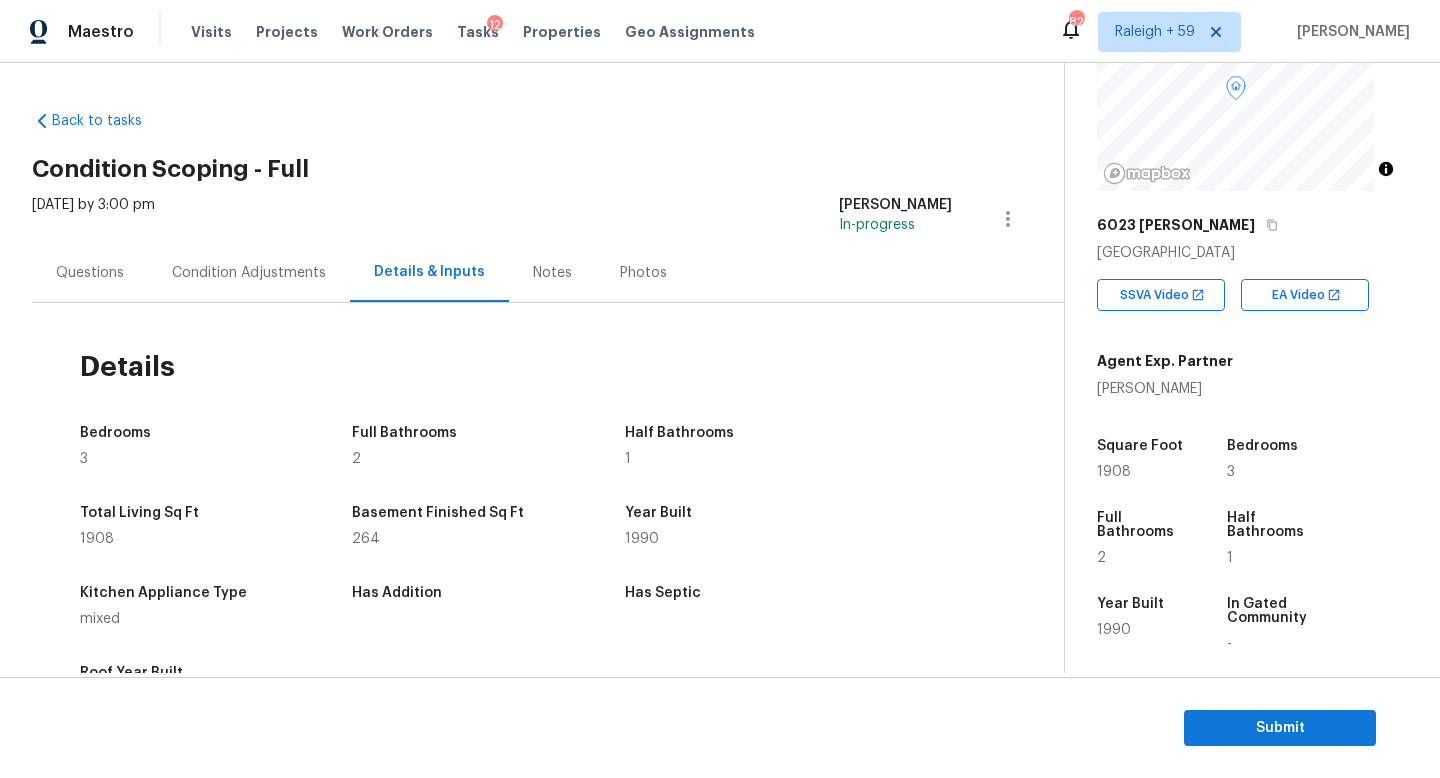 click on "Condition Adjustments" at bounding box center (249, 272) 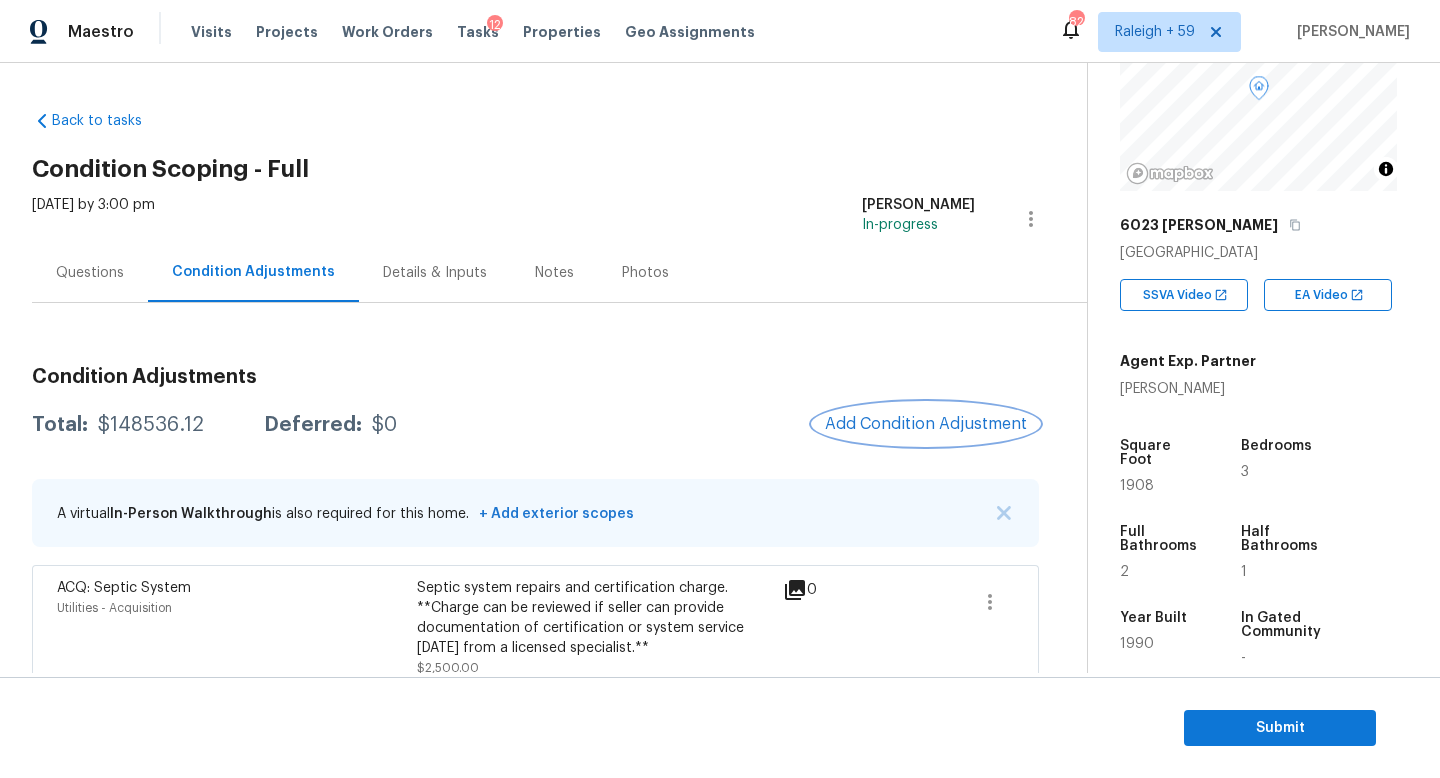 click on "Add Condition Adjustment" at bounding box center [926, 424] 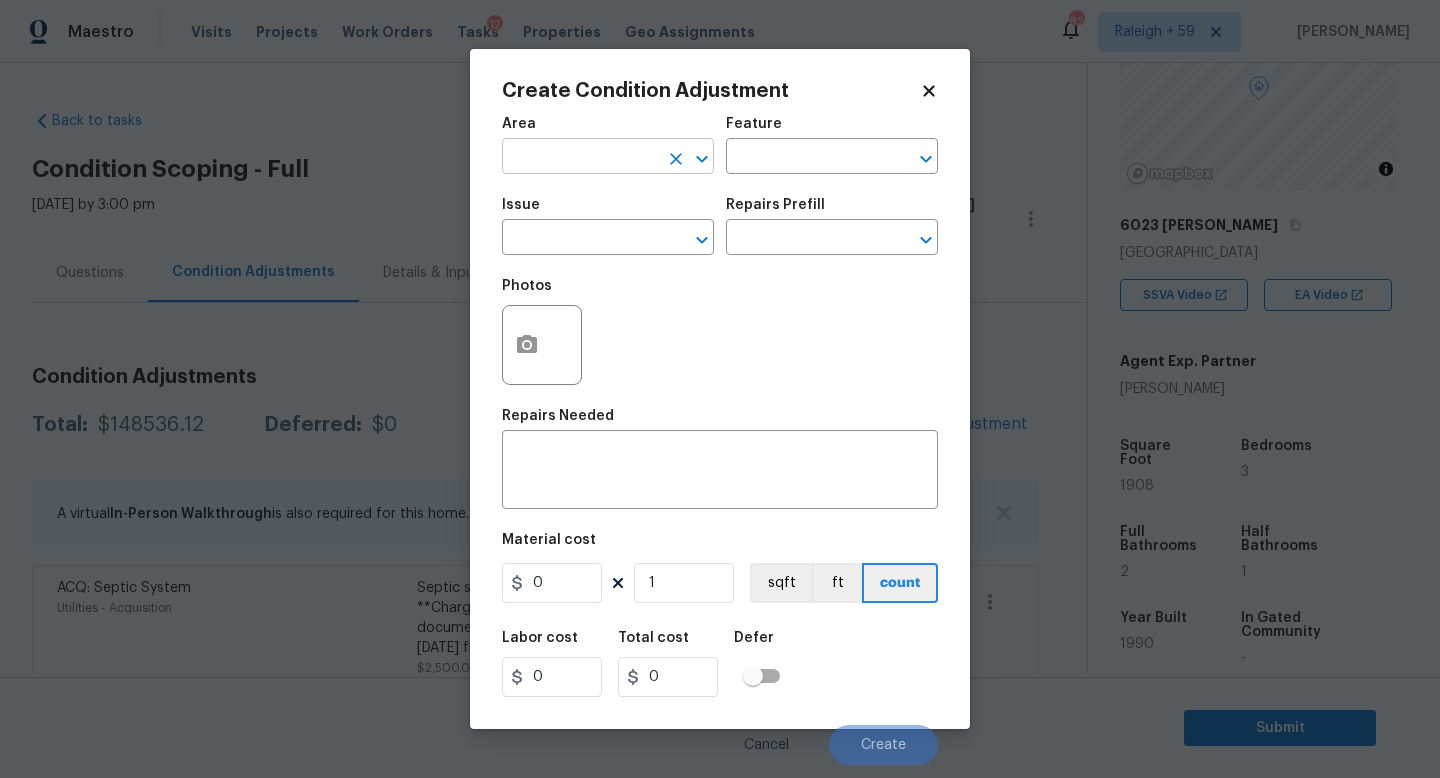 click at bounding box center [580, 158] 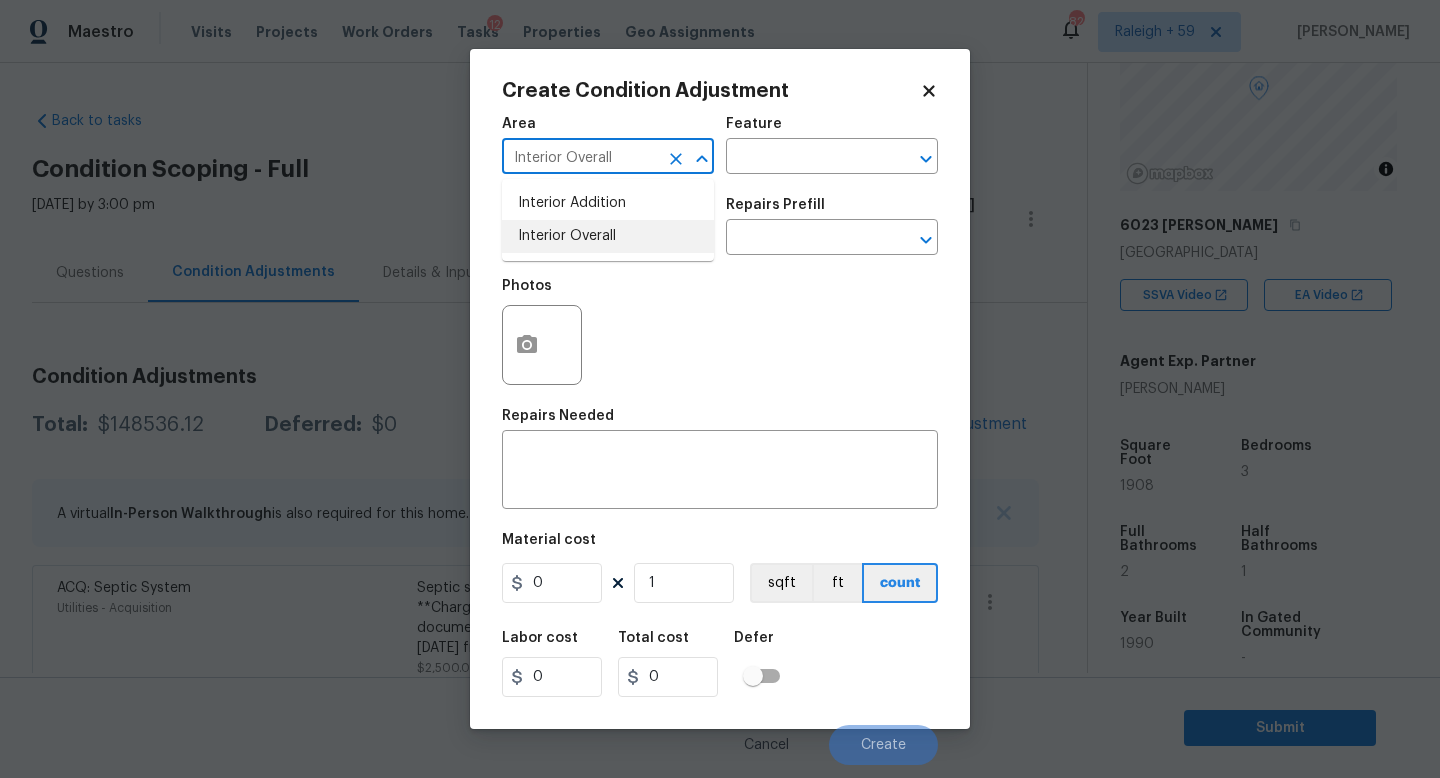 type on "Interior Overall" 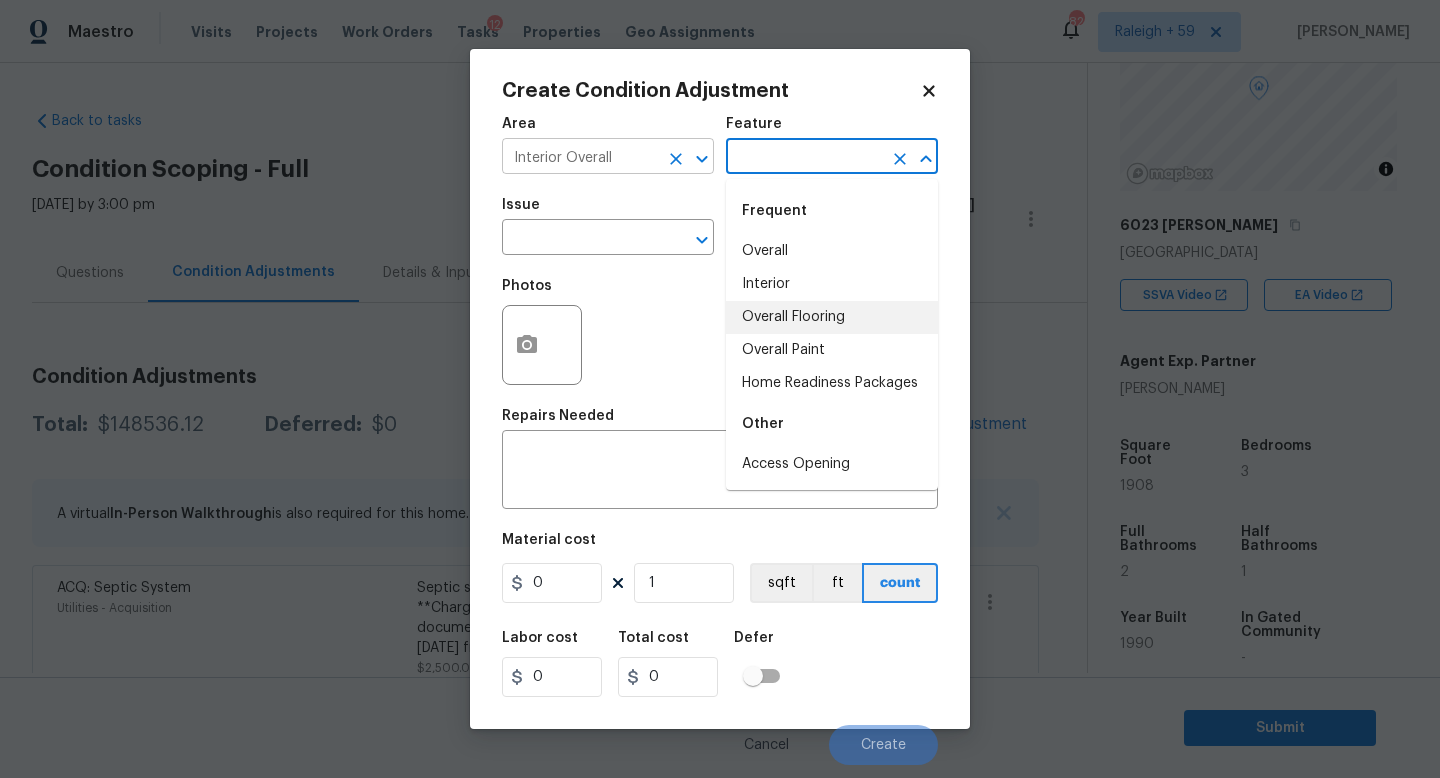 type on "Overall Flooring" 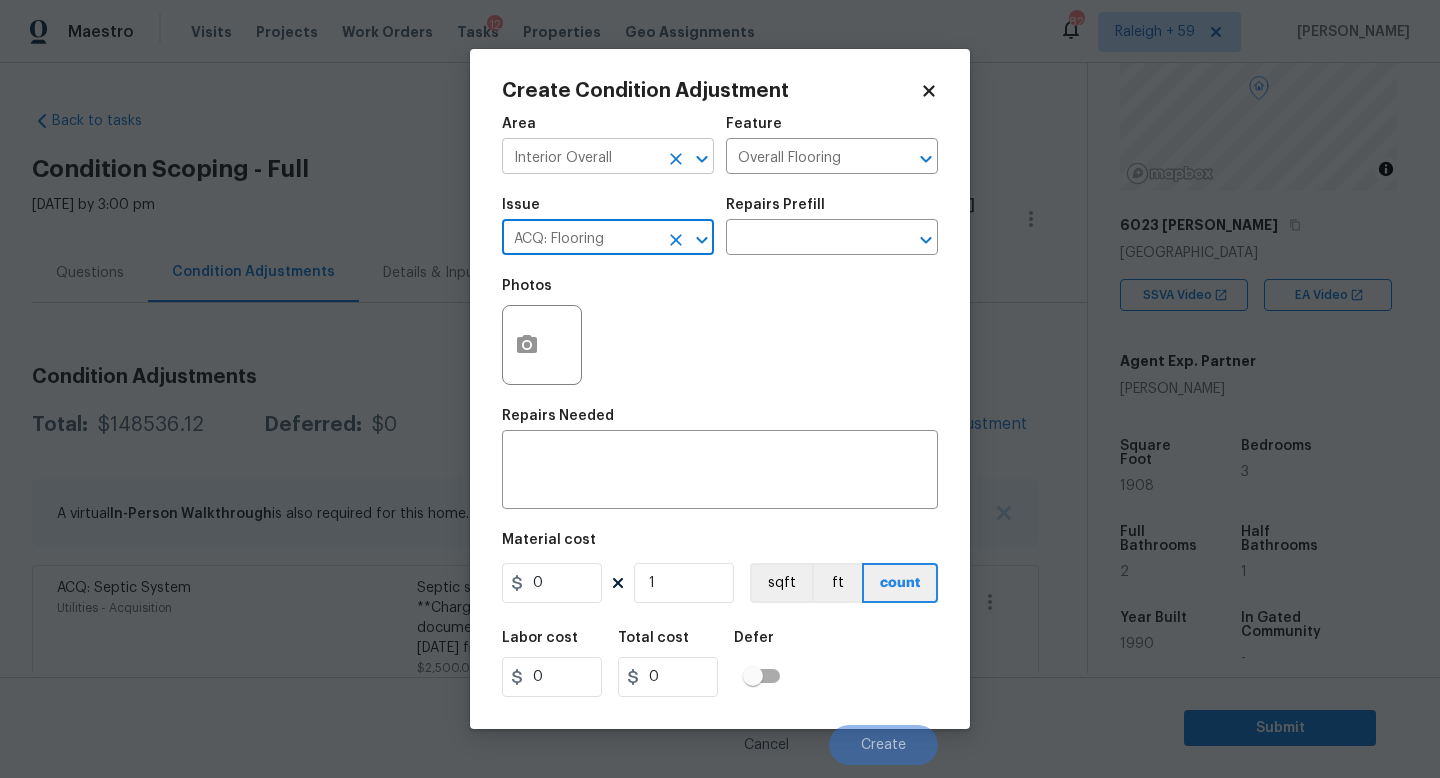 type on "ACQ: Flooring" 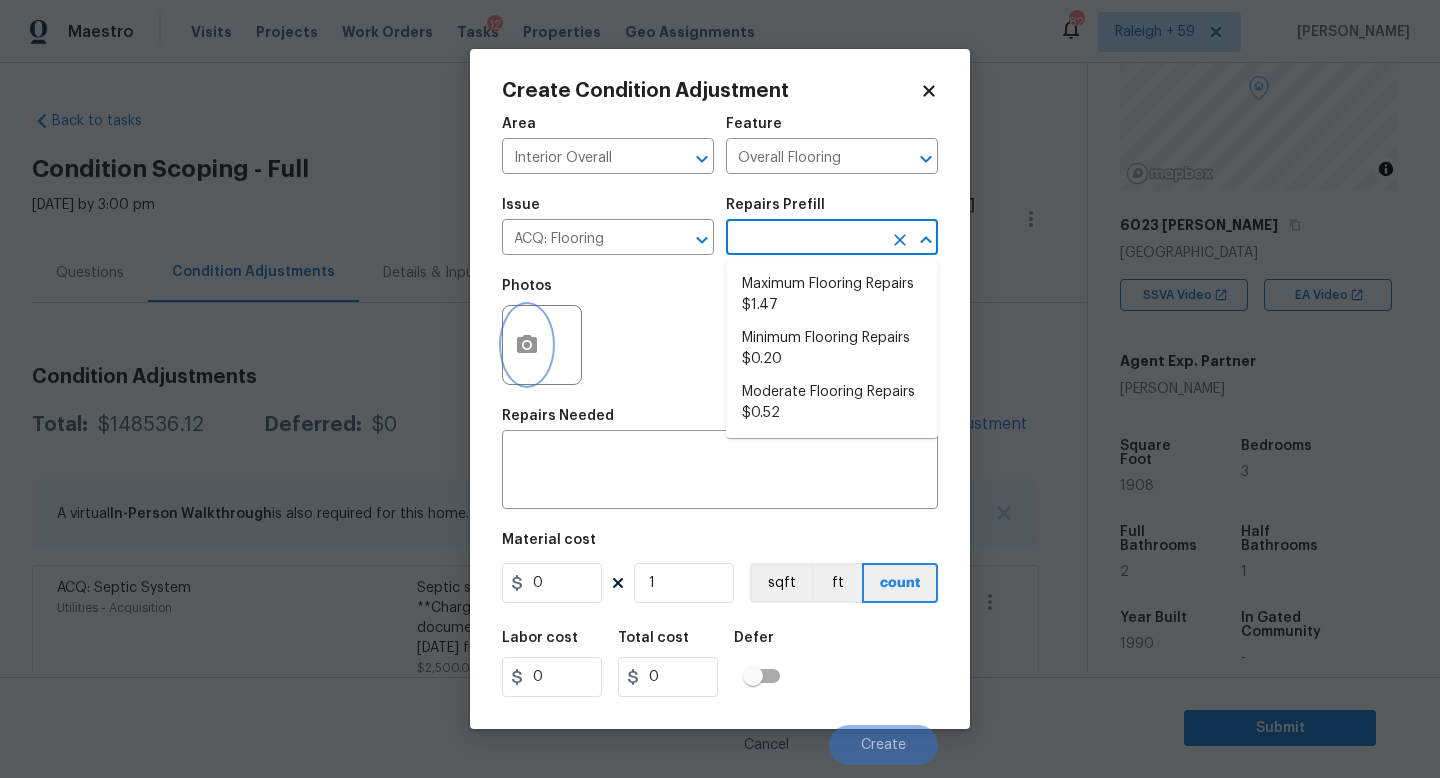 click at bounding box center (527, 345) 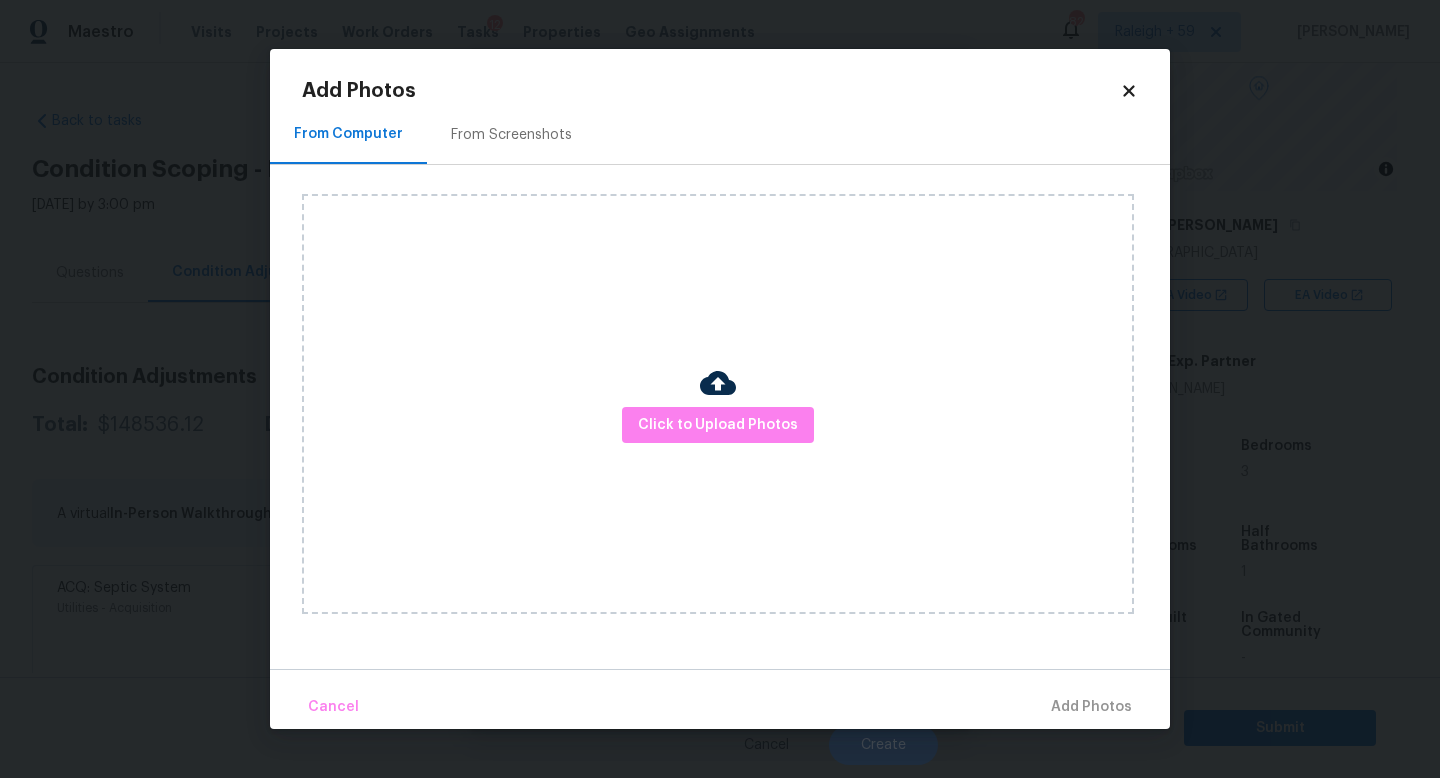 click on "Click to Upload Photos" at bounding box center (718, 404) 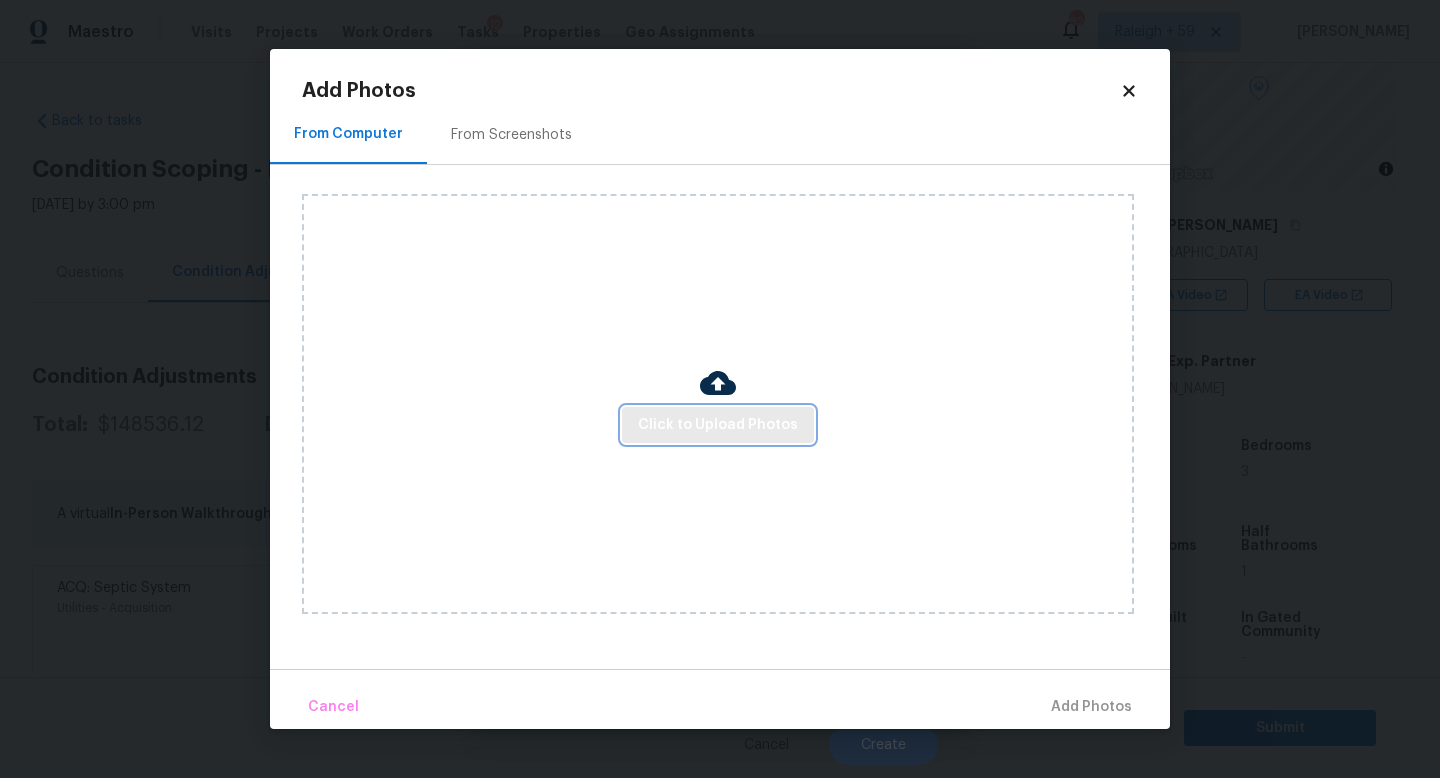 click on "Click to Upload Photos" at bounding box center [718, 425] 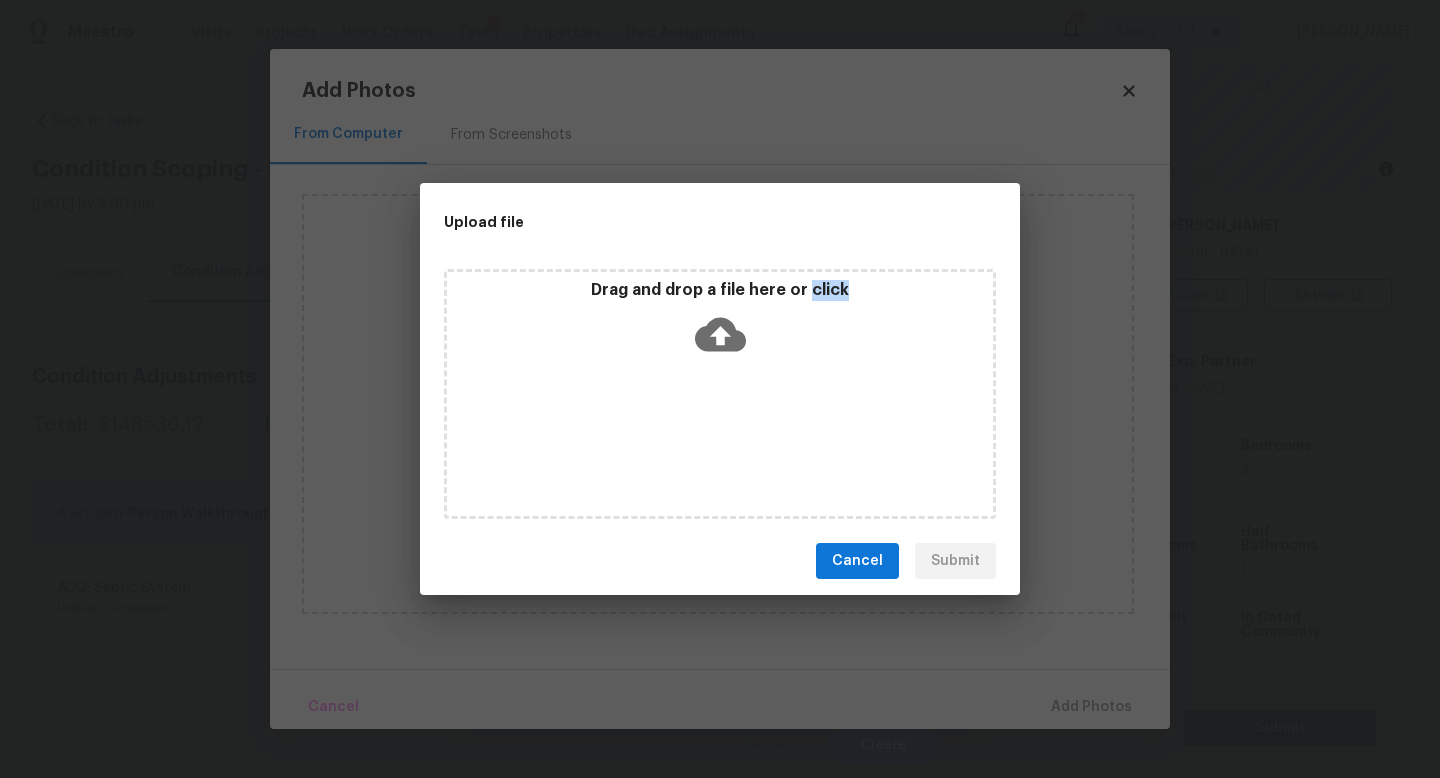 click on "Drag and drop a file here or click" at bounding box center (720, 394) 